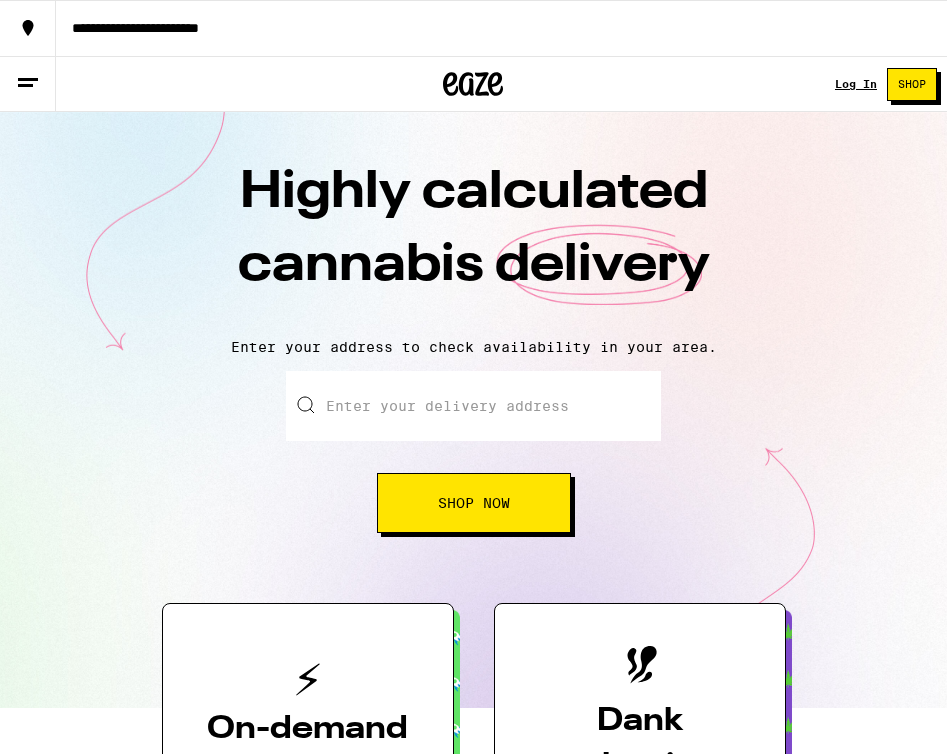 scroll, scrollTop: 0, scrollLeft: 0, axis: both 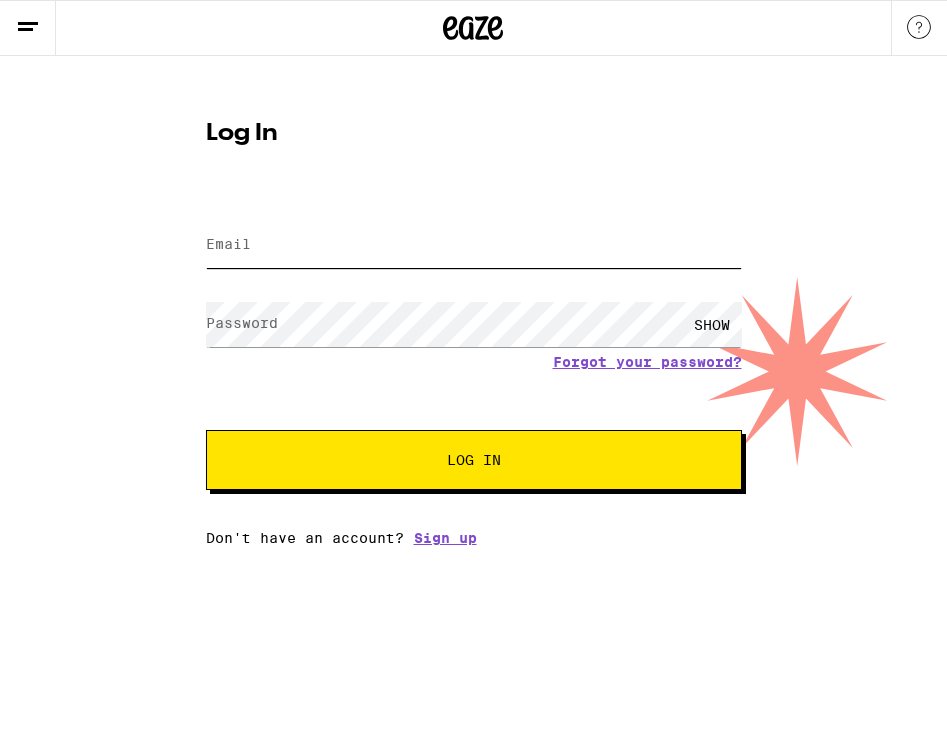 click on "Email" at bounding box center [474, 245] 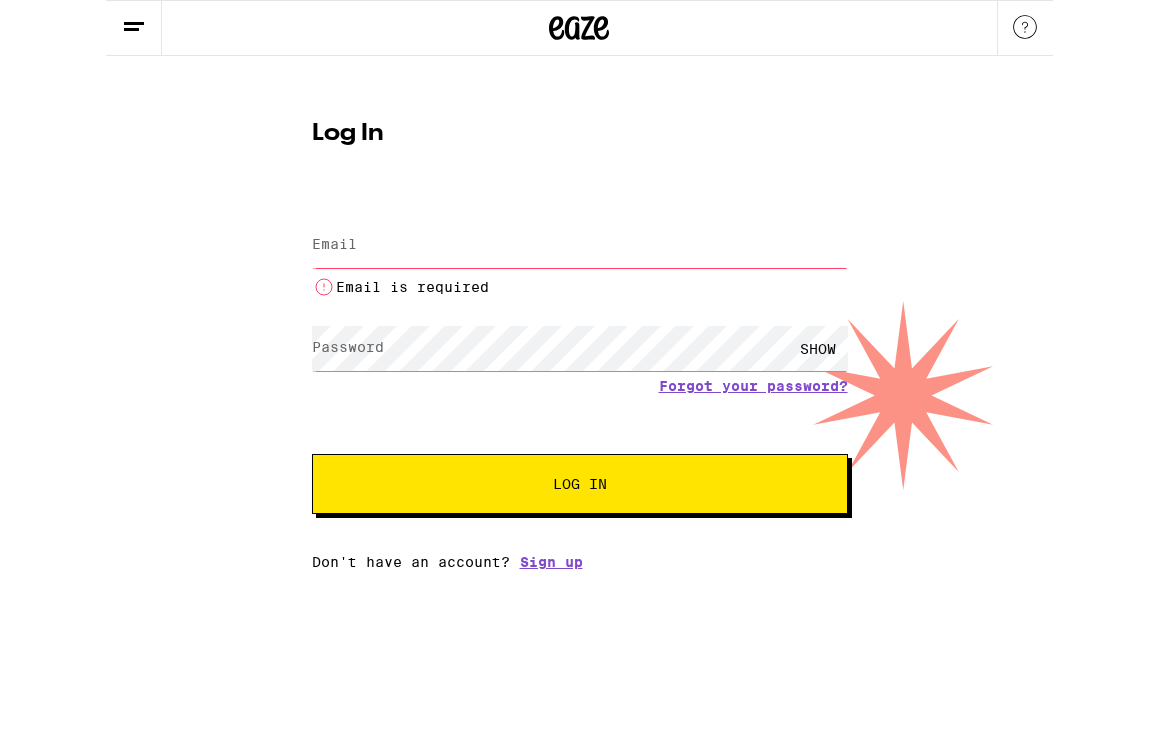 scroll, scrollTop: 0, scrollLeft: 0, axis: both 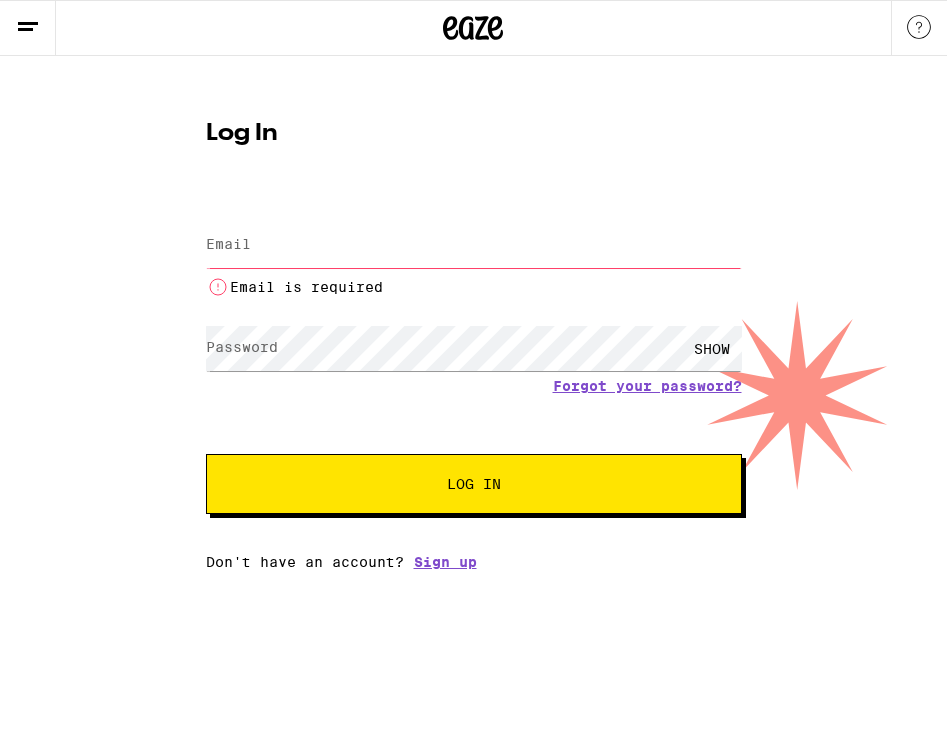 type on "laura.gunsalus@gmail.com" 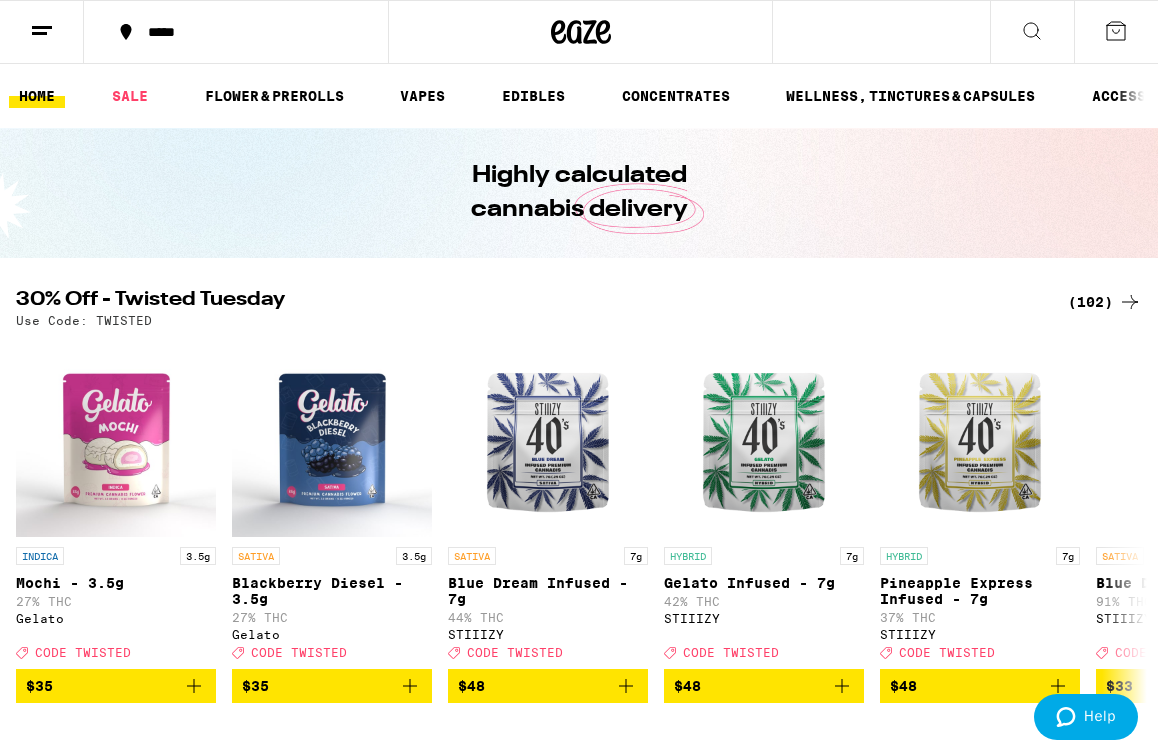 scroll, scrollTop: 0, scrollLeft: 0, axis: both 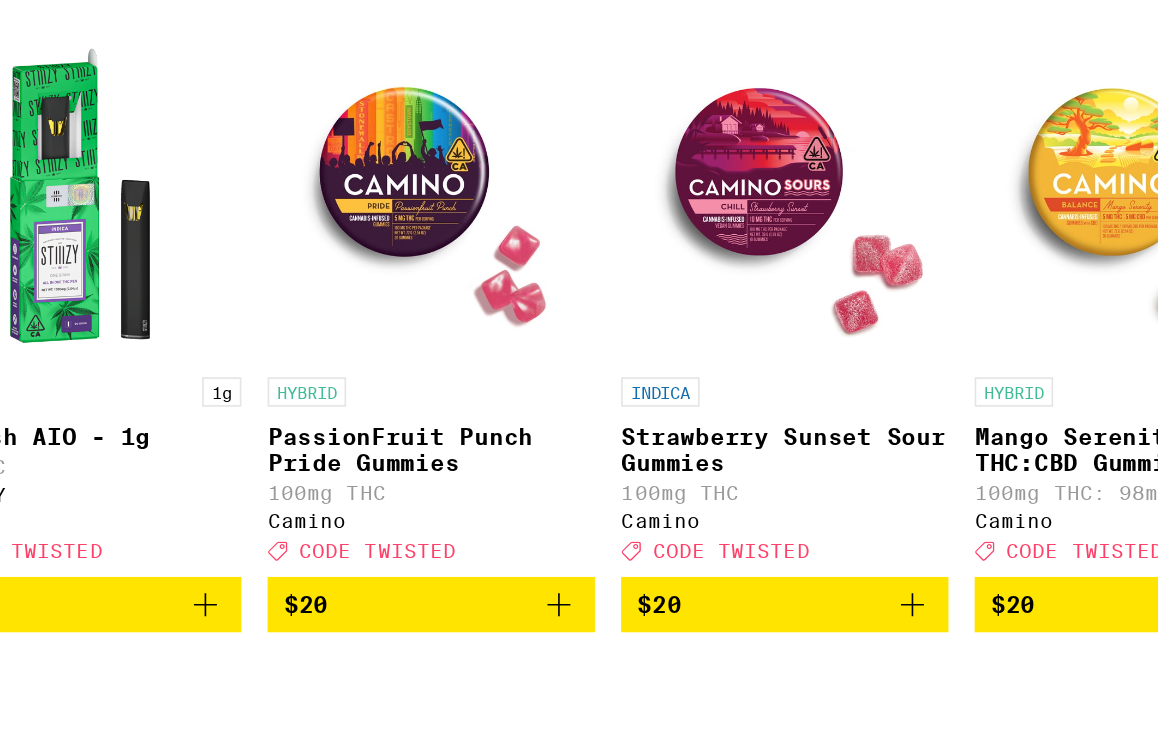click 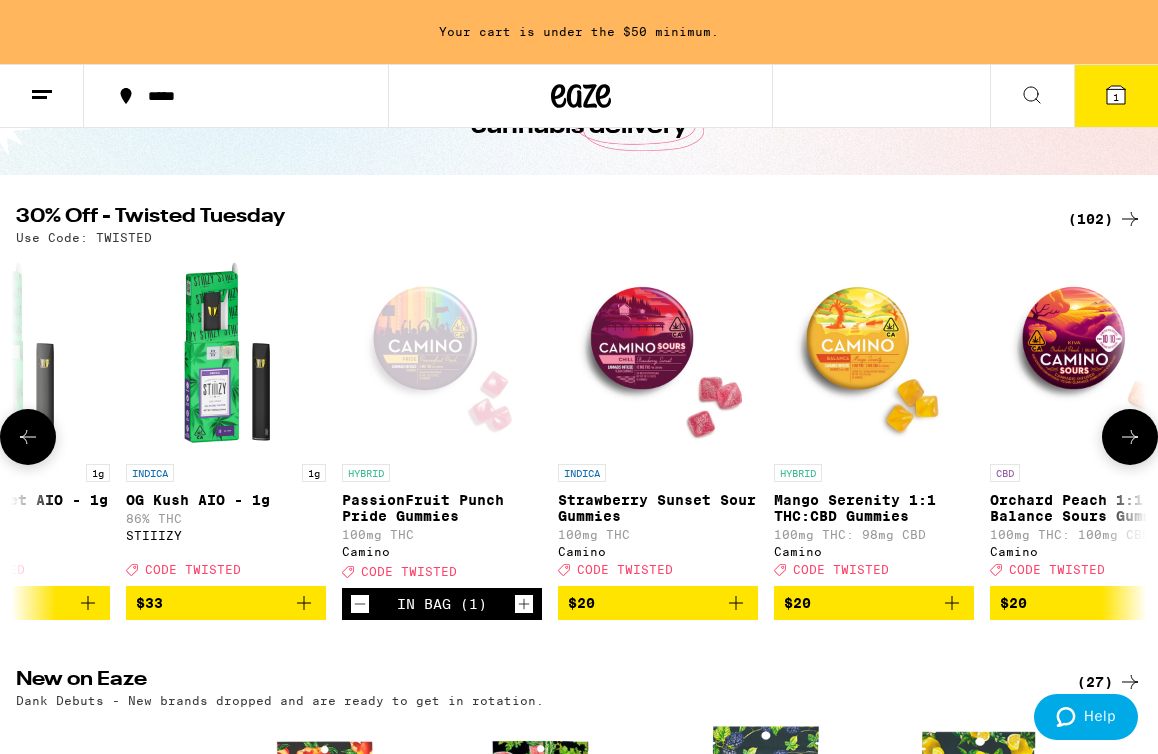 scroll, scrollTop: 191, scrollLeft: 0, axis: vertical 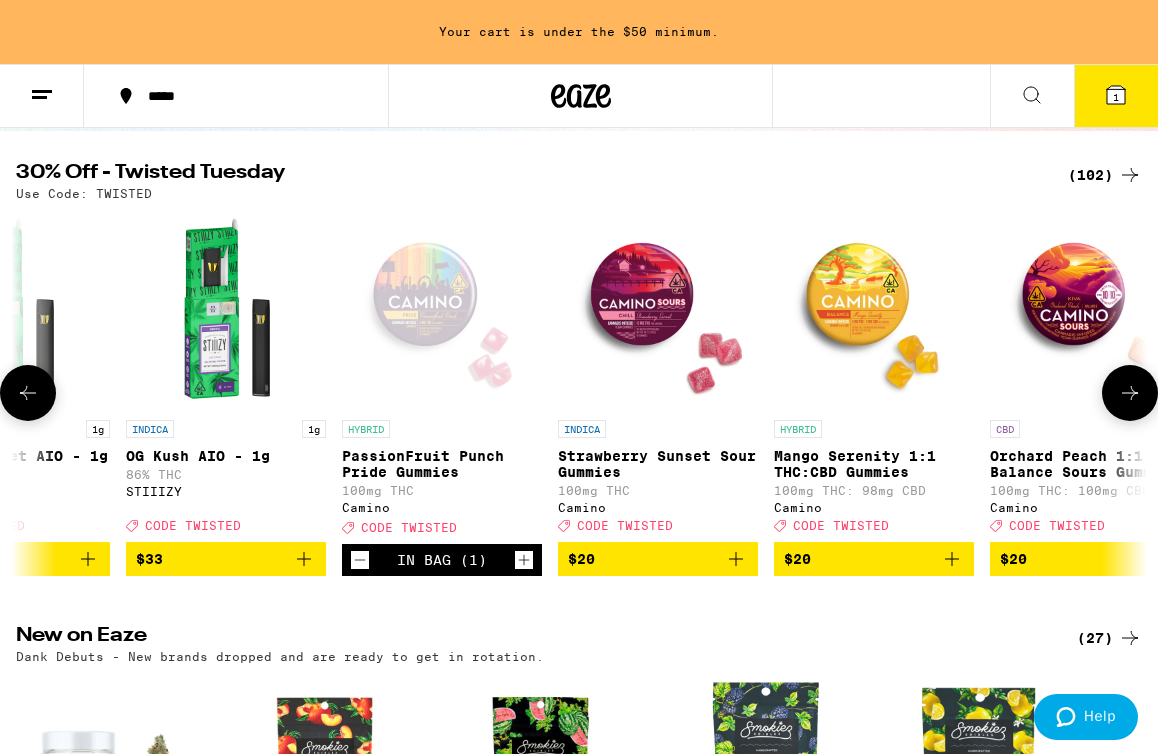 click 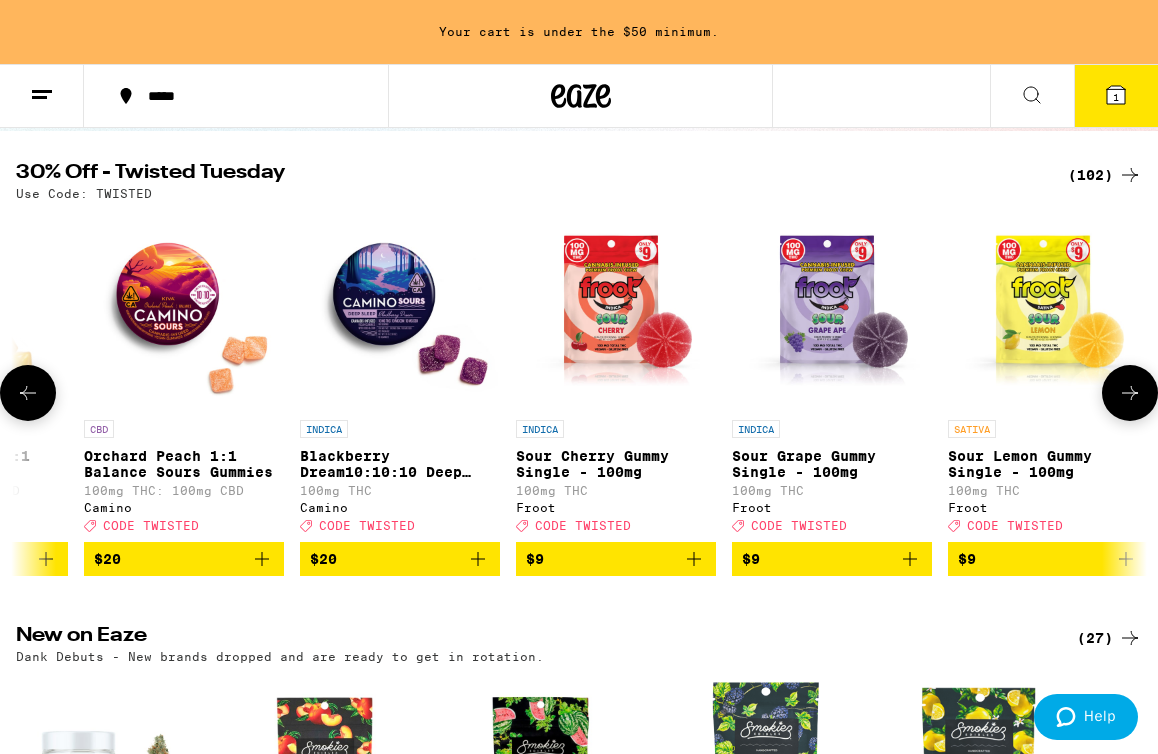 scroll, scrollTop: 0, scrollLeft: 2526, axis: horizontal 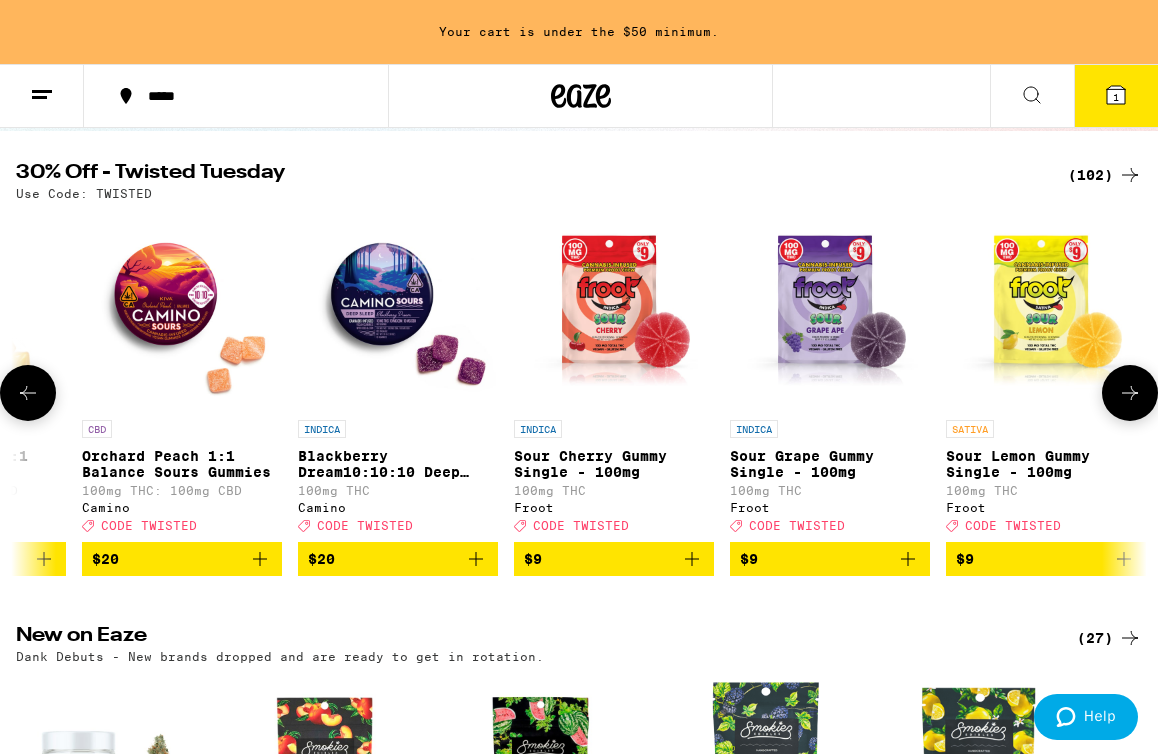 click 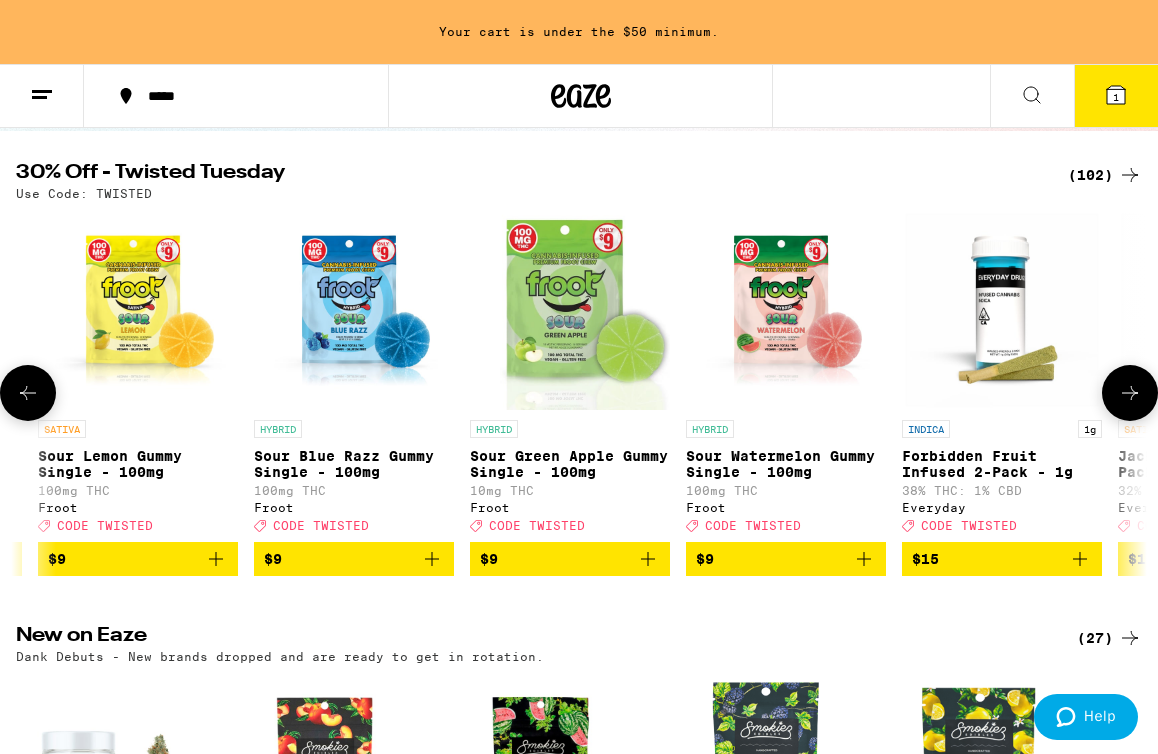 click 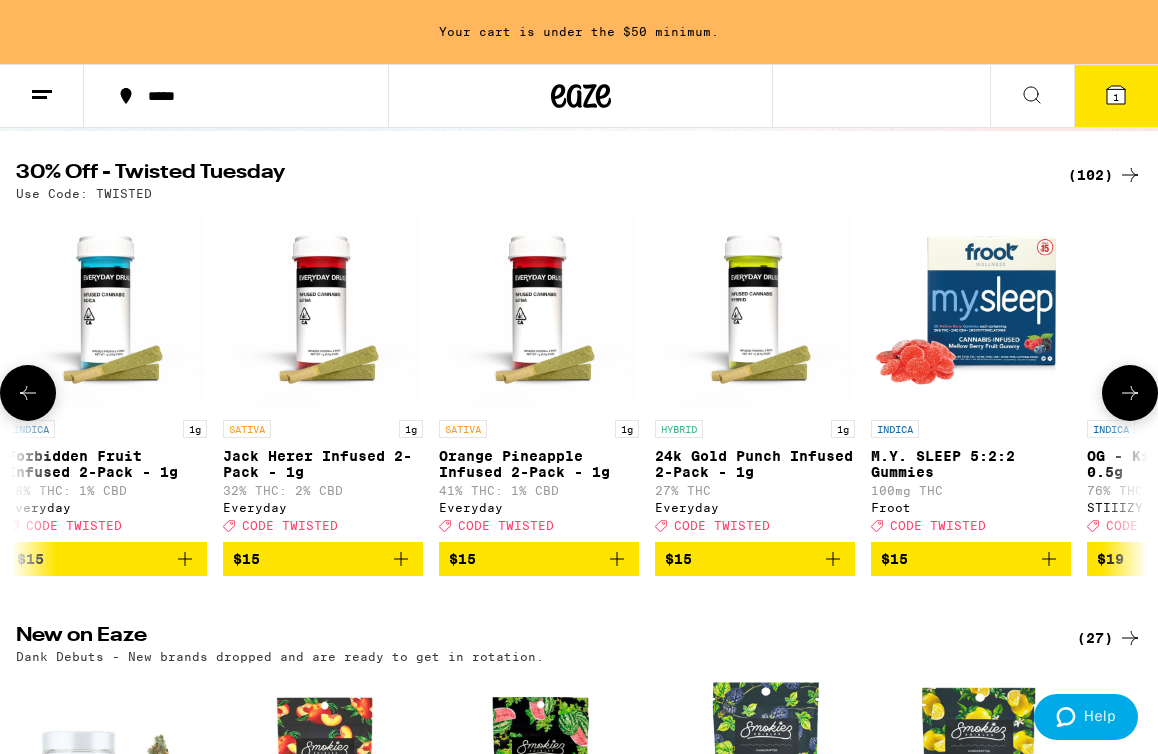 scroll, scrollTop: 0, scrollLeft: 4342, axis: horizontal 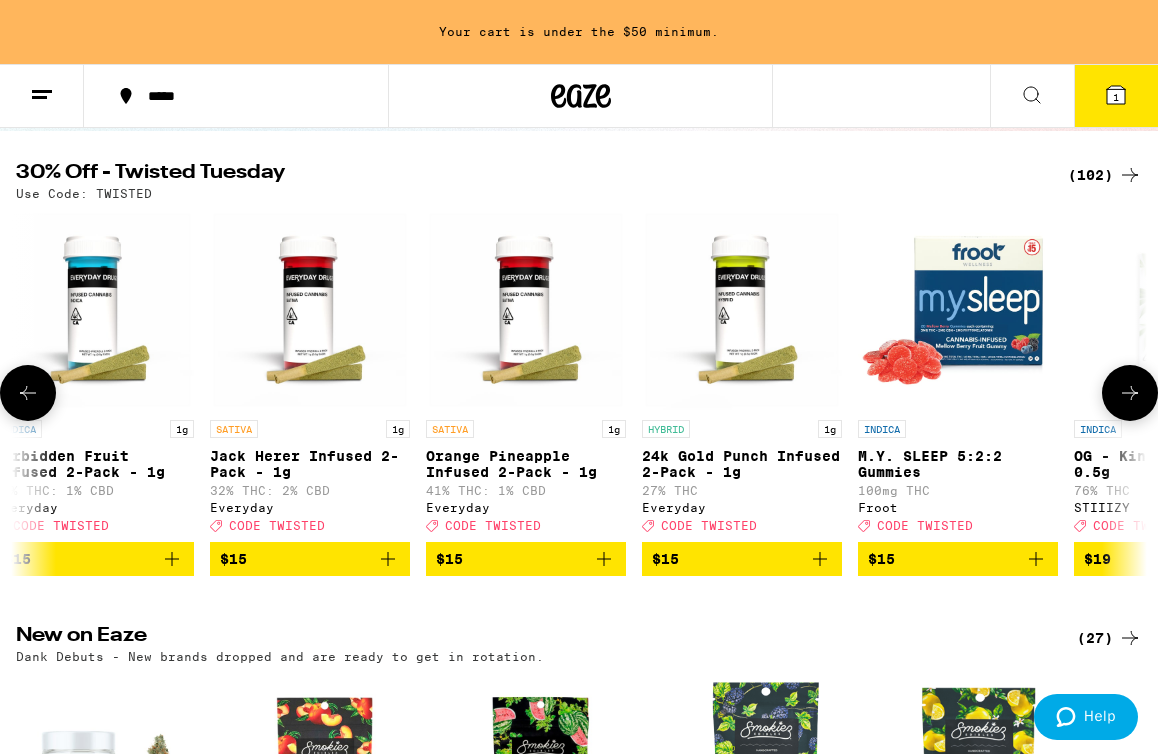 click 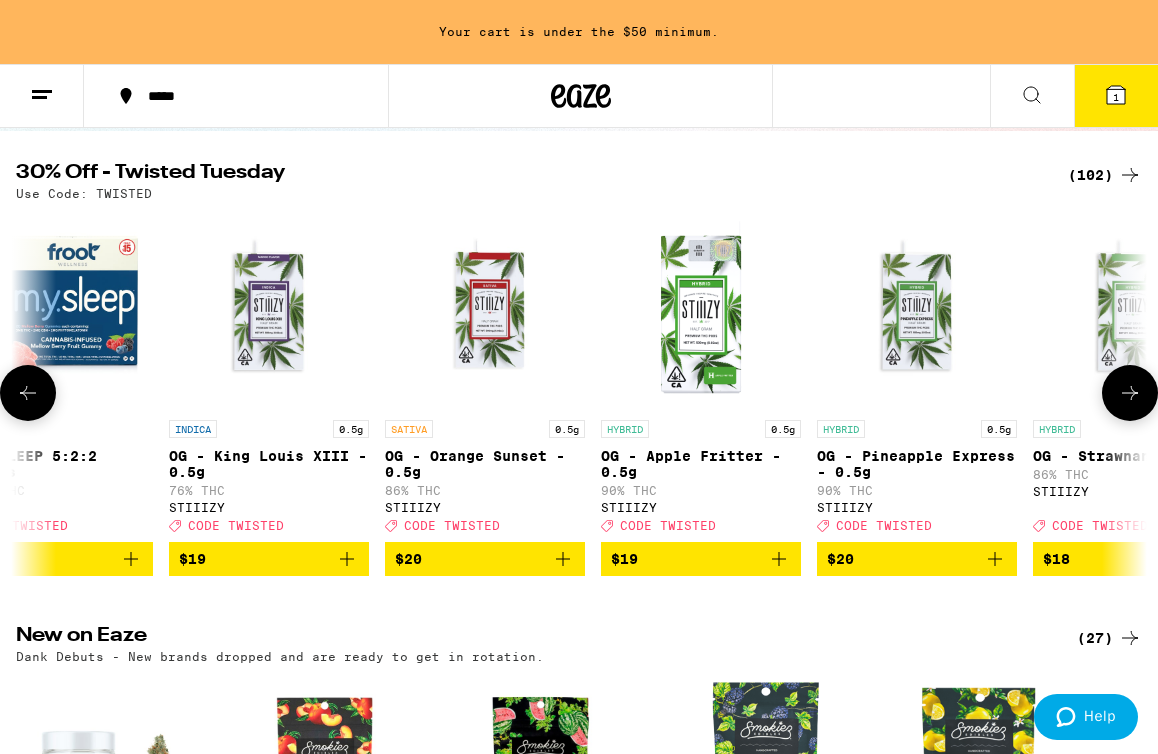 scroll, scrollTop: 0, scrollLeft: 5250, axis: horizontal 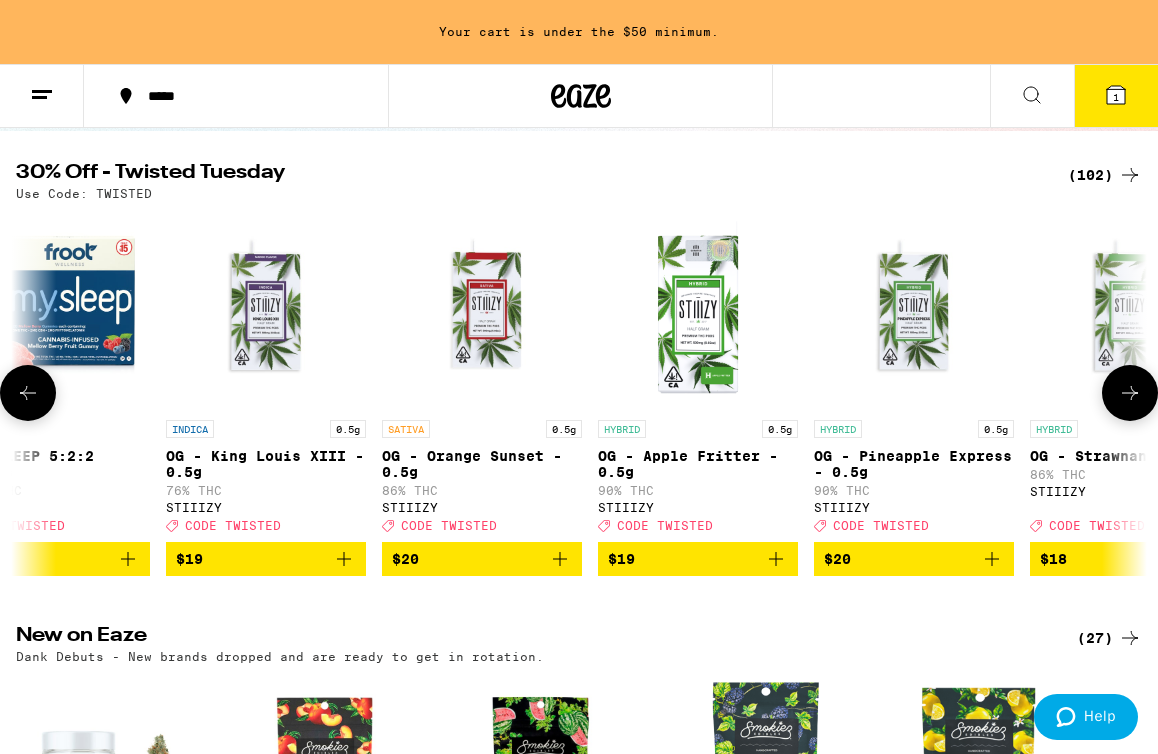 click 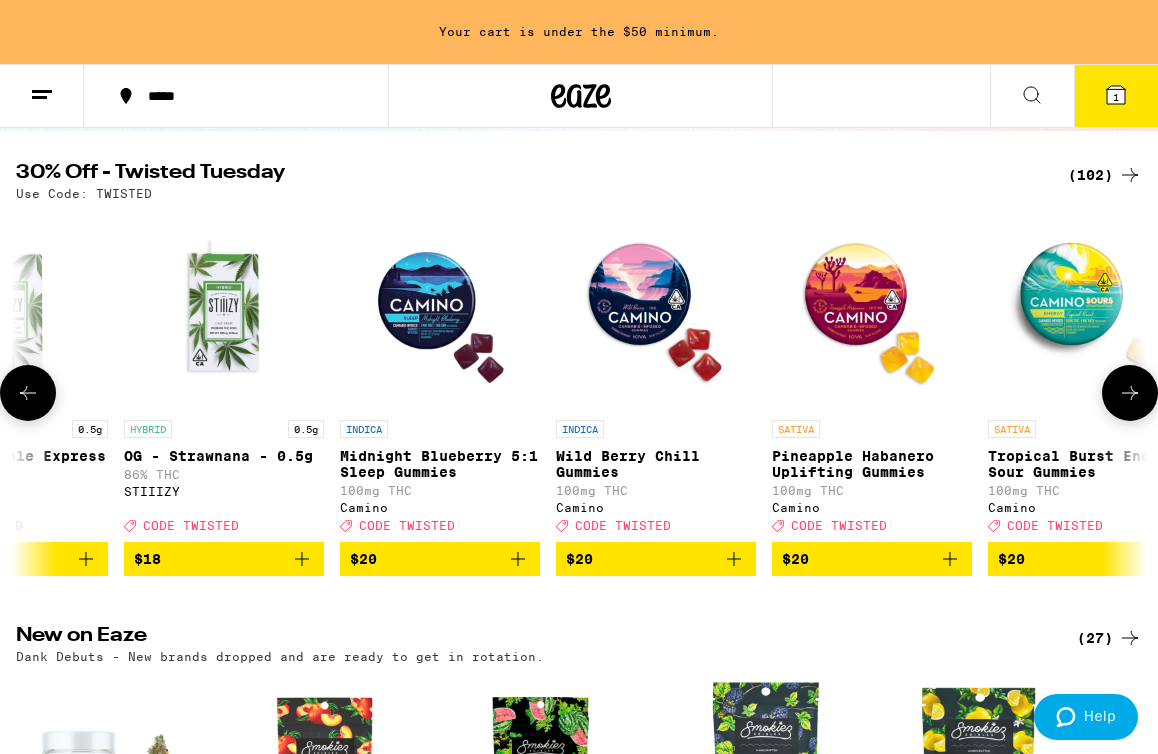 scroll, scrollTop: 0, scrollLeft: 6158, axis: horizontal 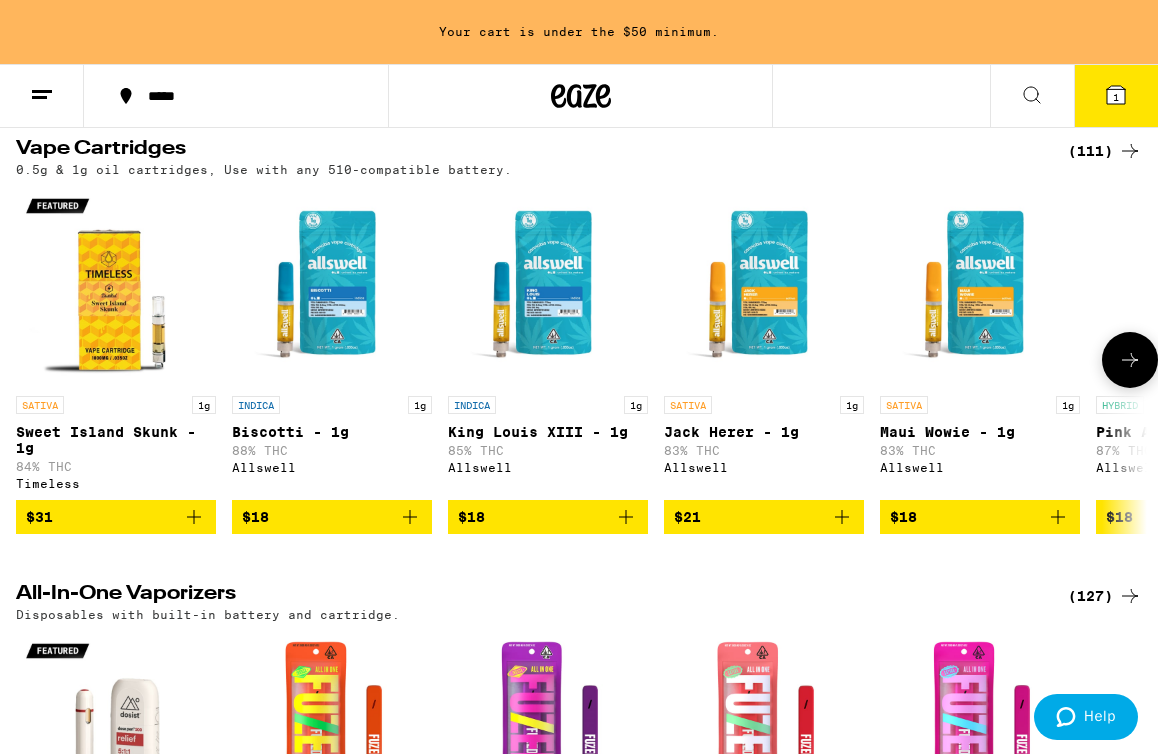 click 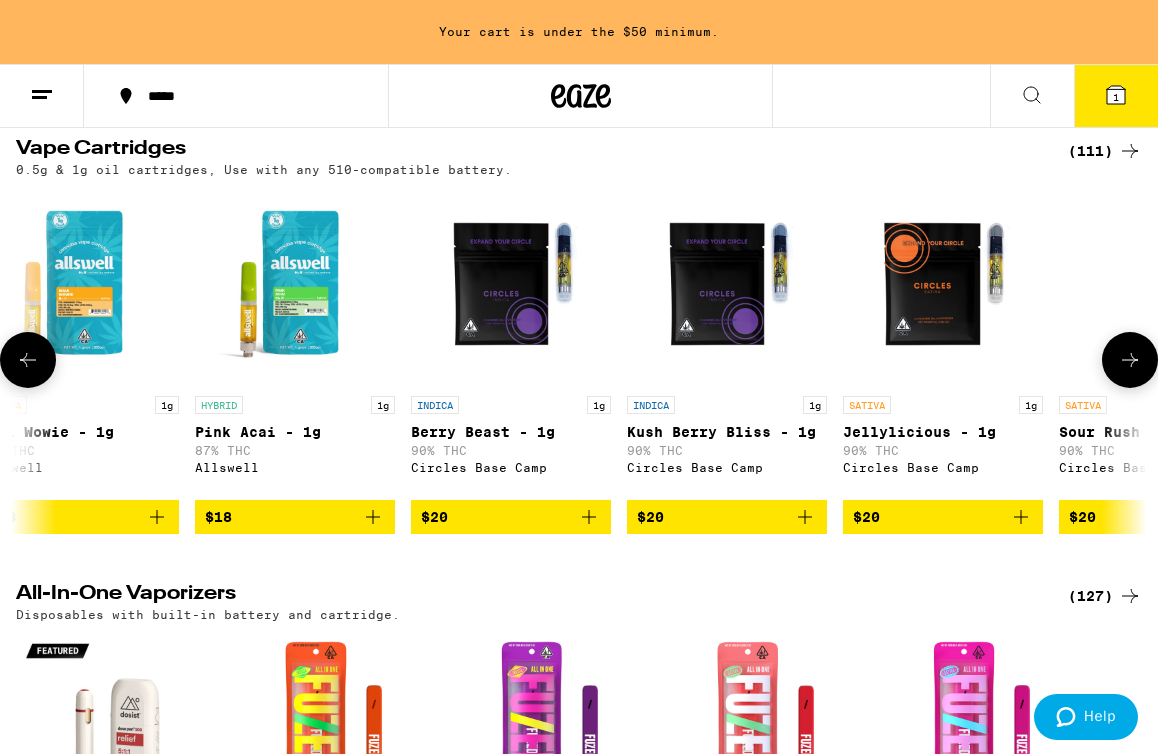 scroll, scrollTop: 0, scrollLeft: 908, axis: horizontal 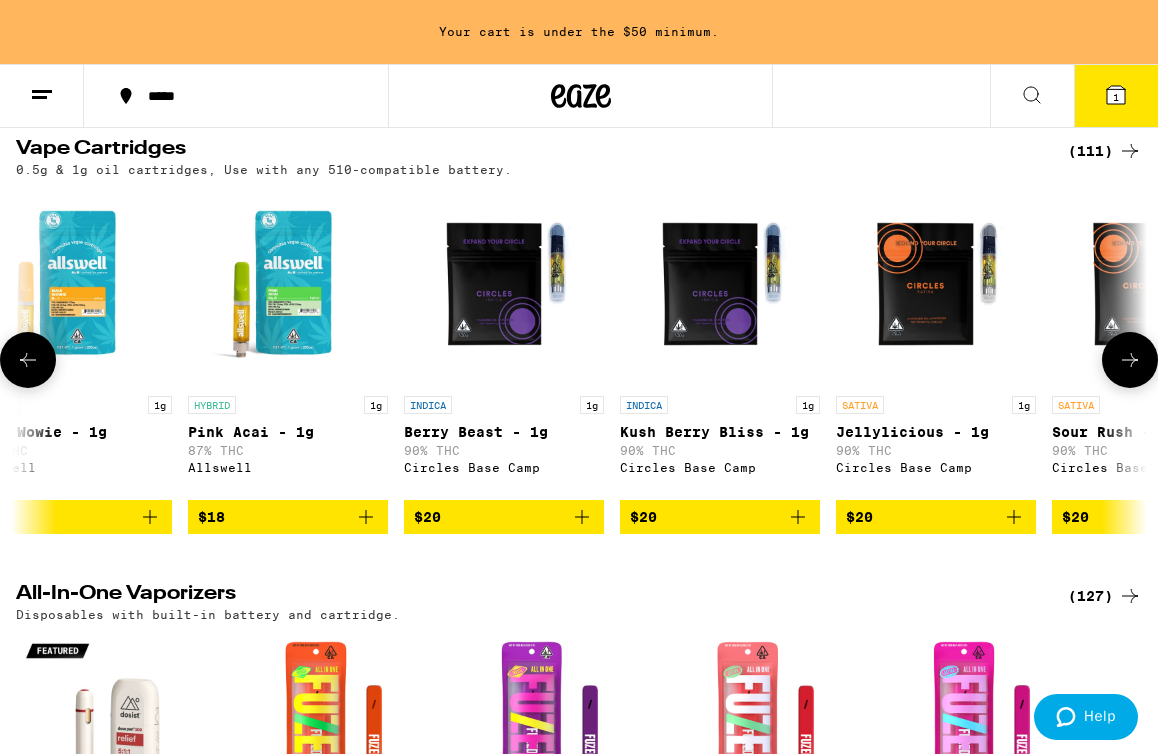 click 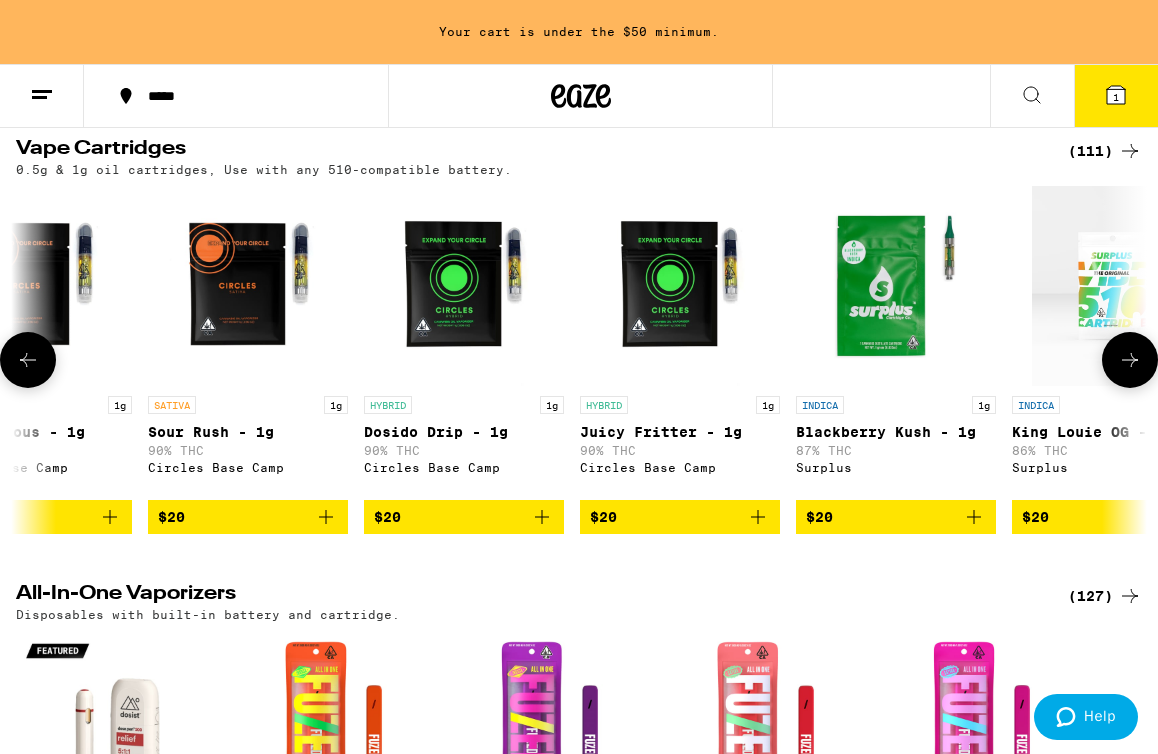 scroll, scrollTop: 0, scrollLeft: 1816, axis: horizontal 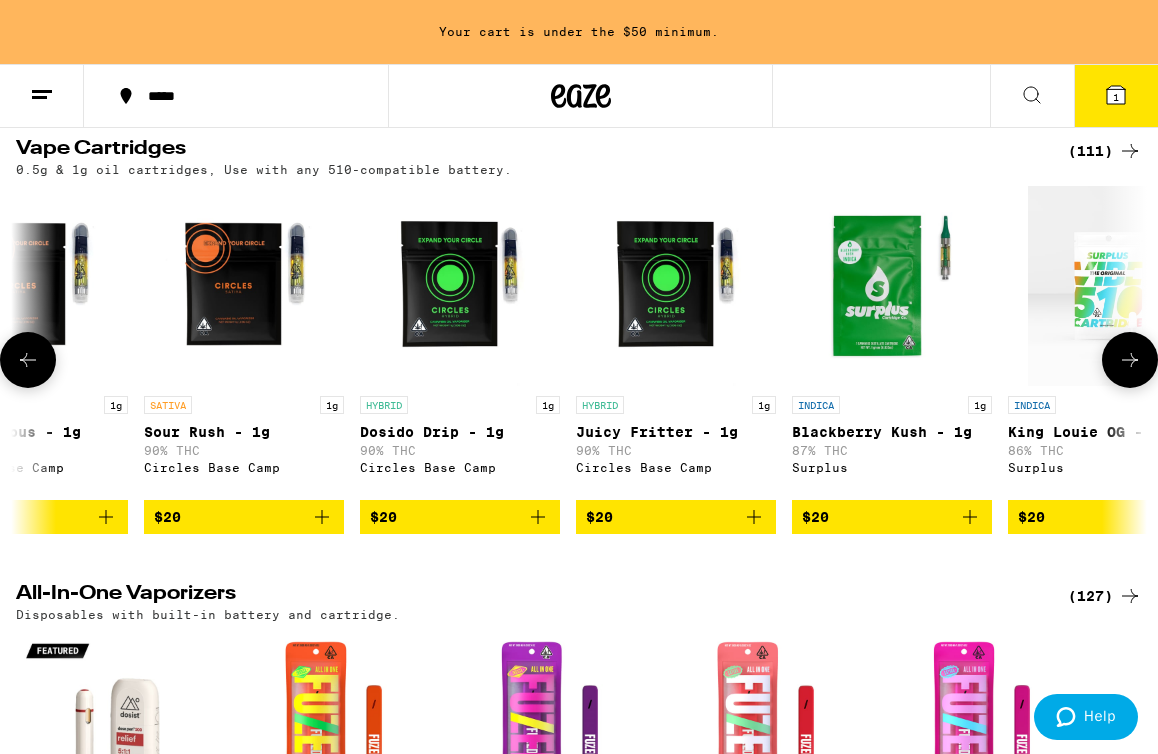 click 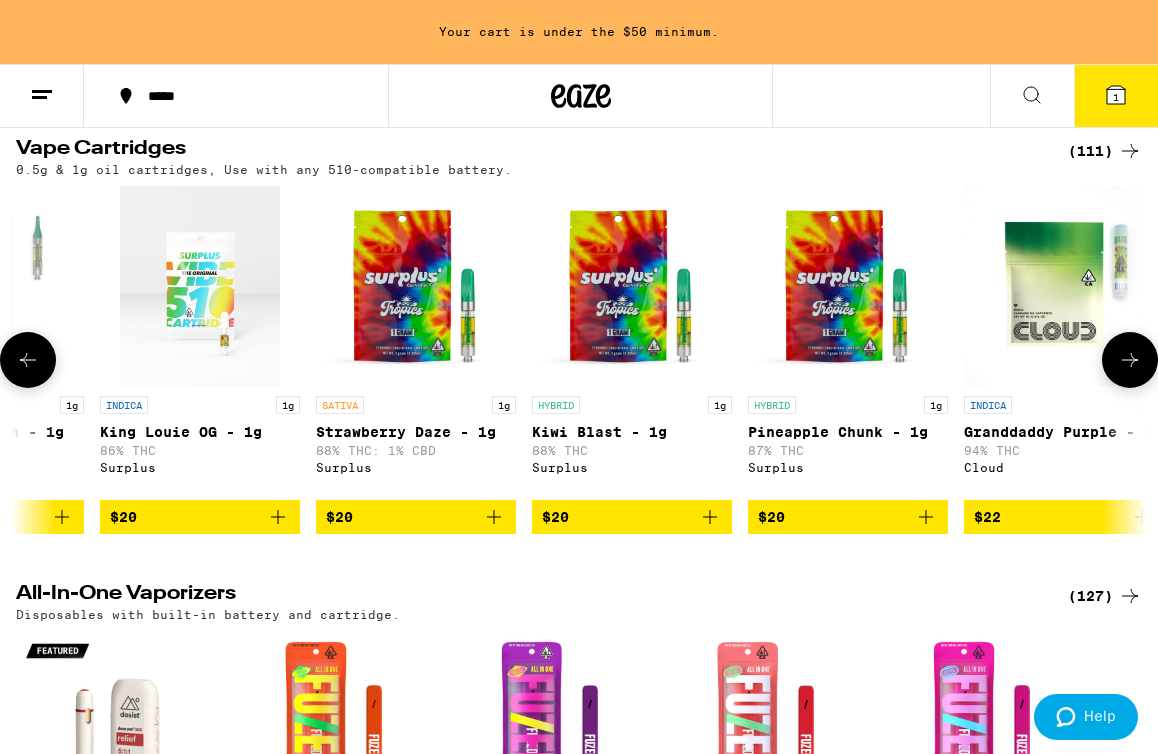 click 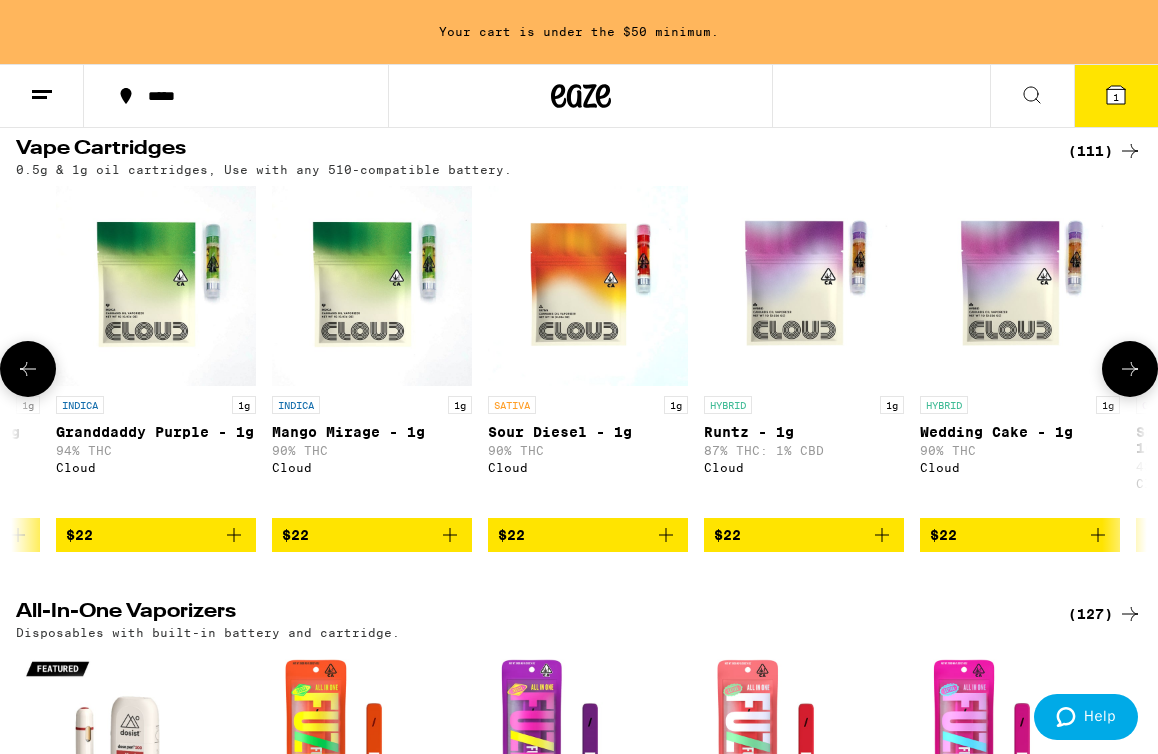 click 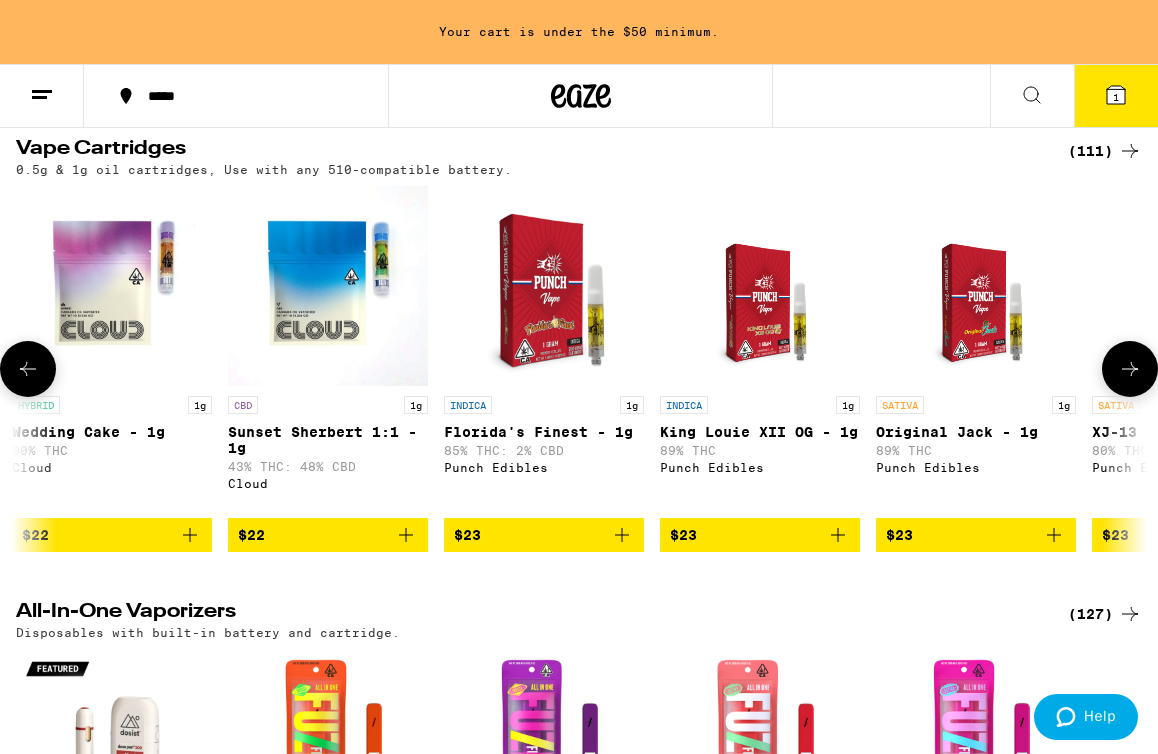 click 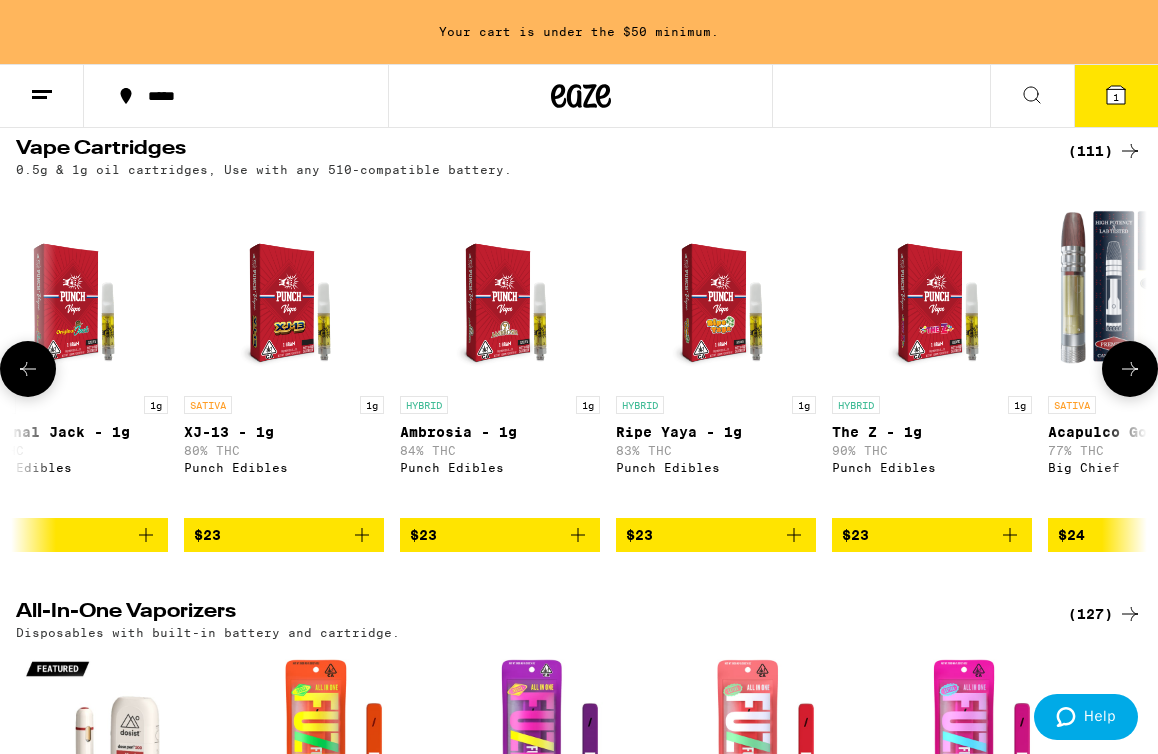 click 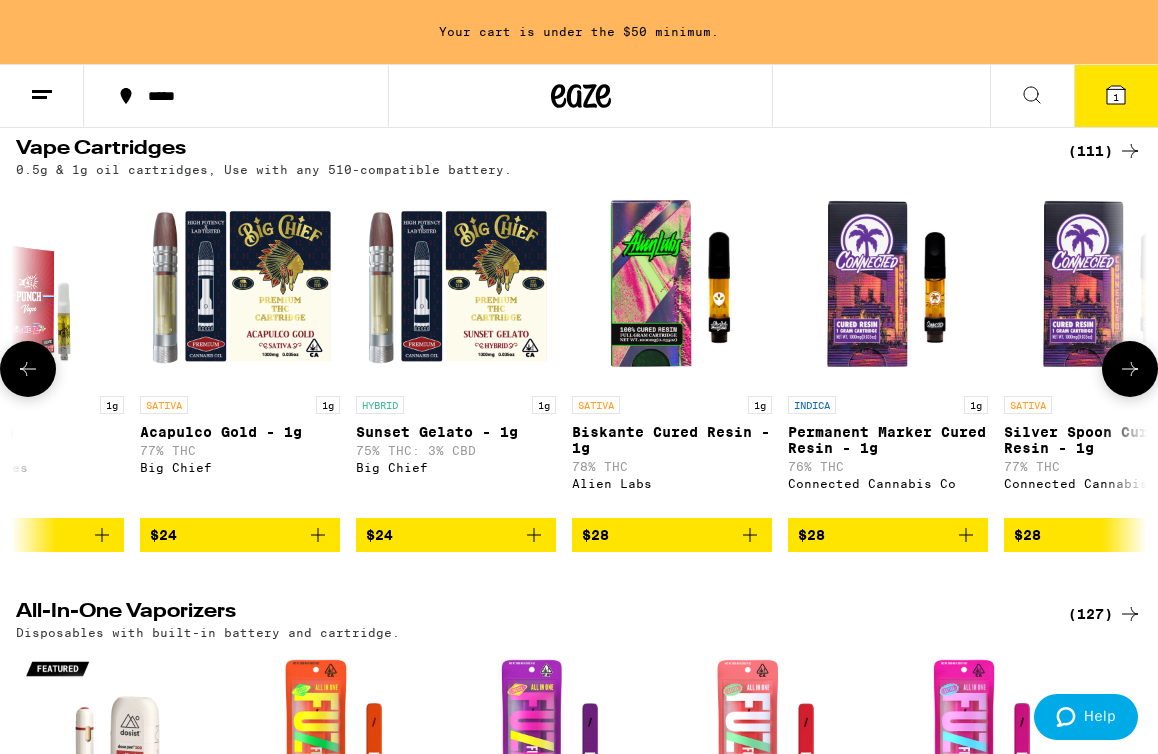 click 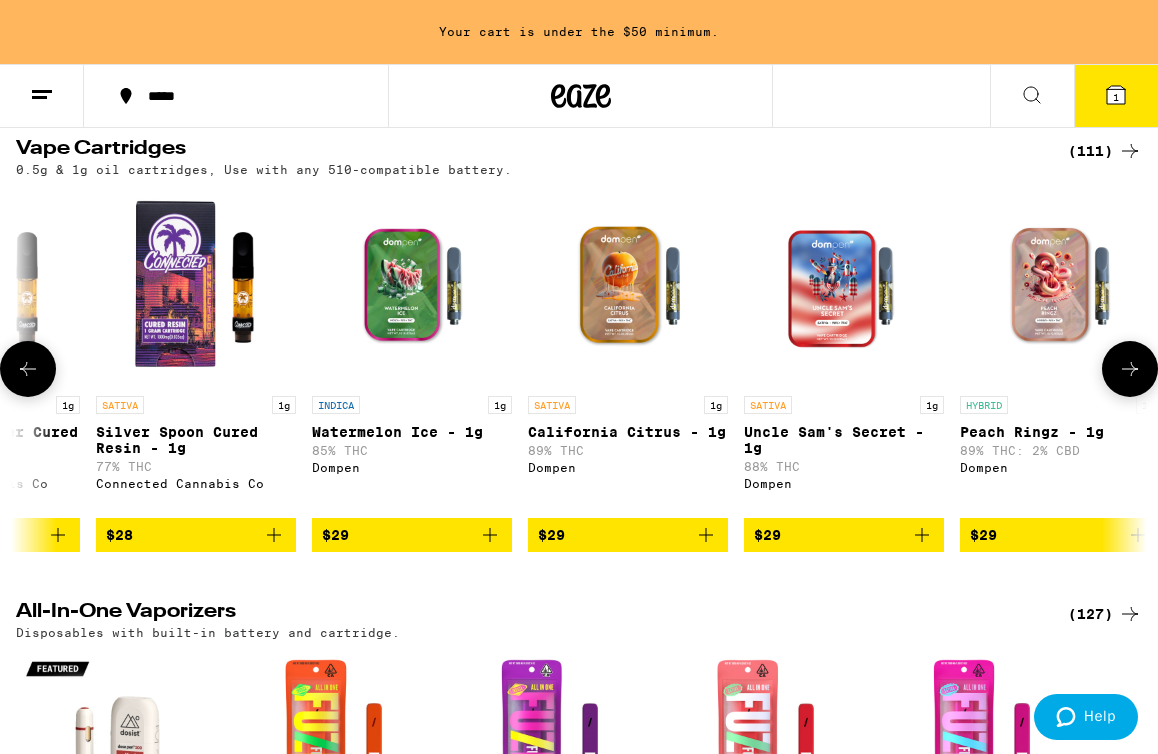 click 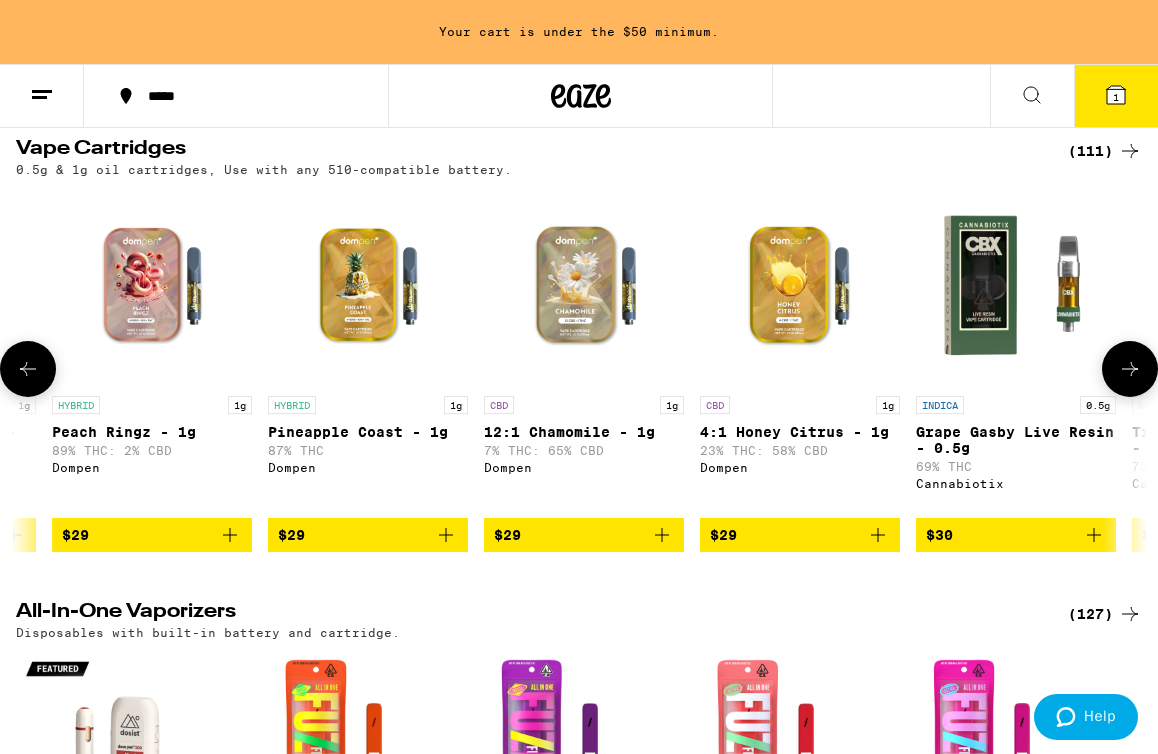 click 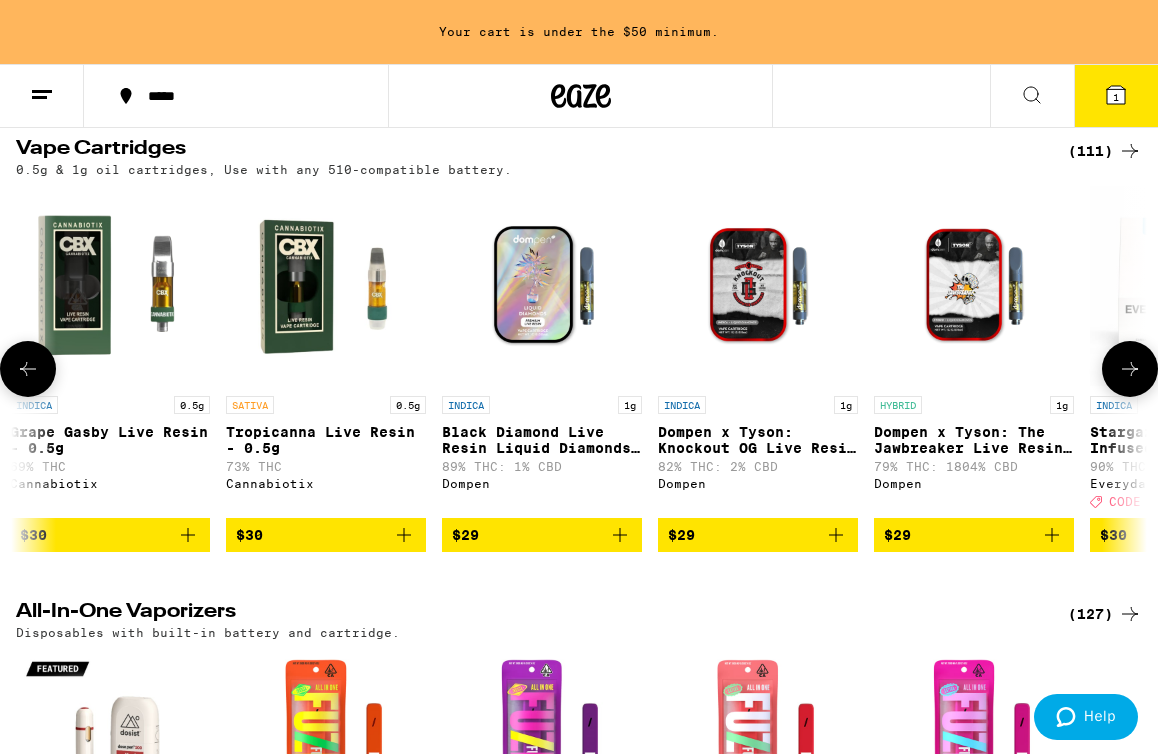 scroll, scrollTop: 0, scrollLeft: 9080, axis: horizontal 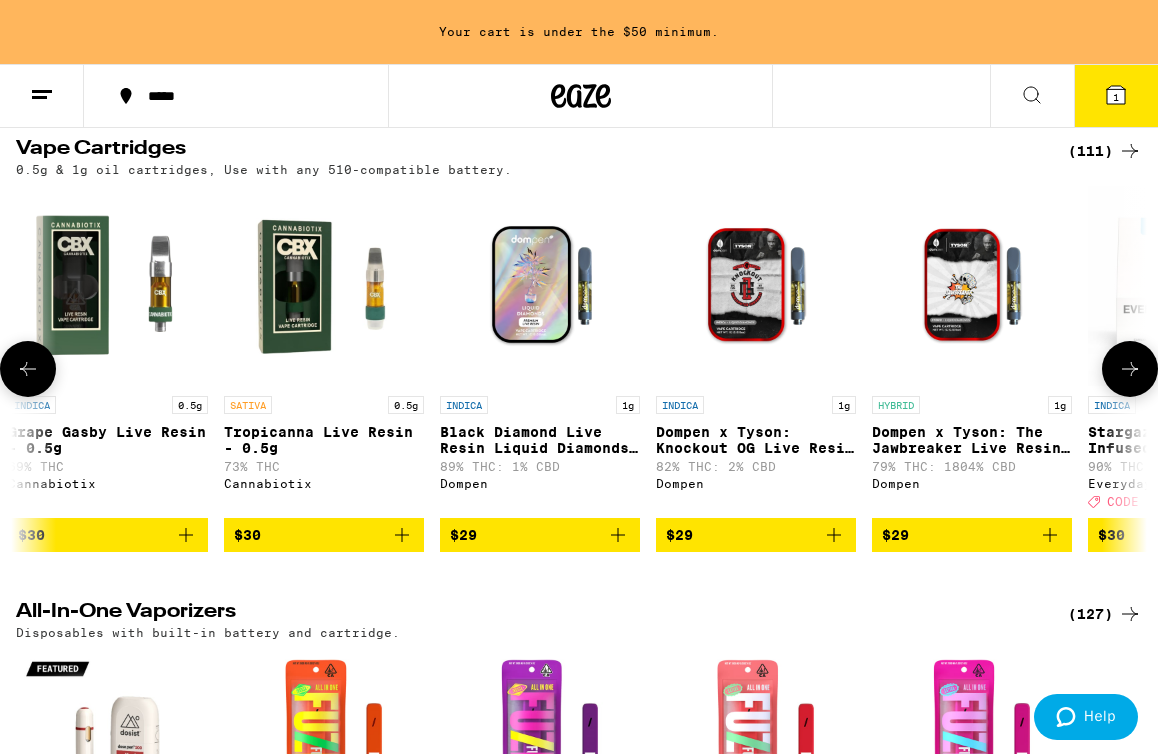 click 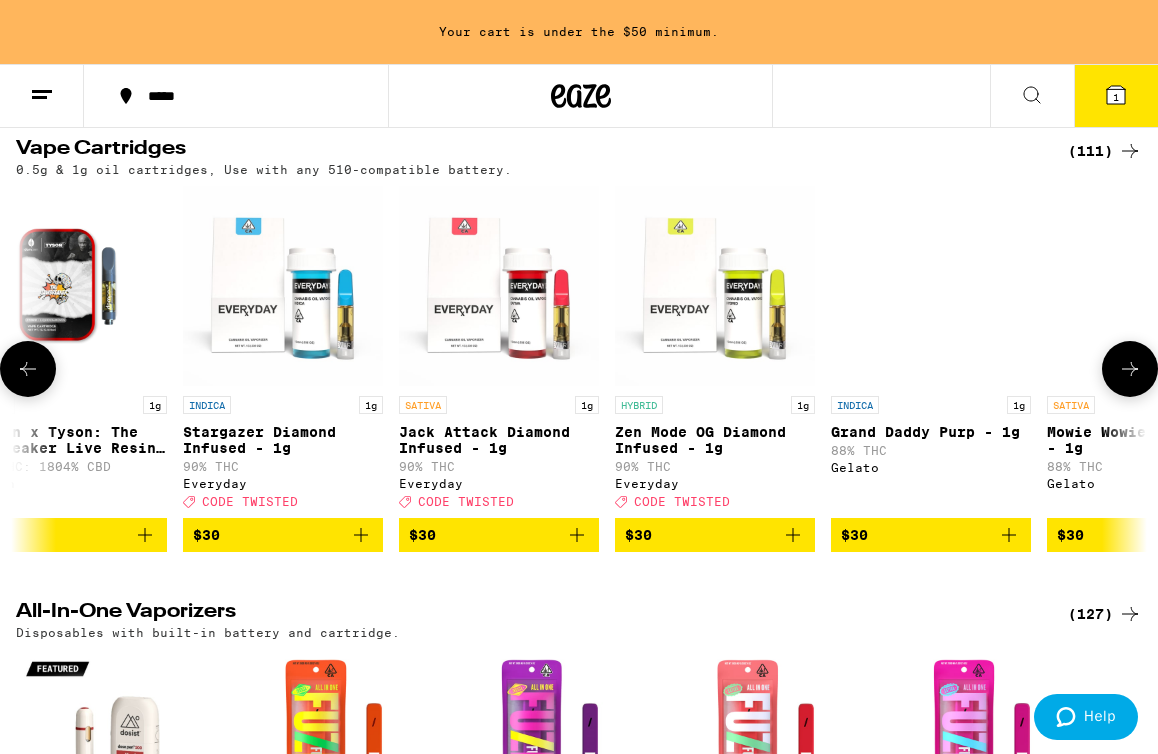 scroll, scrollTop: 0, scrollLeft: 9988, axis: horizontal 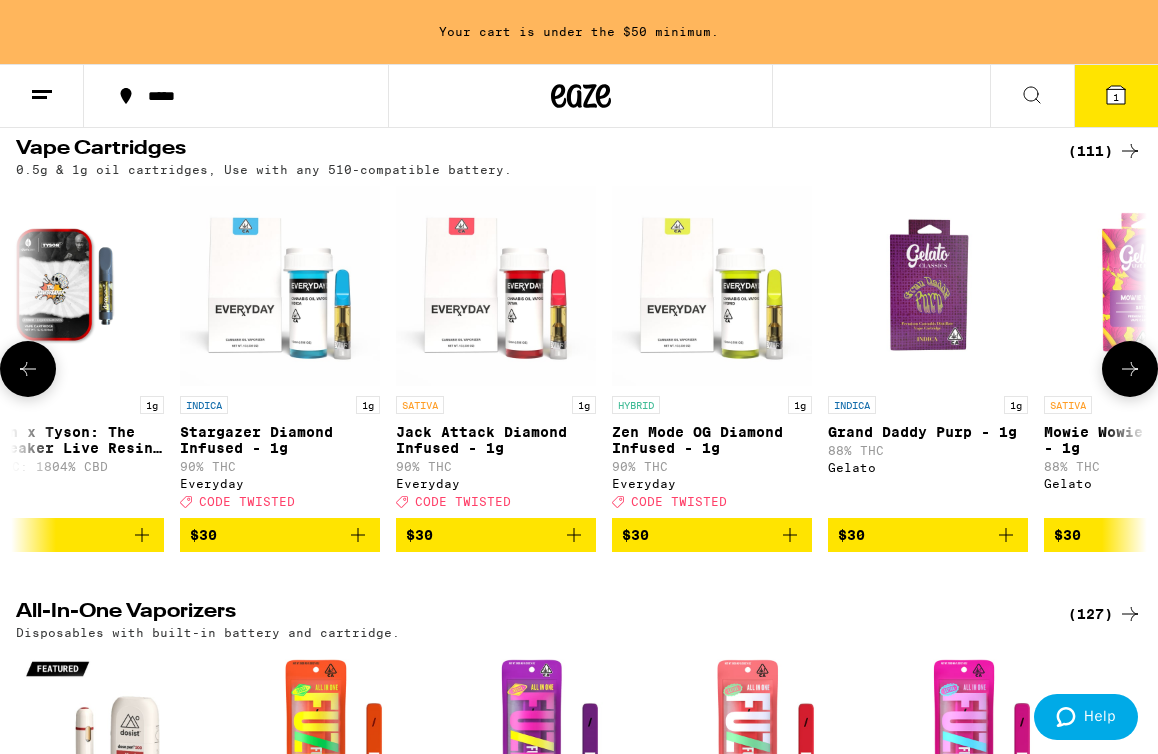 click 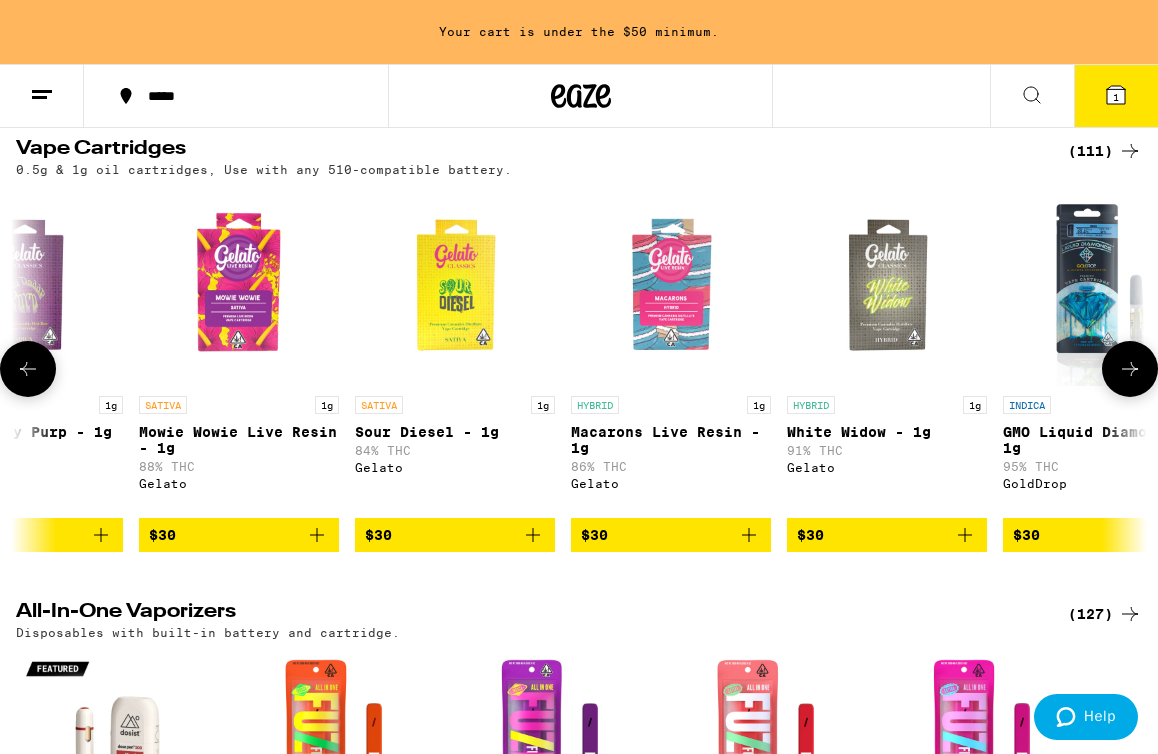 scroll, scrollTop: 0, scrollLeft: 10896, axis: horizontal 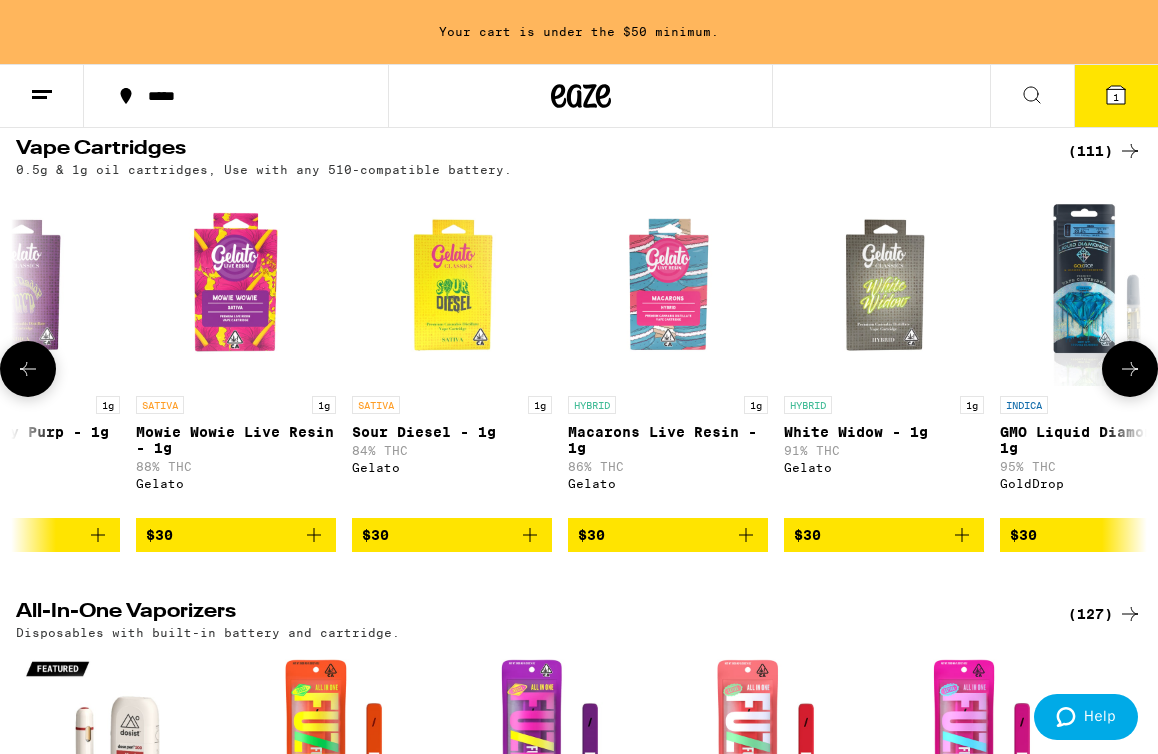 click 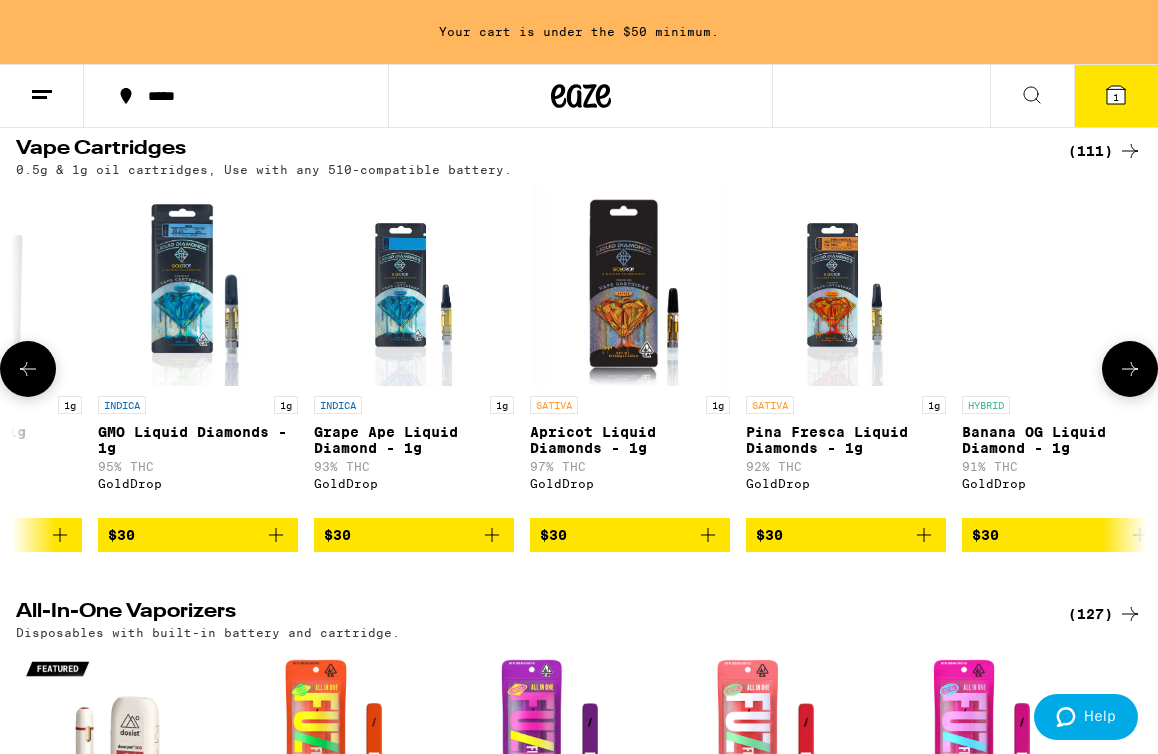scroll, scrollTop: 0, scrollLeft: 11804, axis: horizontal 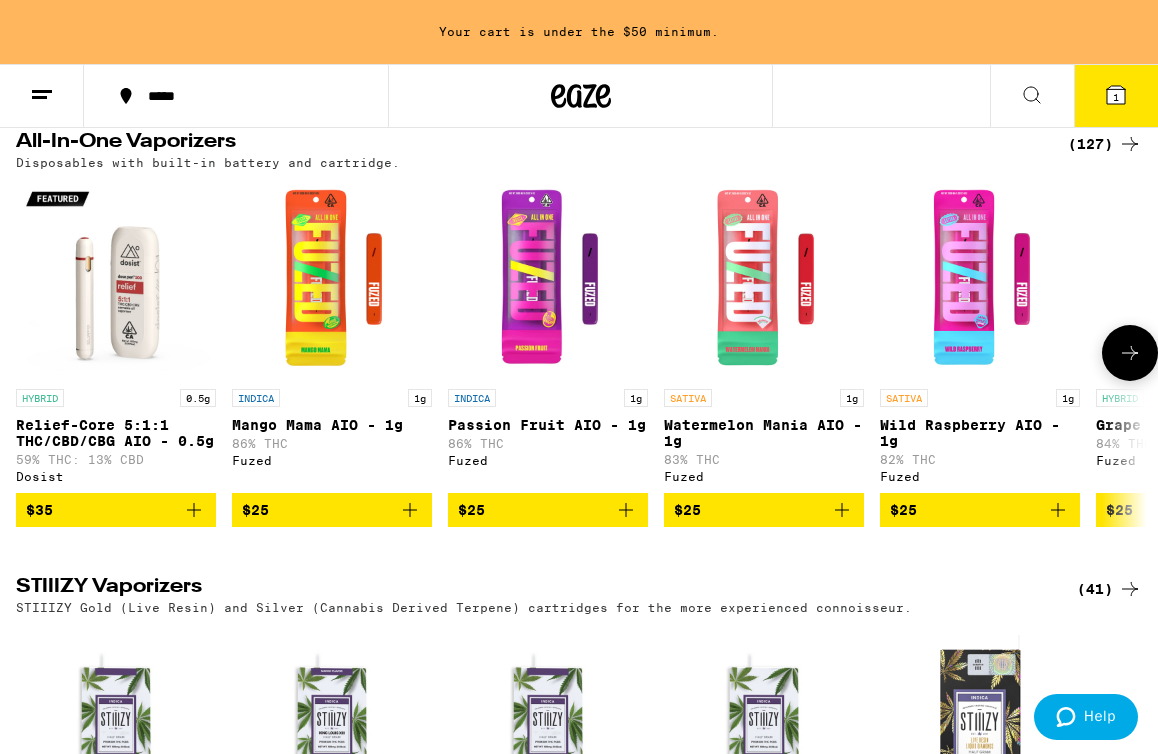 click 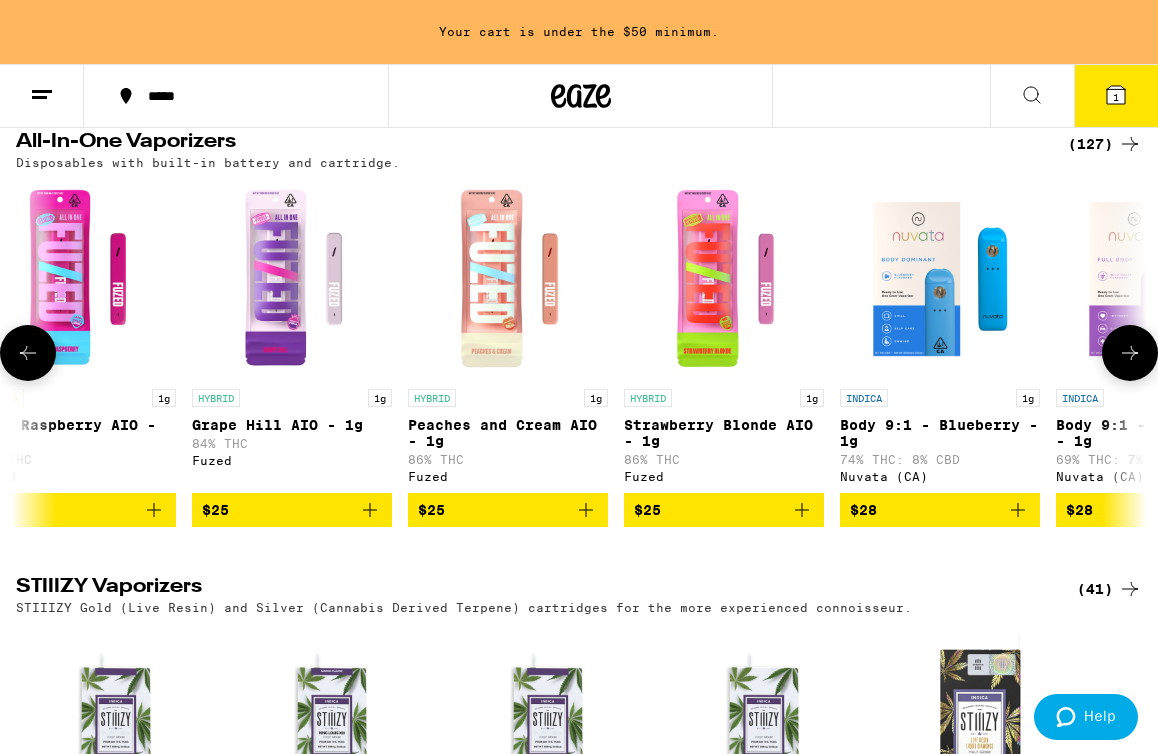 scroll, scrollTop: 0, scrollLeft: 908, axis: horizontal 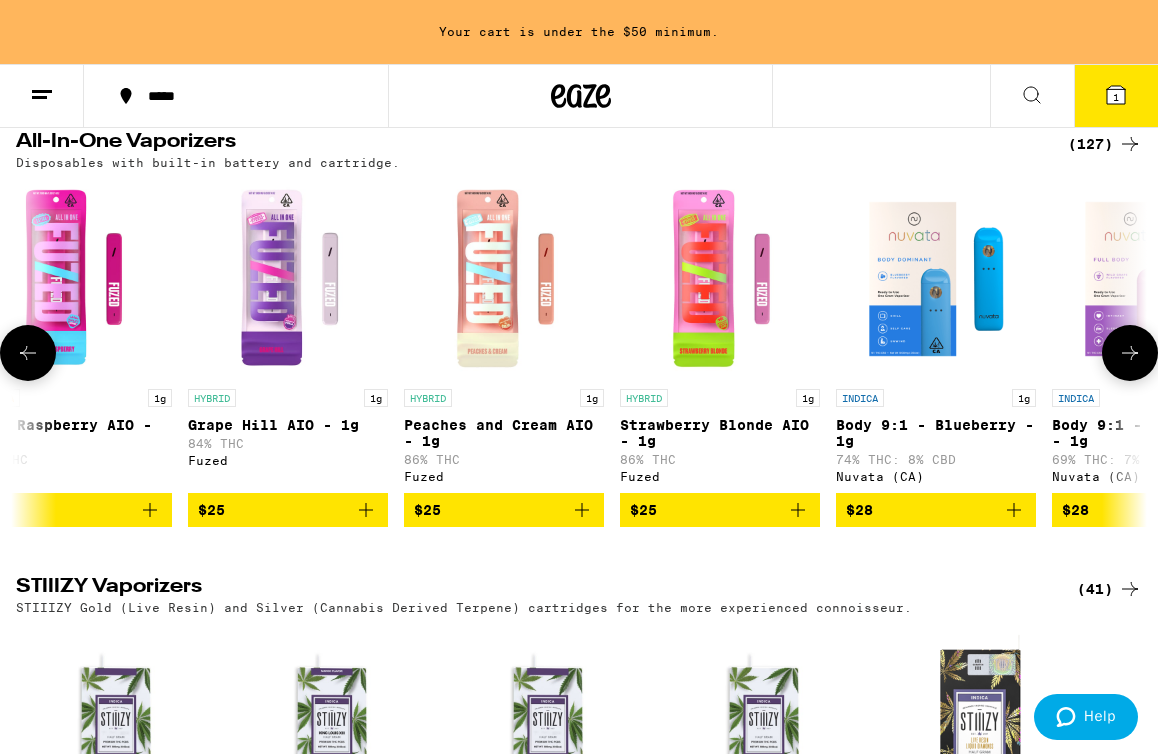 click 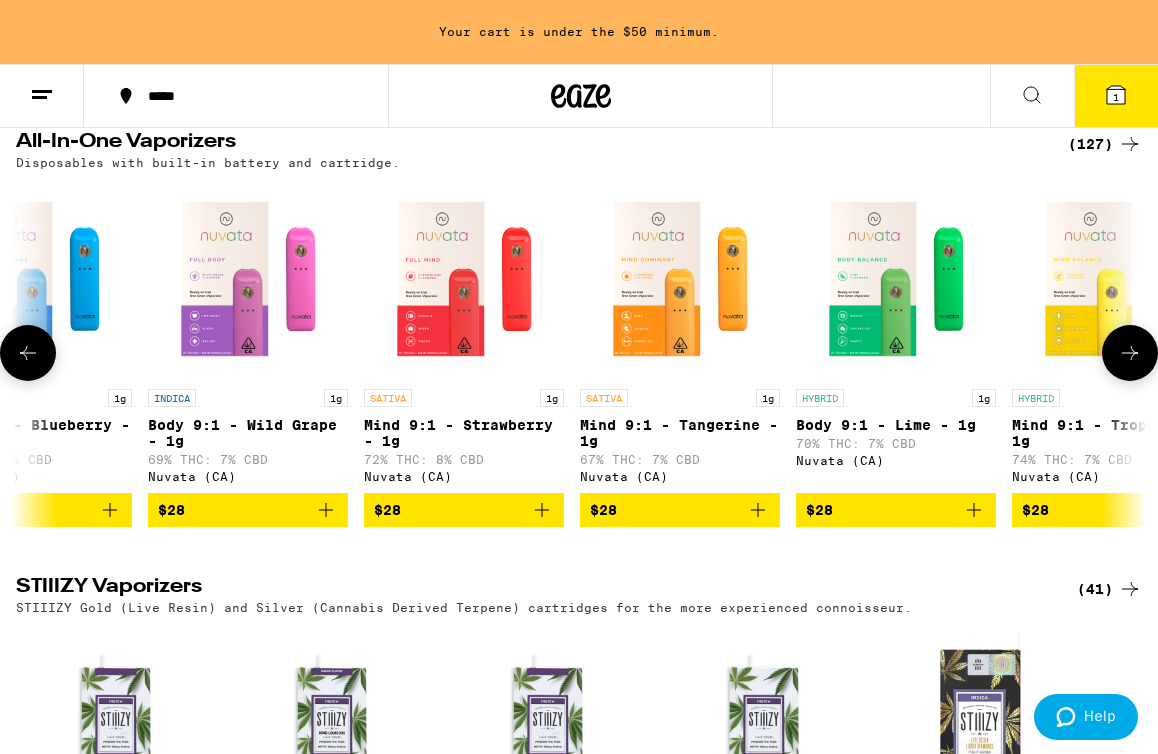 scroll, scrollTop: 0, scrollLeft: 1816, axis: horizontal 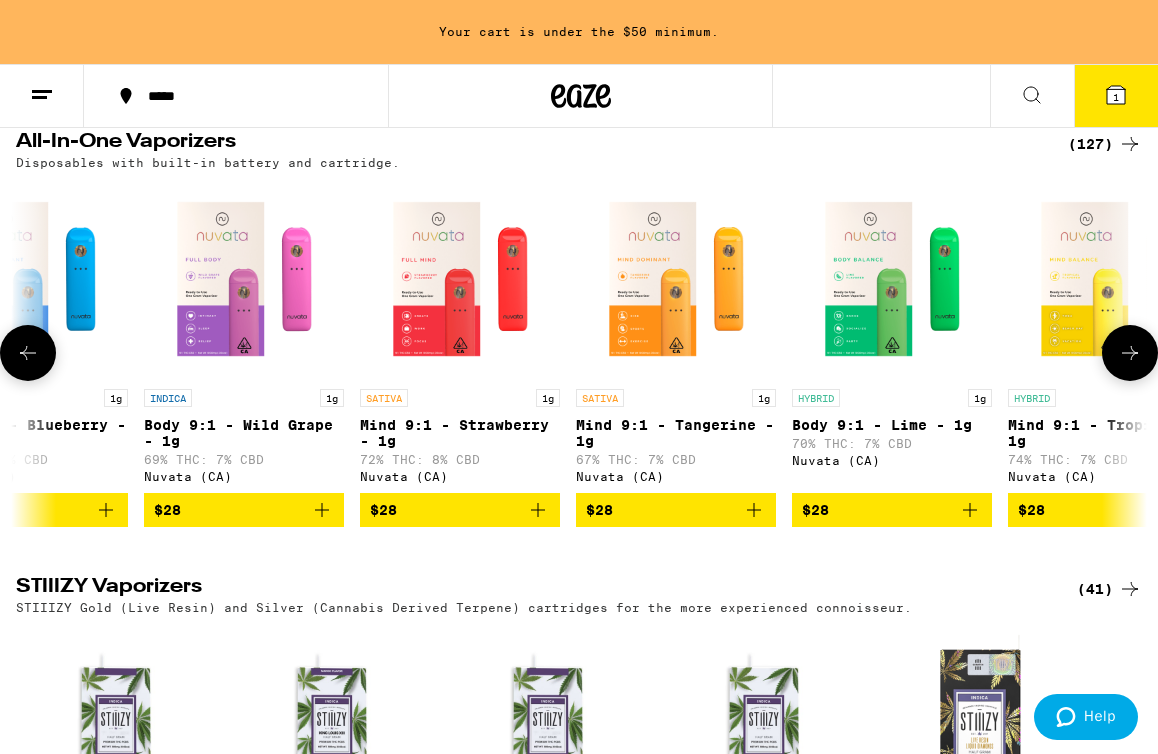 click 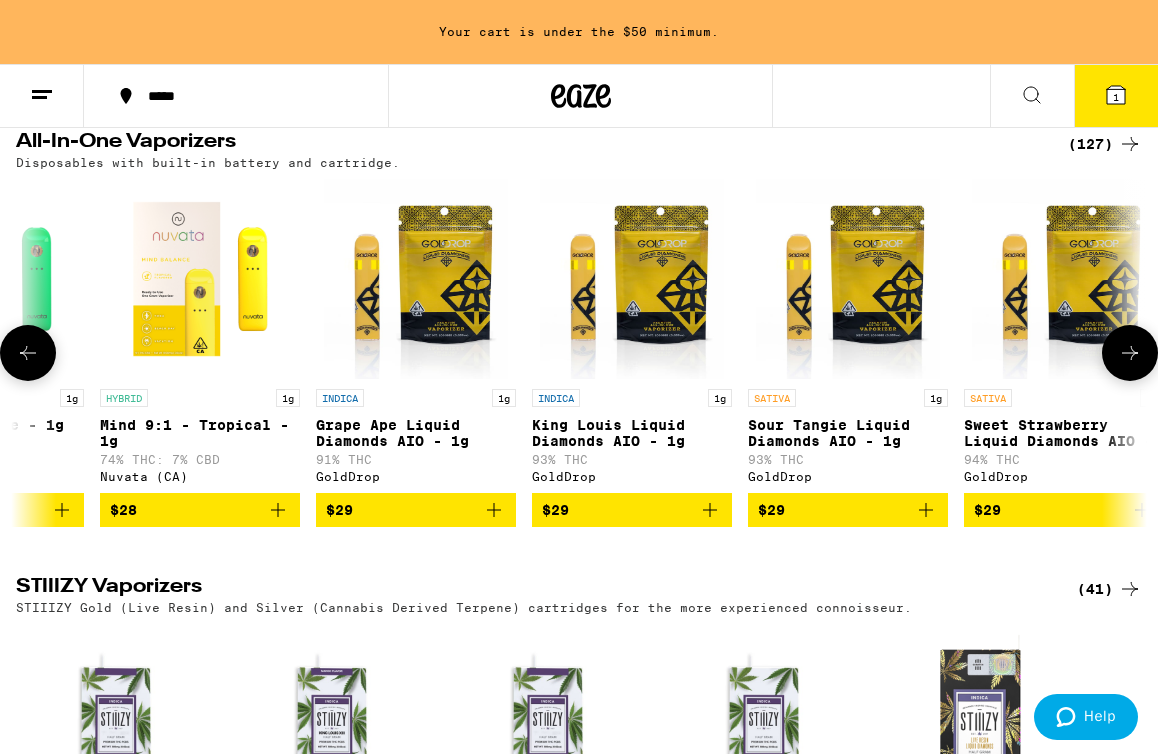 click 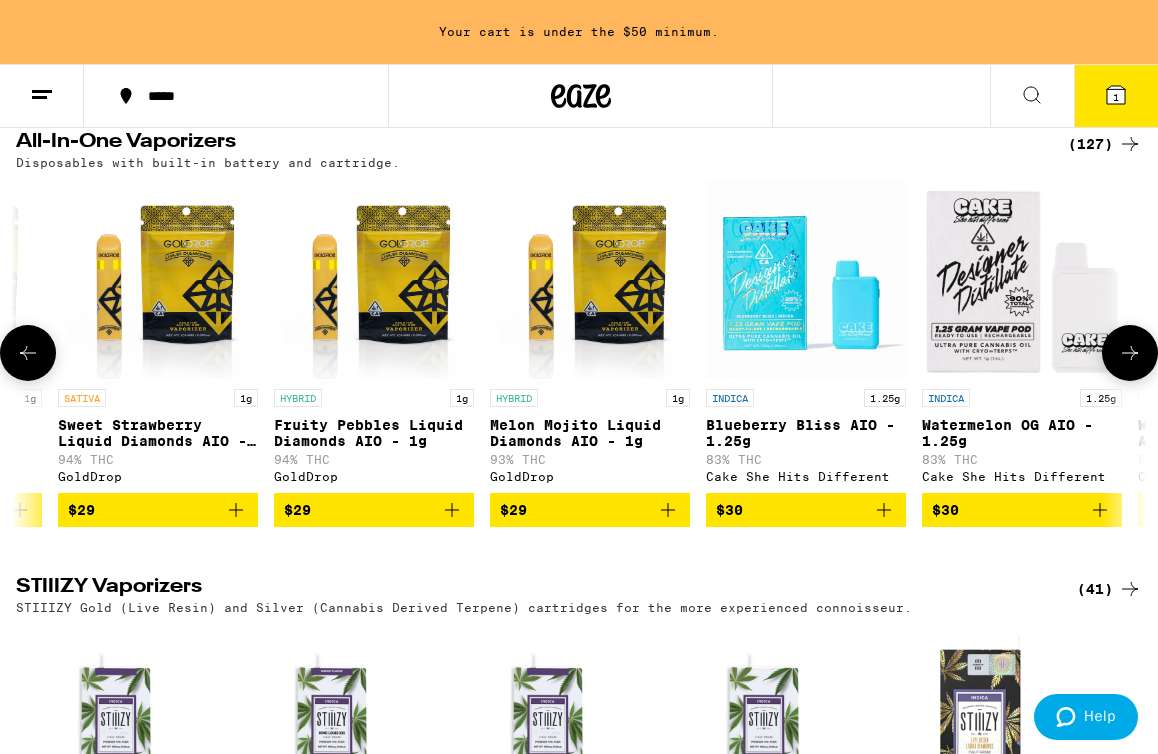 scroll, scrollTop: 0, scrollLeft: 3632, axis: horizontal 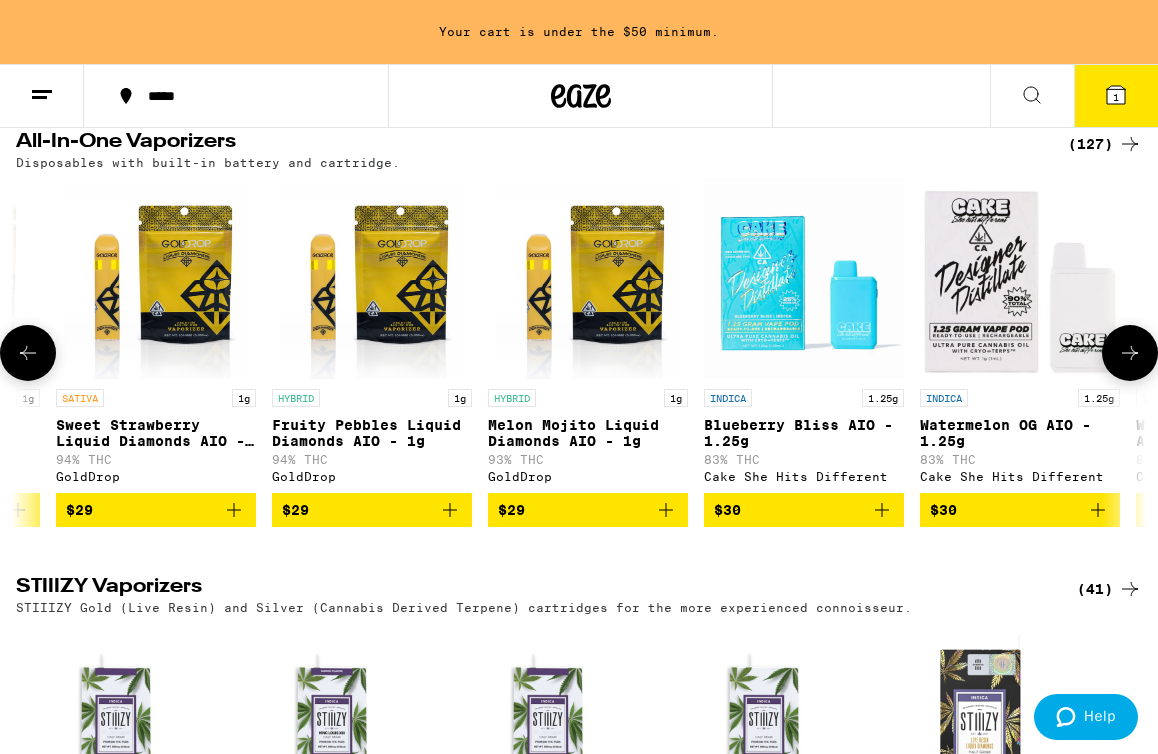 click 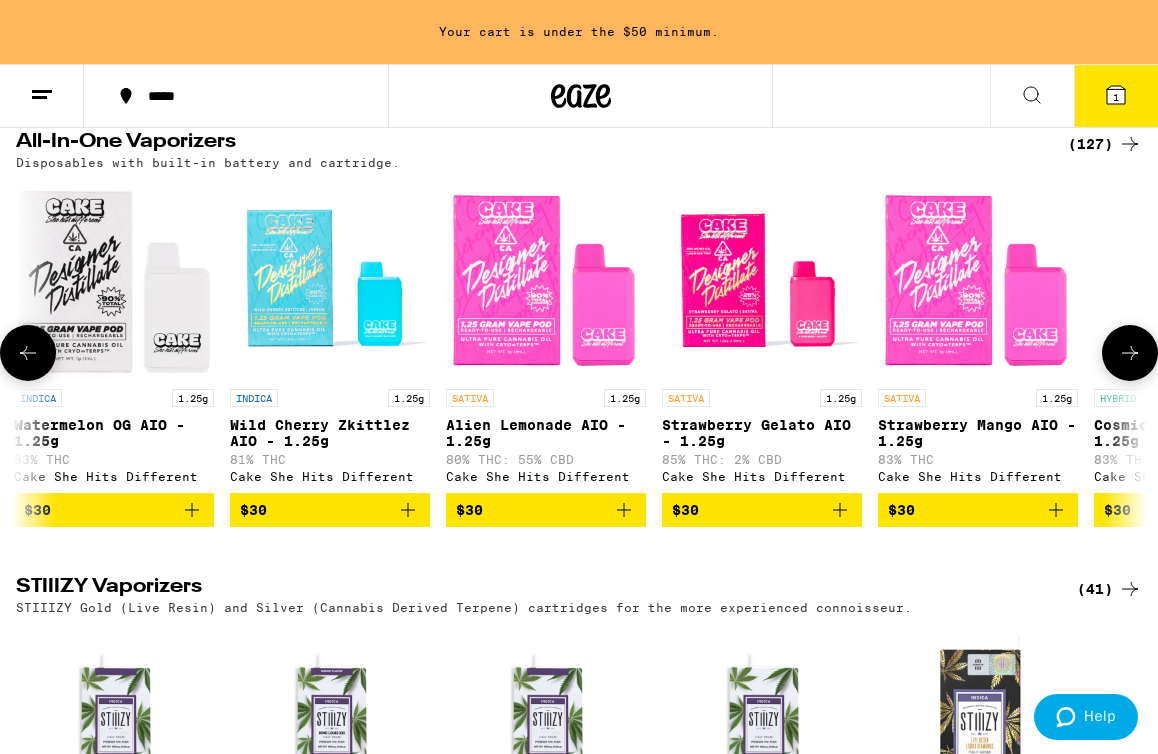 scroll, scrollTop: 0, scrollLeft: 4540, axis: horizontal 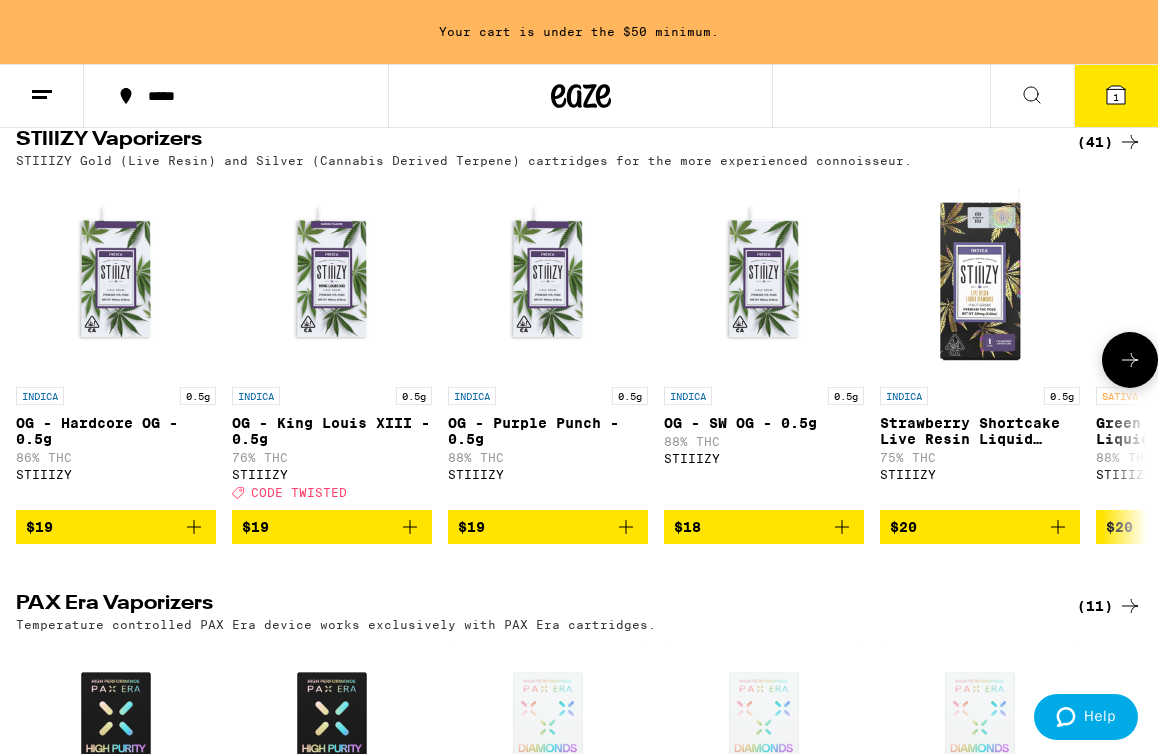 click 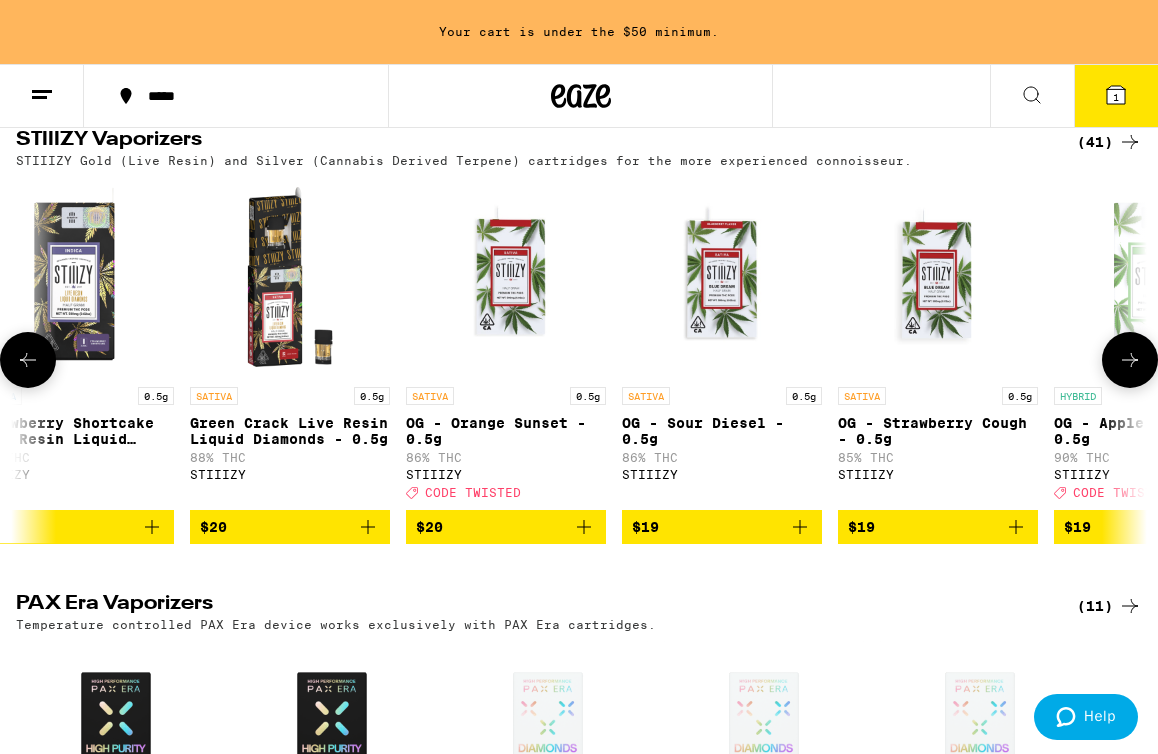 scroll, scrollTop: 0, scrollLeft: 908, axis: horizontal 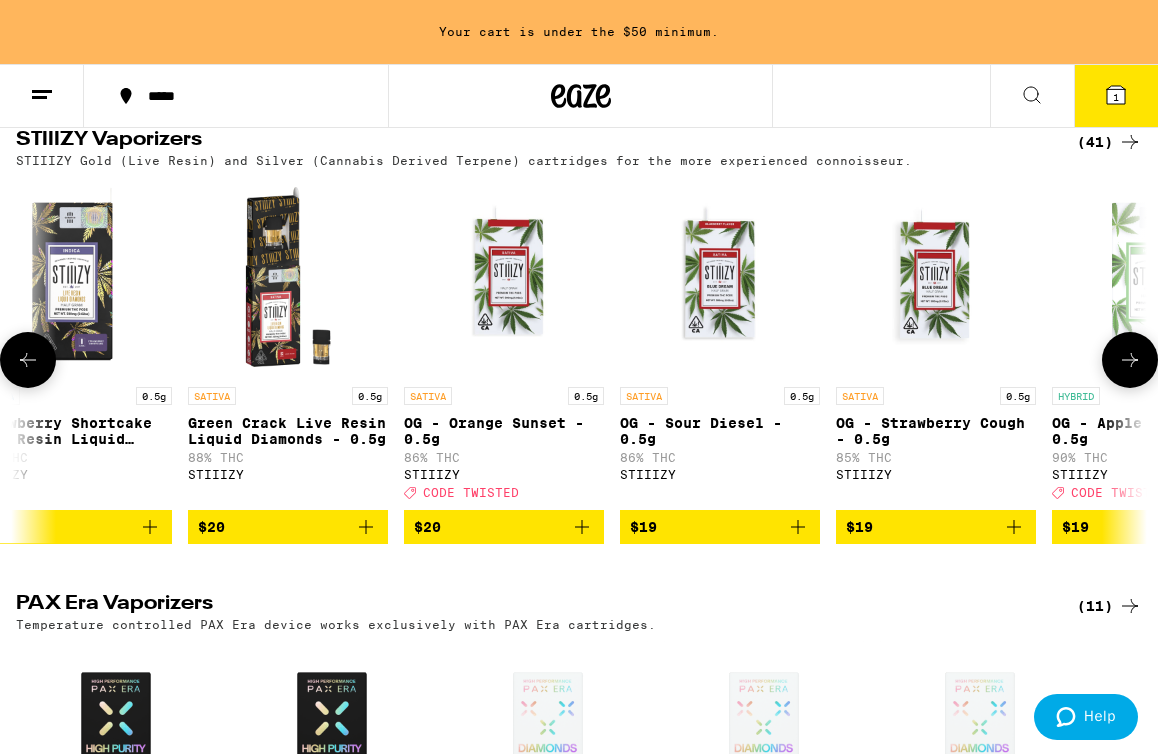 click 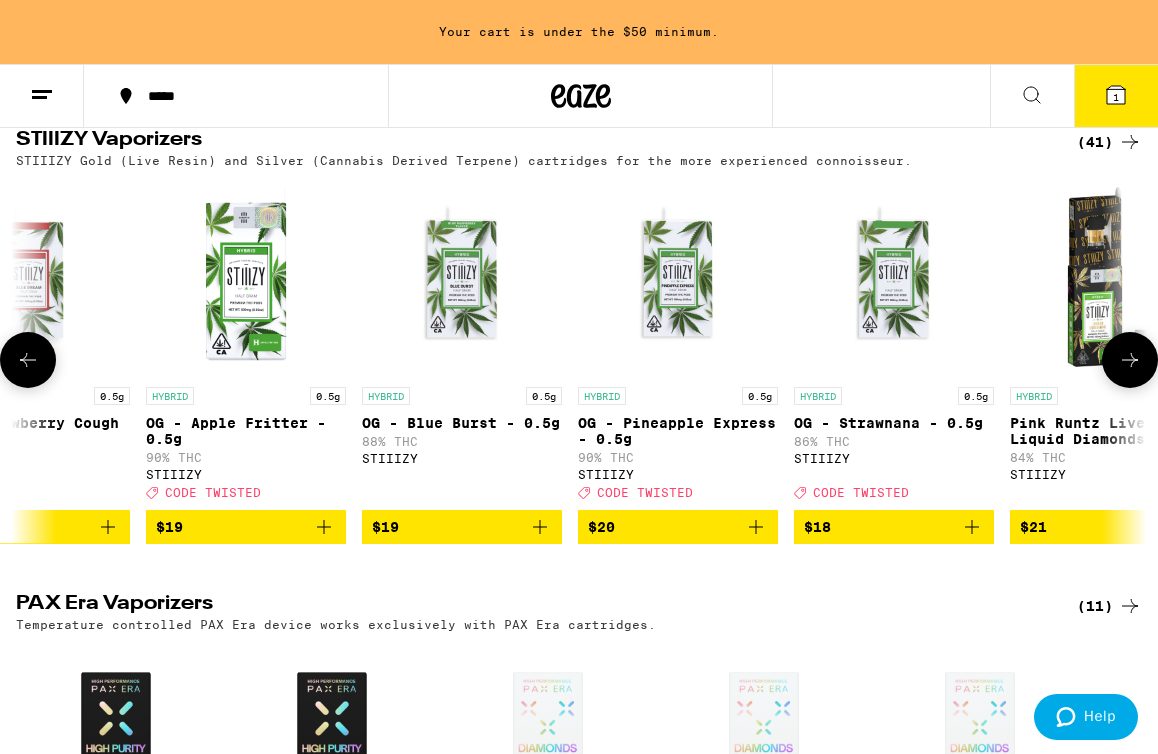 scroll, scrollTop: 0, scrollLeft: 1816, axis: horizontal 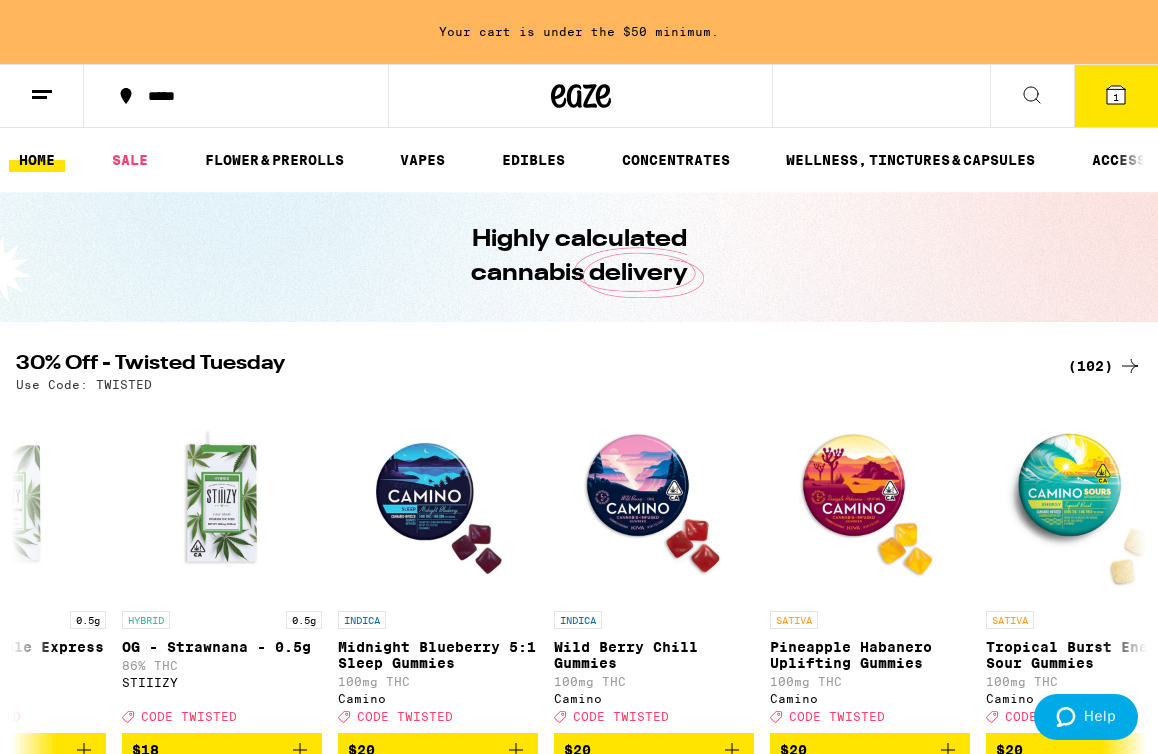 click at bounding box center (1032, 96) 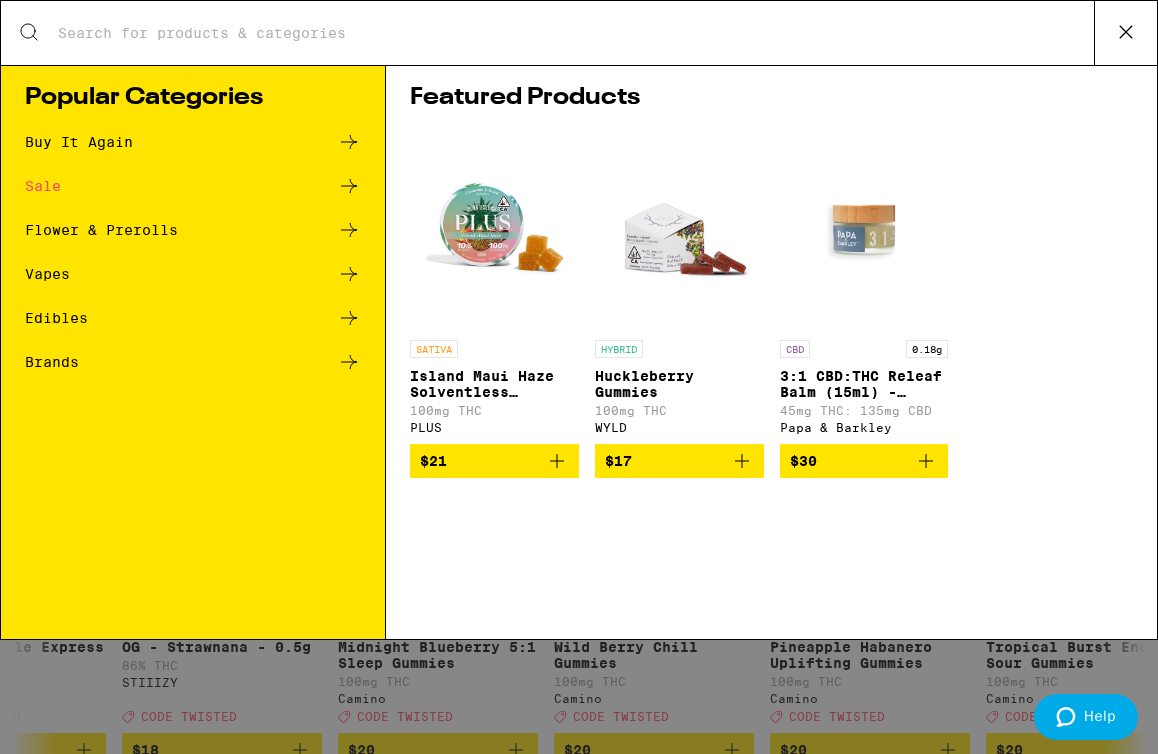 click on "Search for Products" at bounding box center [575, 33] 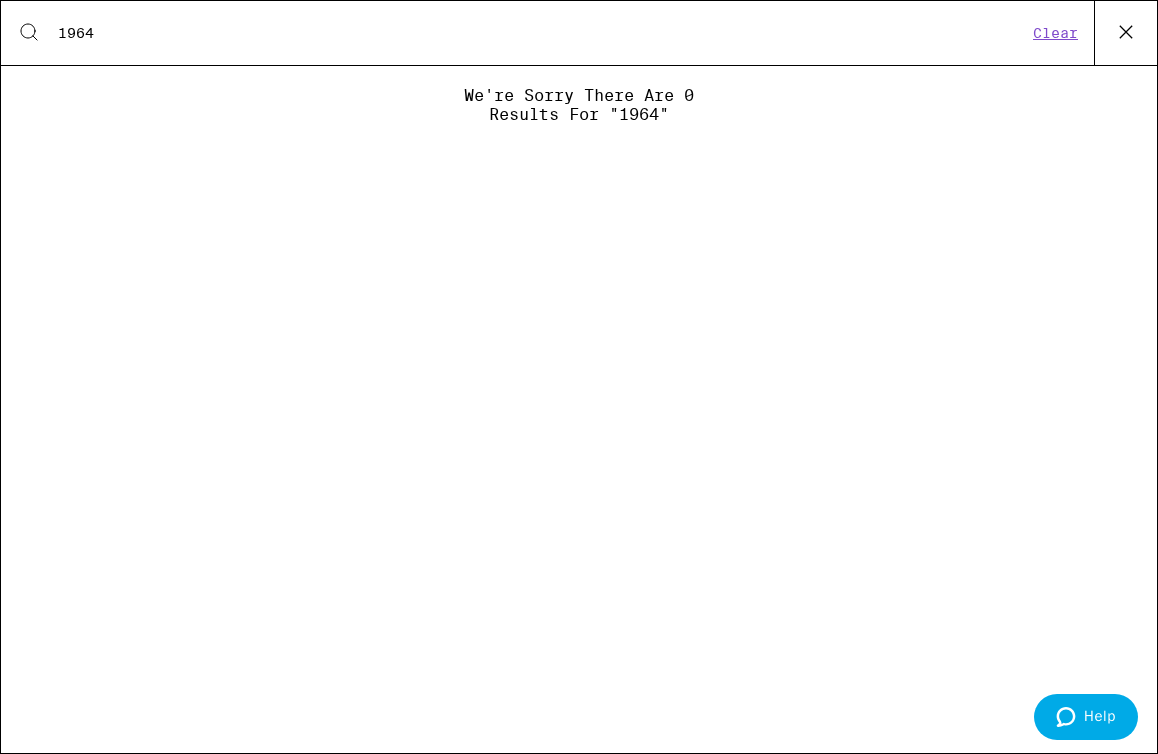 type on "1964" 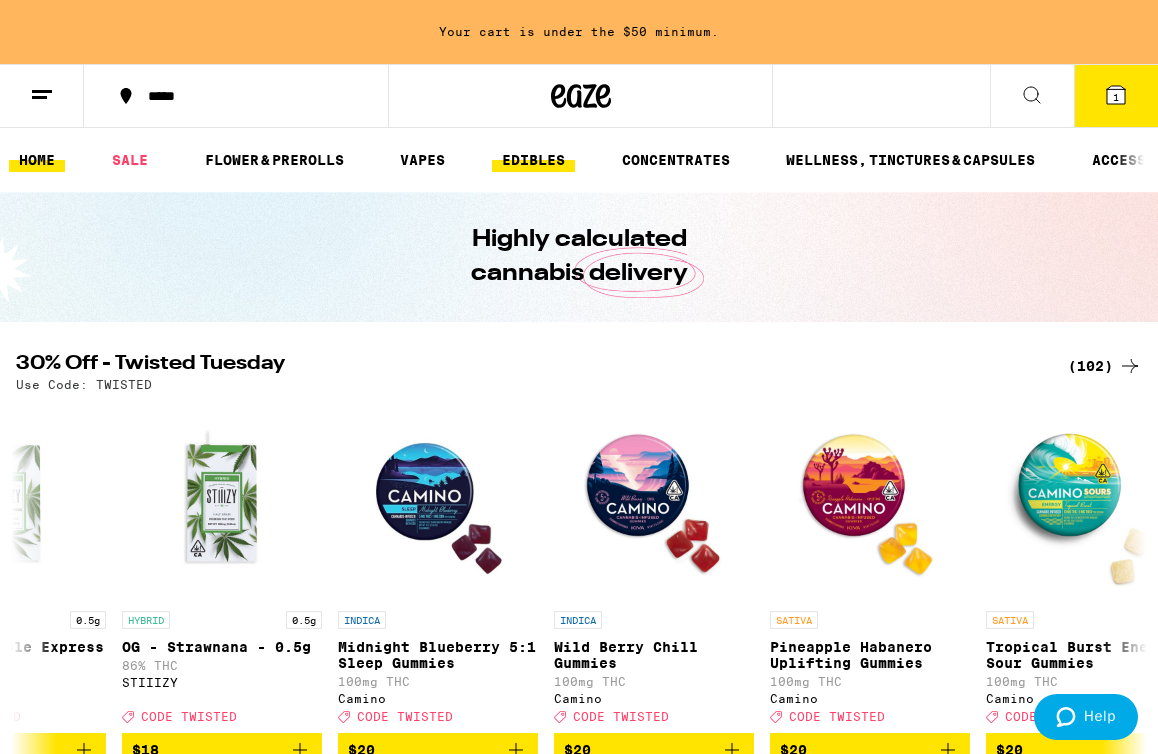 click on "EDIBLES" at bounding box center (533, 160) 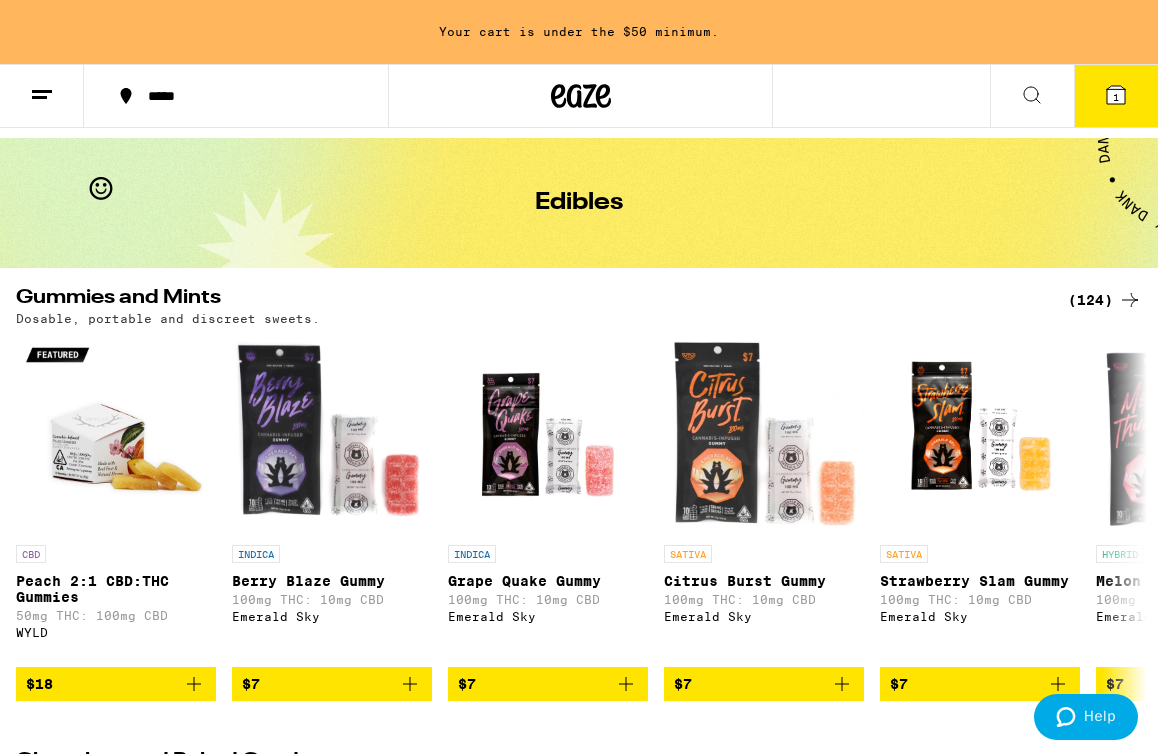 scroll, scrollTop: 82, scrollLeft: 0, axis: vertical 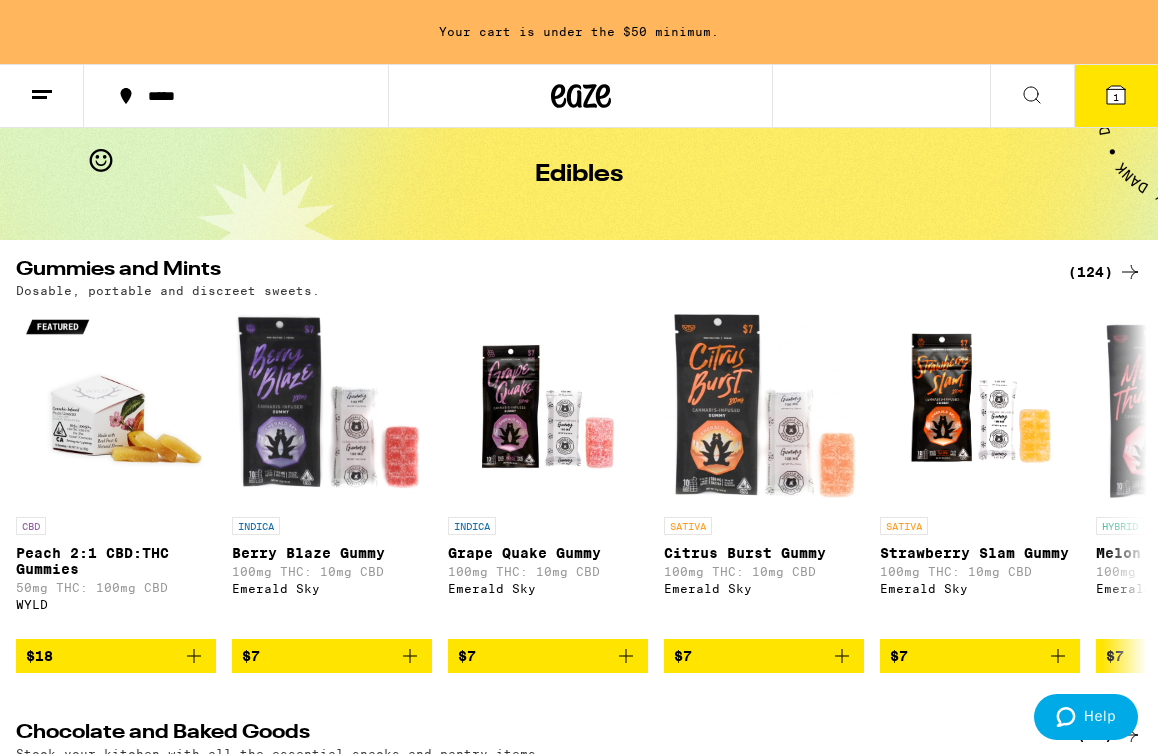 click on "(124)" at bounding box center (1105, 272) 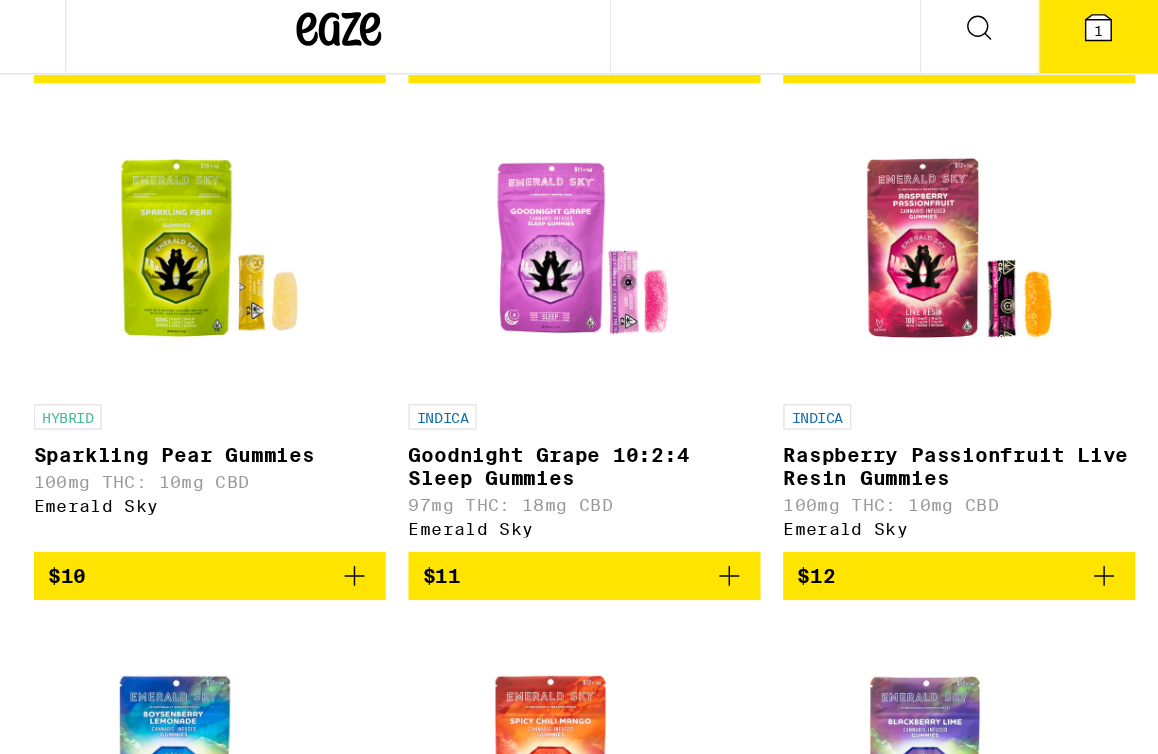 scroll, scrollTop: 2361, scrollLeft: 0, axis: vertical 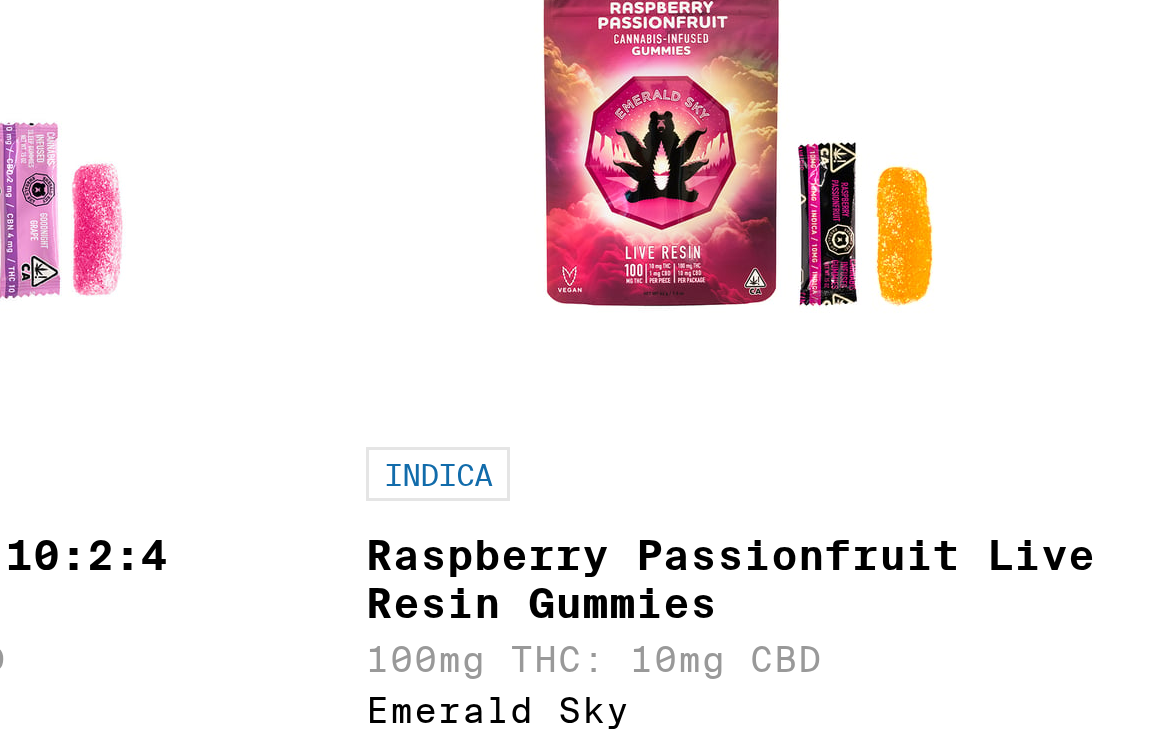 click at bounding box center (1018, 250) 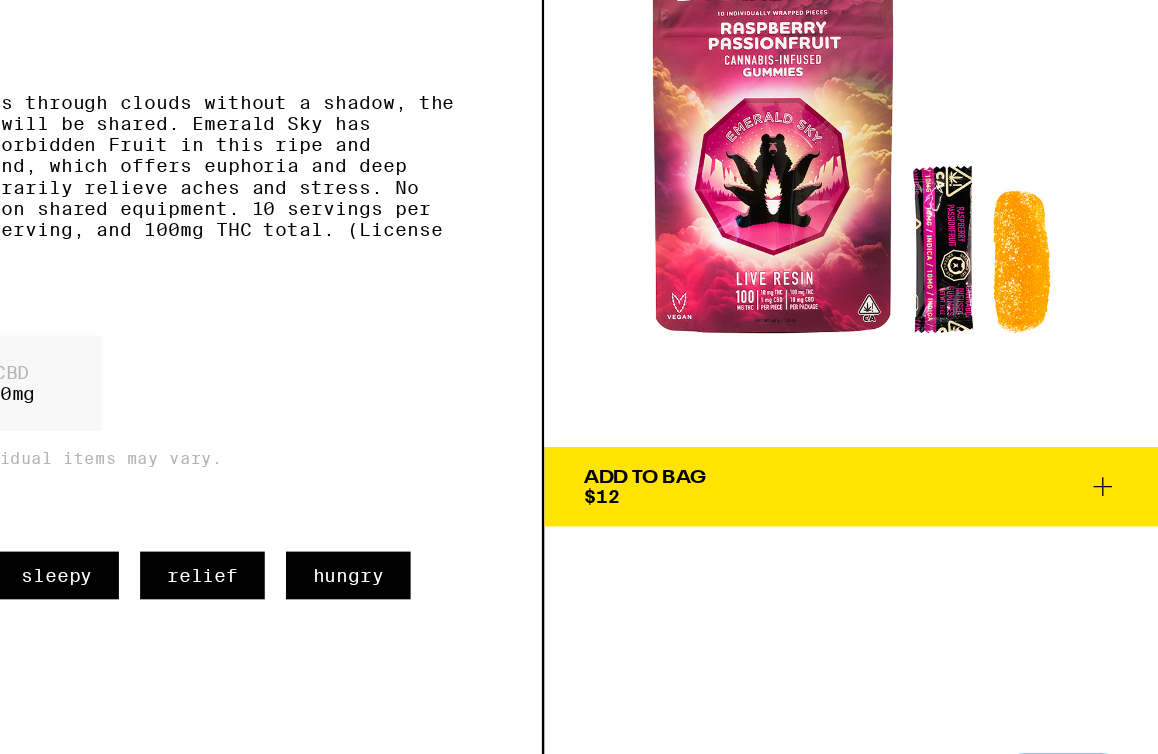 scroll, scrollTop: 2361, scrollLeft: 0, axis: vertical 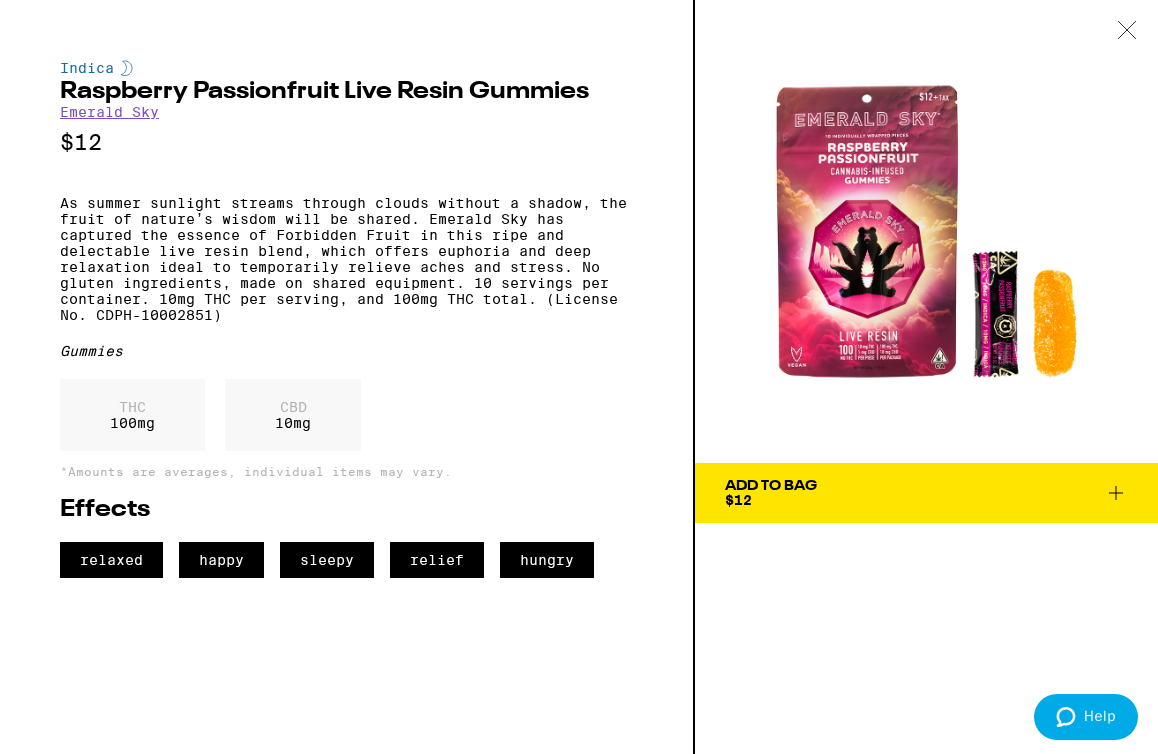 click on "As summer sunlight streams through clouds without a shadow, the fruit of nature’s wisdom will be shared. Emerald Sky has captured the essence of Forbidden Fruit in this ripe and delectable live resin blend, which offers euphoria and deep relaxation ideal to temporarily relieve aches and stress. No gluten ingredients, made on shared equipment. 10 servings per container. 10mg THC per serving, and 100mg THC total. (License No. CDPH-10002851)" at bounding box center (346, 259) 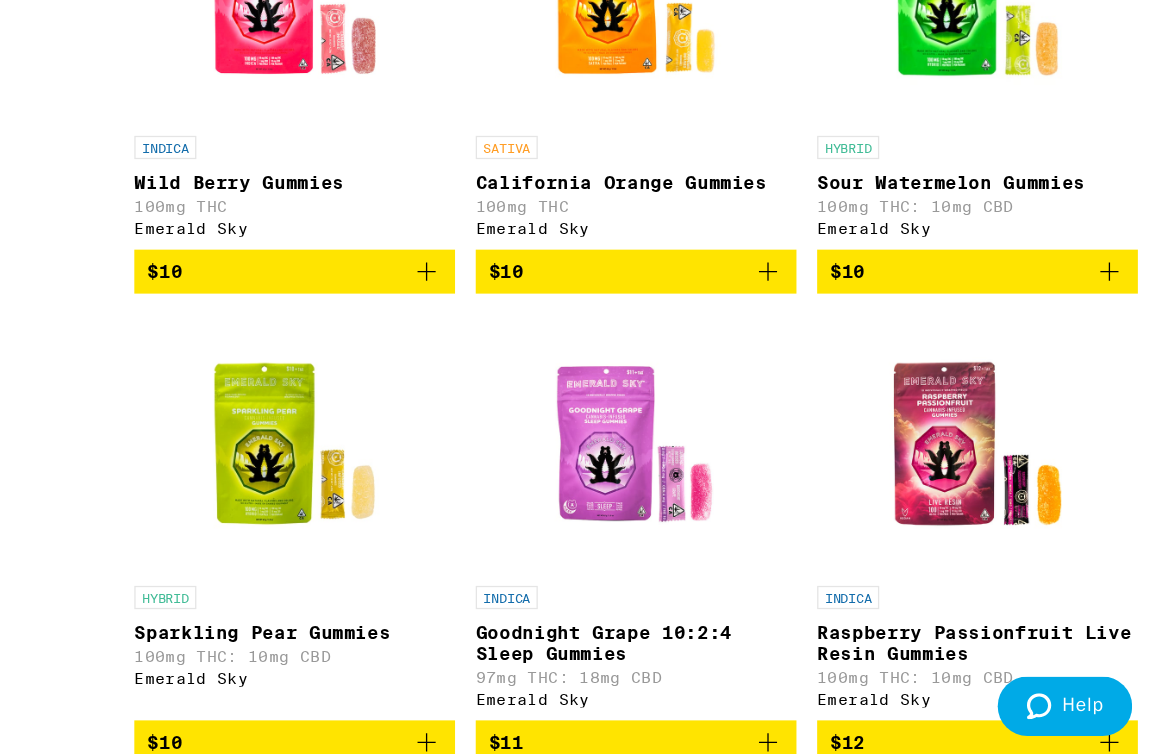 scroll, scrollTop: 2096, scrollLeft: 0, axis: vertical 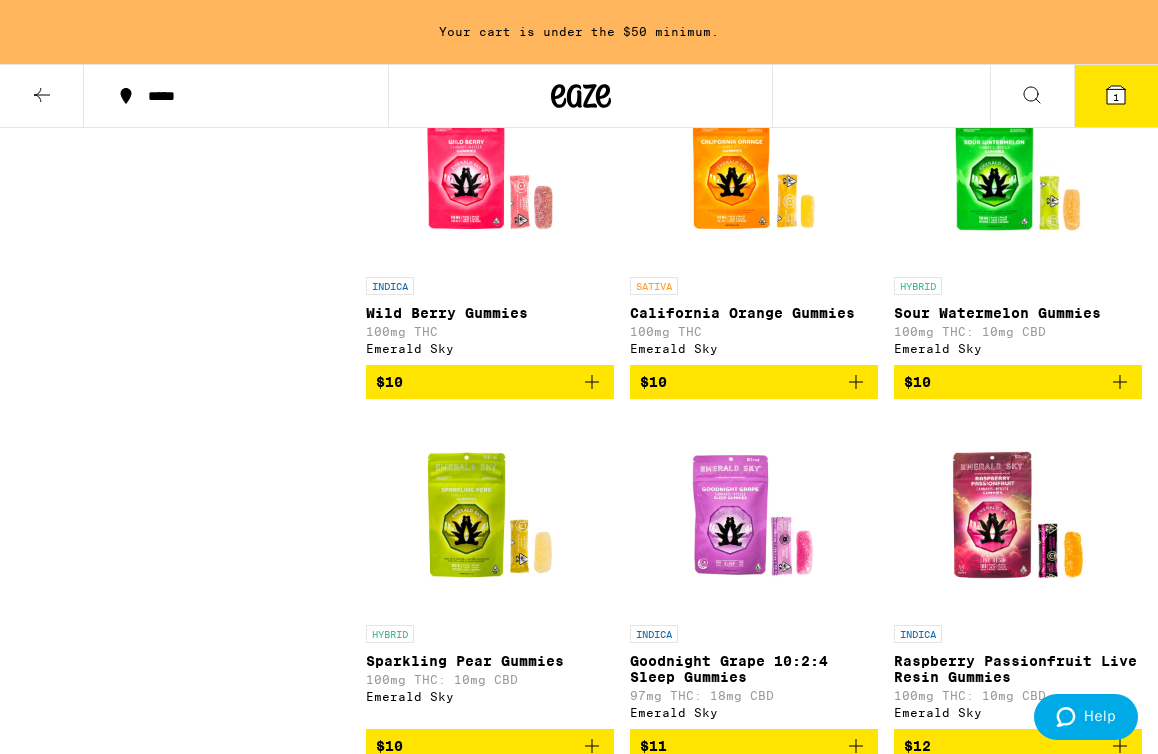click at bounding box center [490, 167] 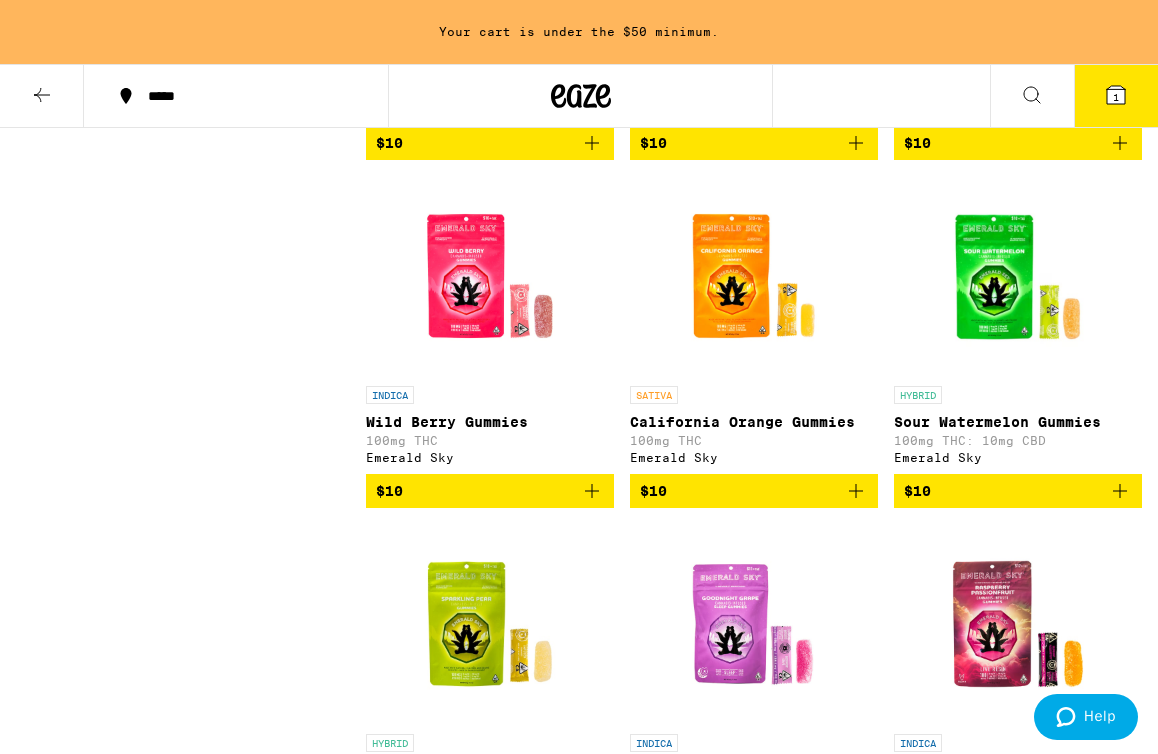 scroll, scrollTop: 1658, scrollLeft: 0, axis: vertical 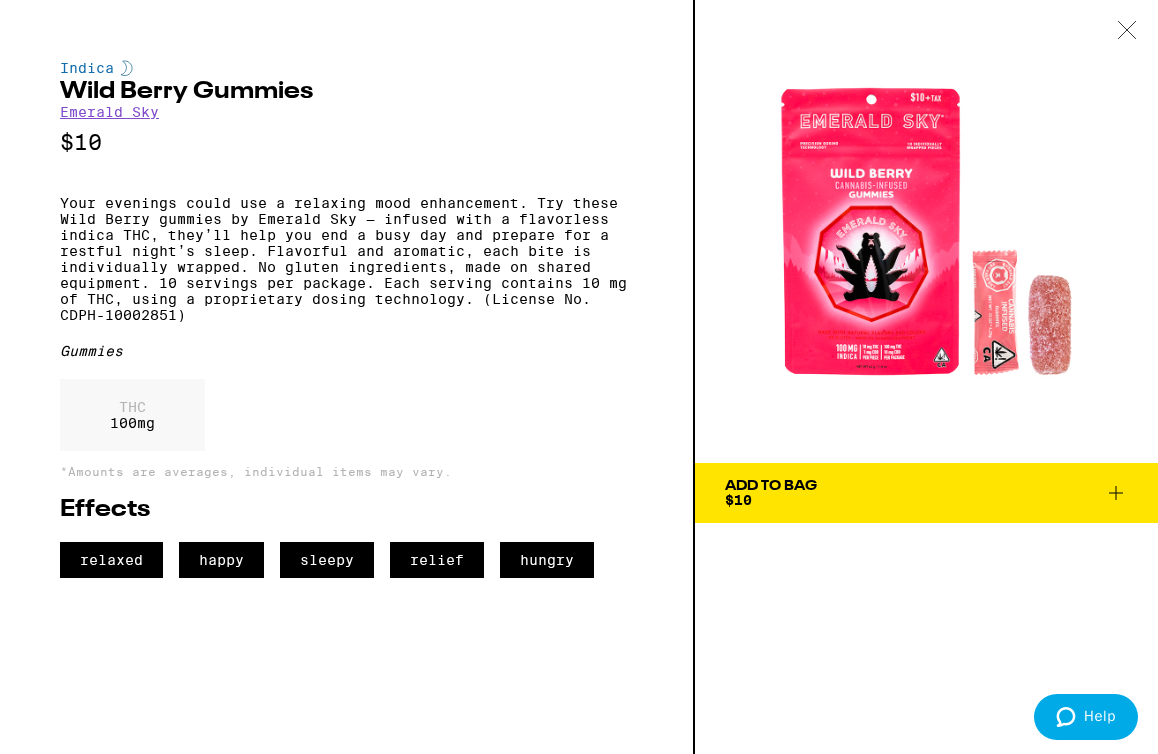 click at bounding box center (1127, 31) 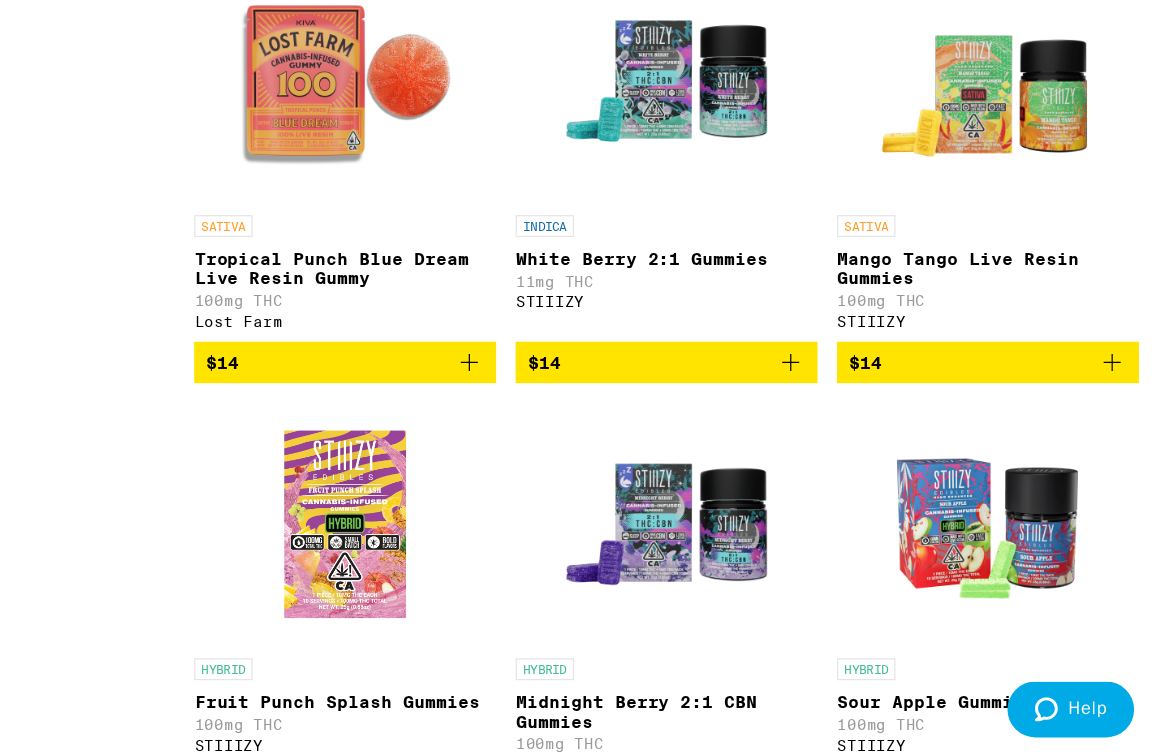 scroll, scrollTop: 3915, scrollLeft: 0, axis: vertical 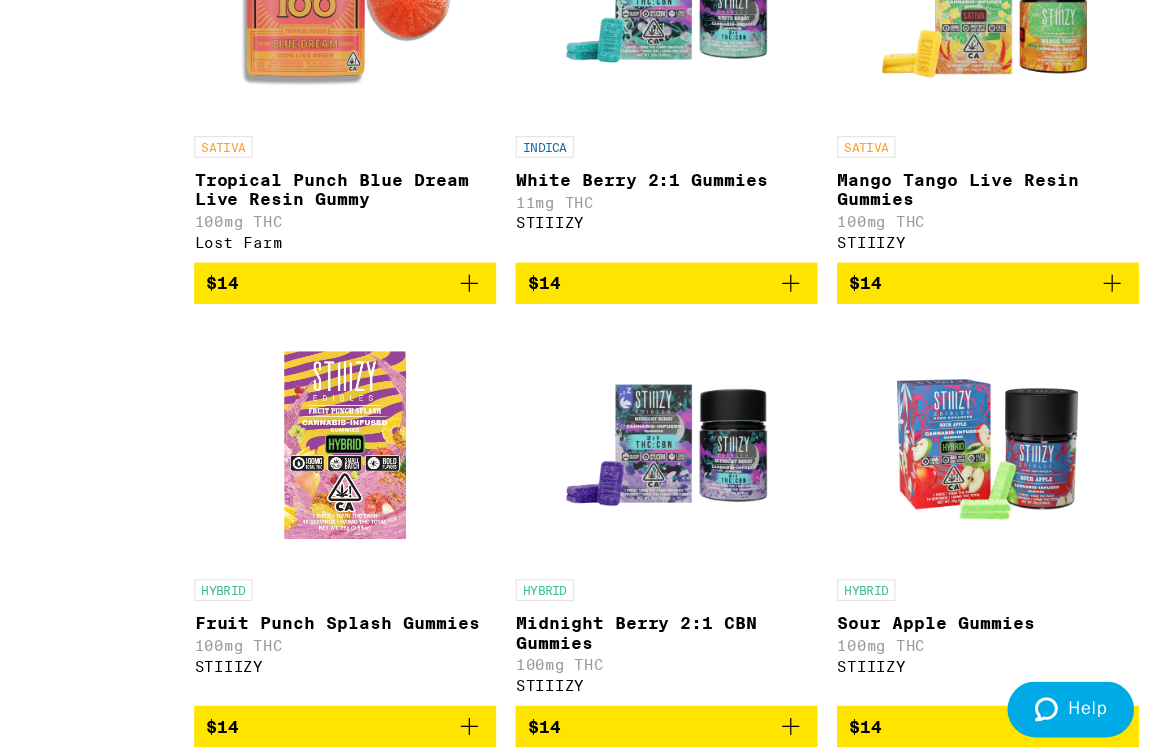click at bounding box center [490, 136] 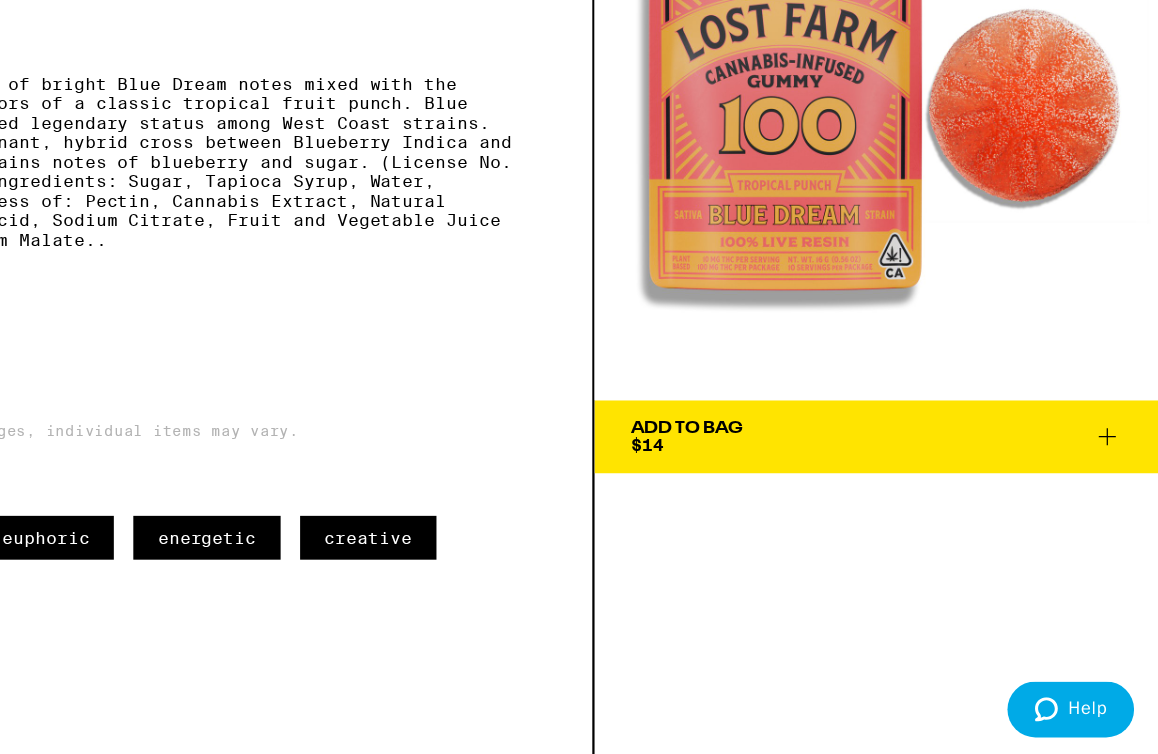 scroll, scrollTop: 3914, scrollLeft: 0, axis: vertical 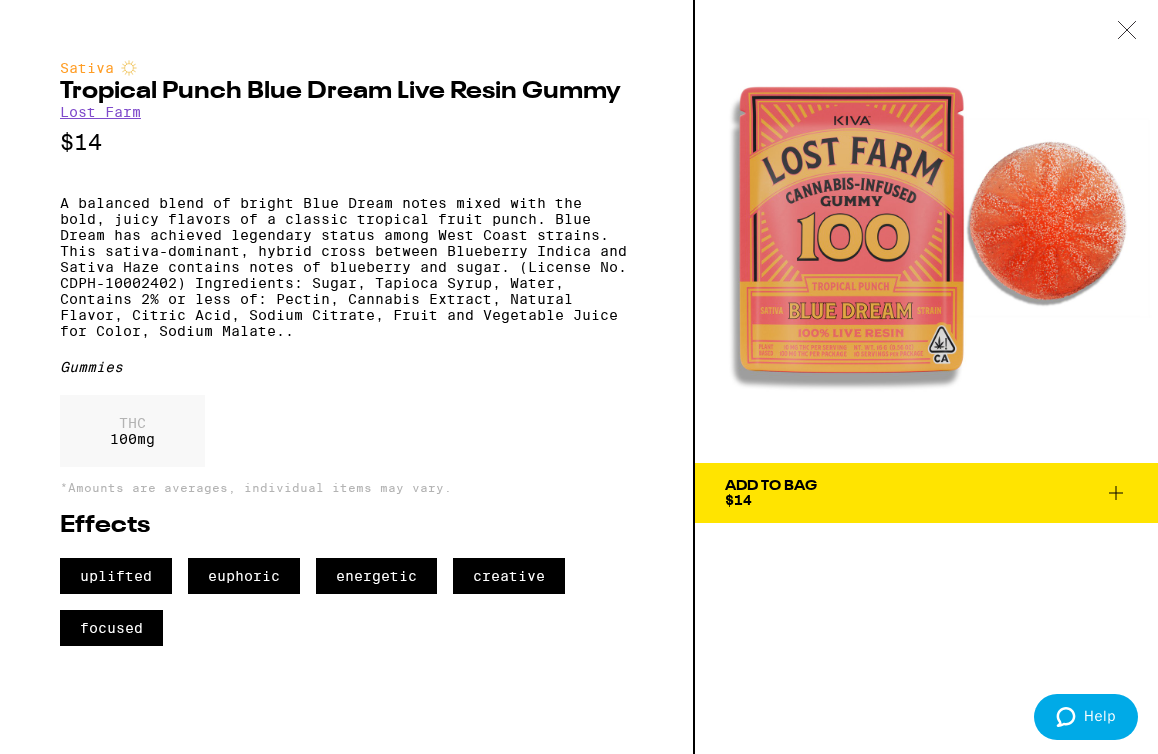 click on "A balanced blend of bright Blue Dream notes mixed with the bold, juicy flavors of a classic tropical fruit punch. Blue Dream has achieved legendary status among West Coast strains. This sativa-dominant, hybrid cross between Blueberry Indica and Sativa Haze contains notes of blueberry and sugar. (License No. CDPH-10002402)
Ingredients: Sugar, Tapioca Syrup, Water, Contains 2% or less of: Pectin, Cannabis Extract, Natural Flavor, Citric Acid, Sodium Citrate, Fruit and Vegetable Juice for Color, Sodium Malate.." at bounding box center [346, 267] 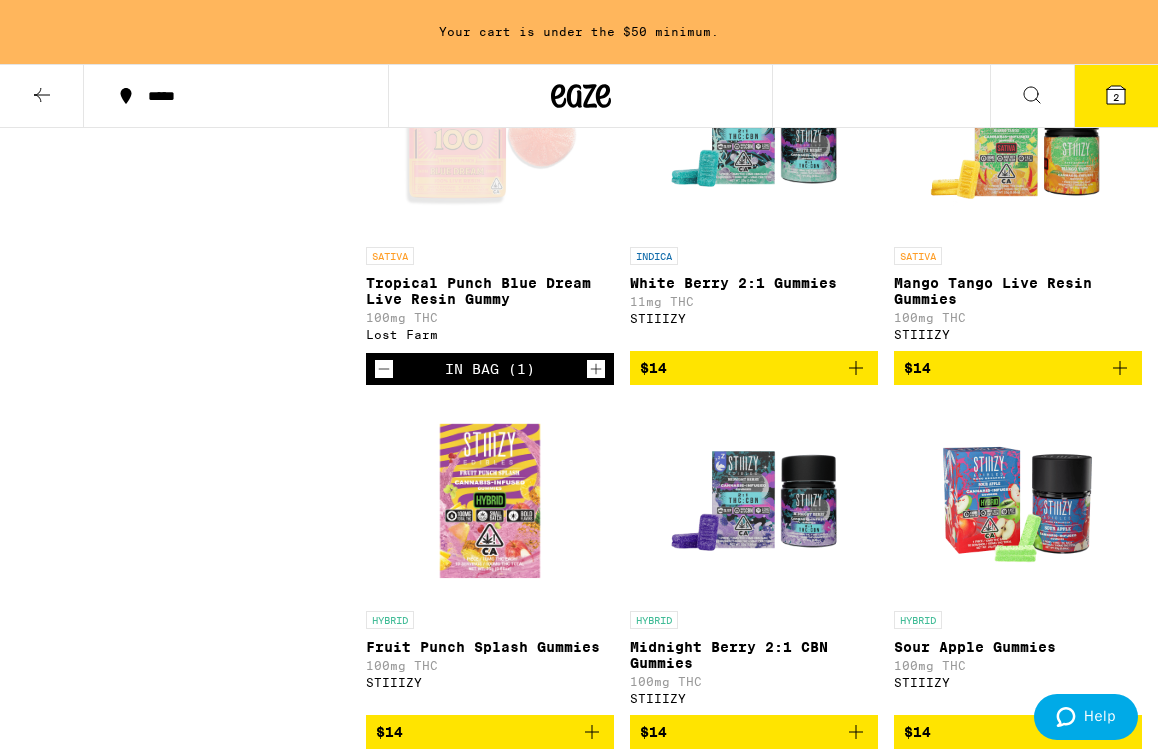 click on "Clearfalse filter Strain Type CBD Hybrid Indica Sativa Subcategory Gummies Mint Soft Sweets Brand Camino Dr. Norm's Emerald Sky Froot Highatus Powered by Cannabiotix Kanha Kiva Confections Lost Farm PLUS Smokiez STIIIZY WYLD" at bounding box center (191, 4046) 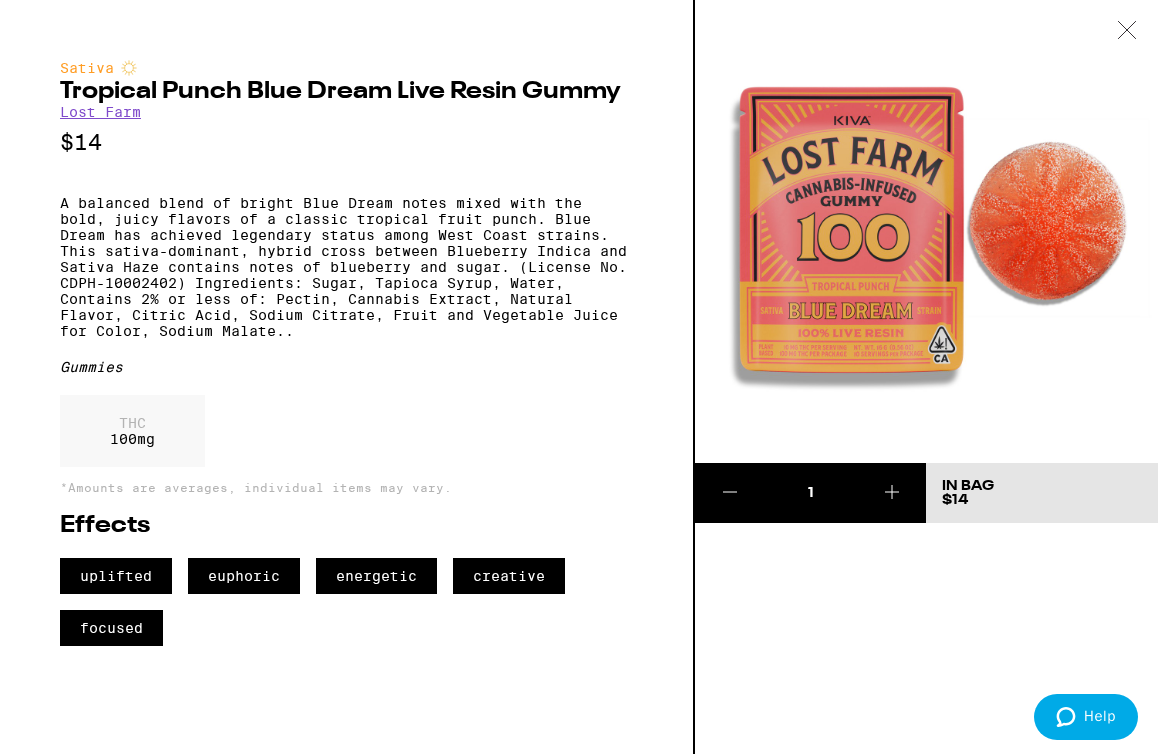 click at bounding box center (1127, 31) 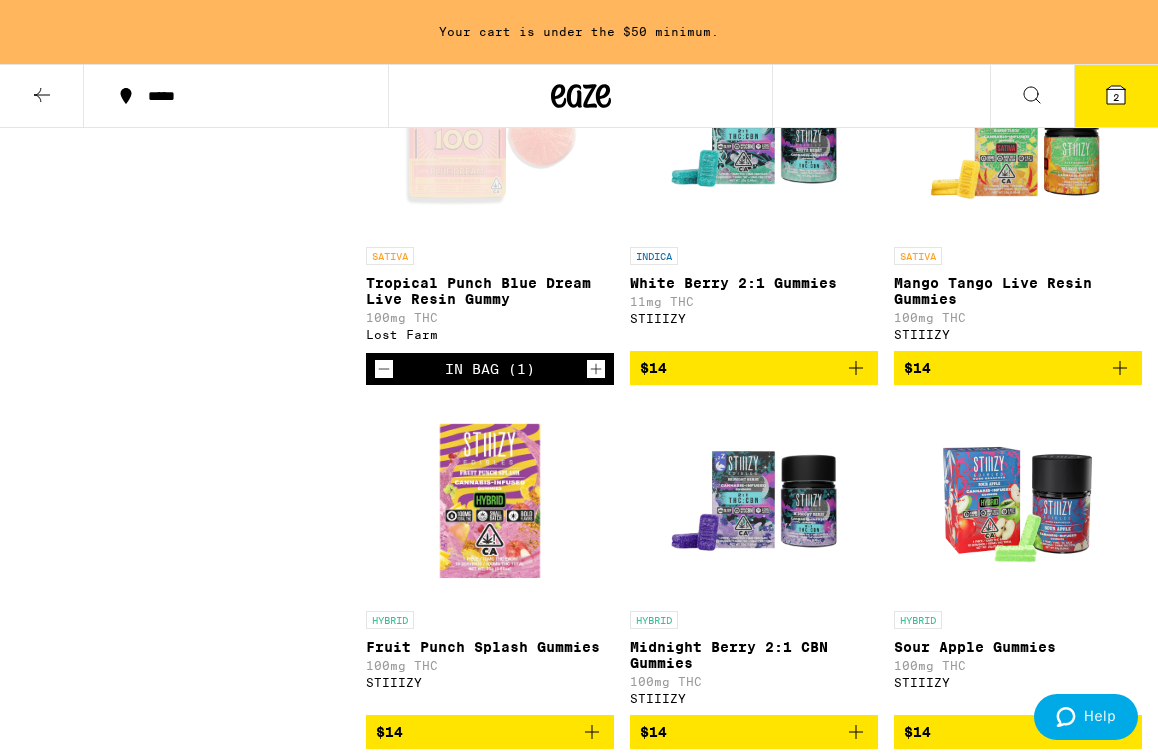 click at bounding box center (1018, 137) 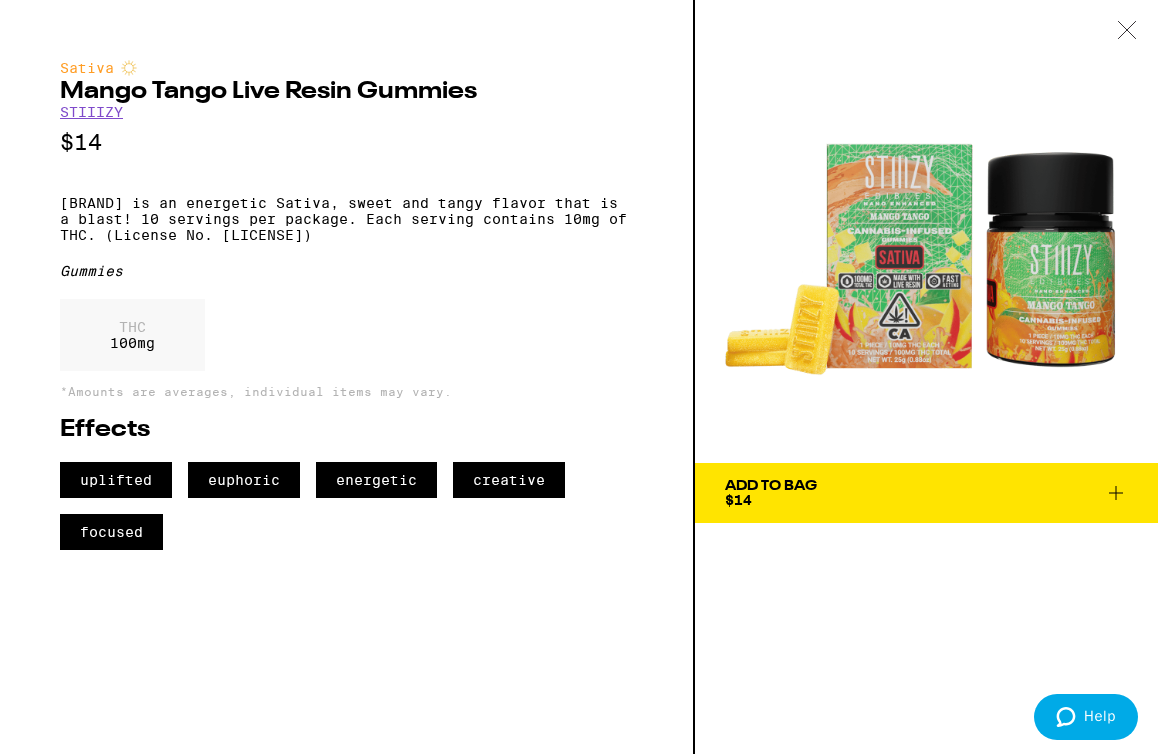 click at bounding box center (1127, 31) 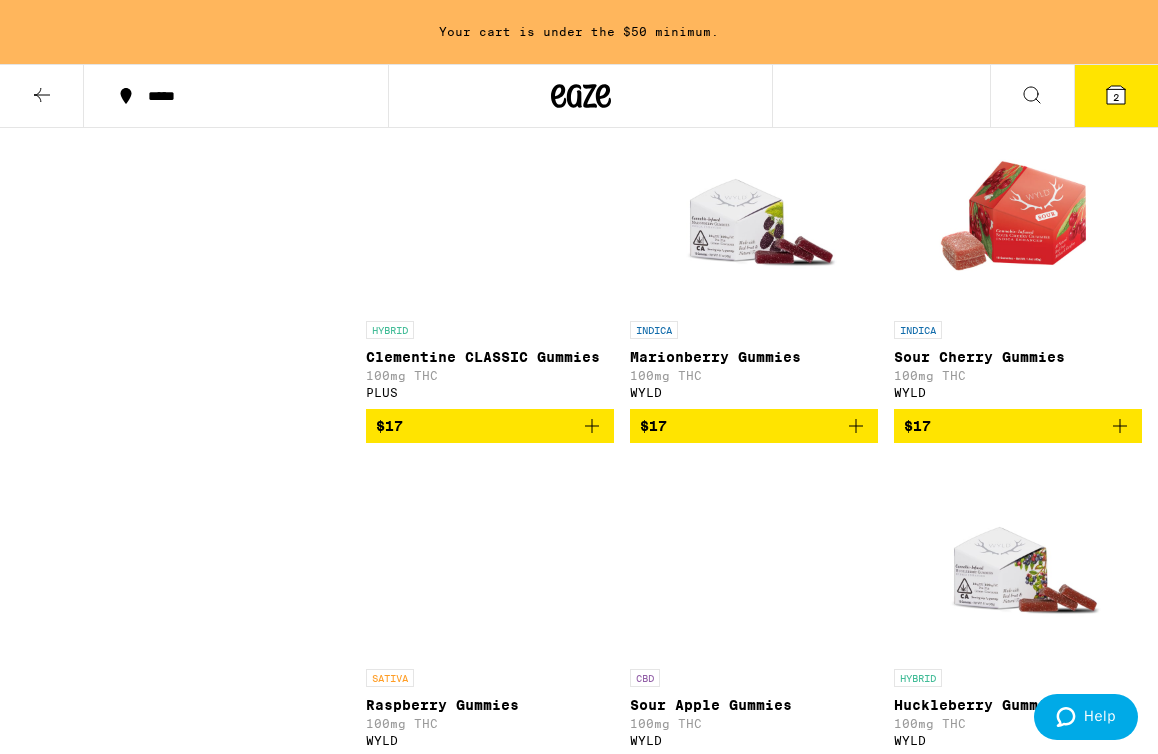 scroll, scrollTop: 6023, scrollLeft: 0, axis: vertical 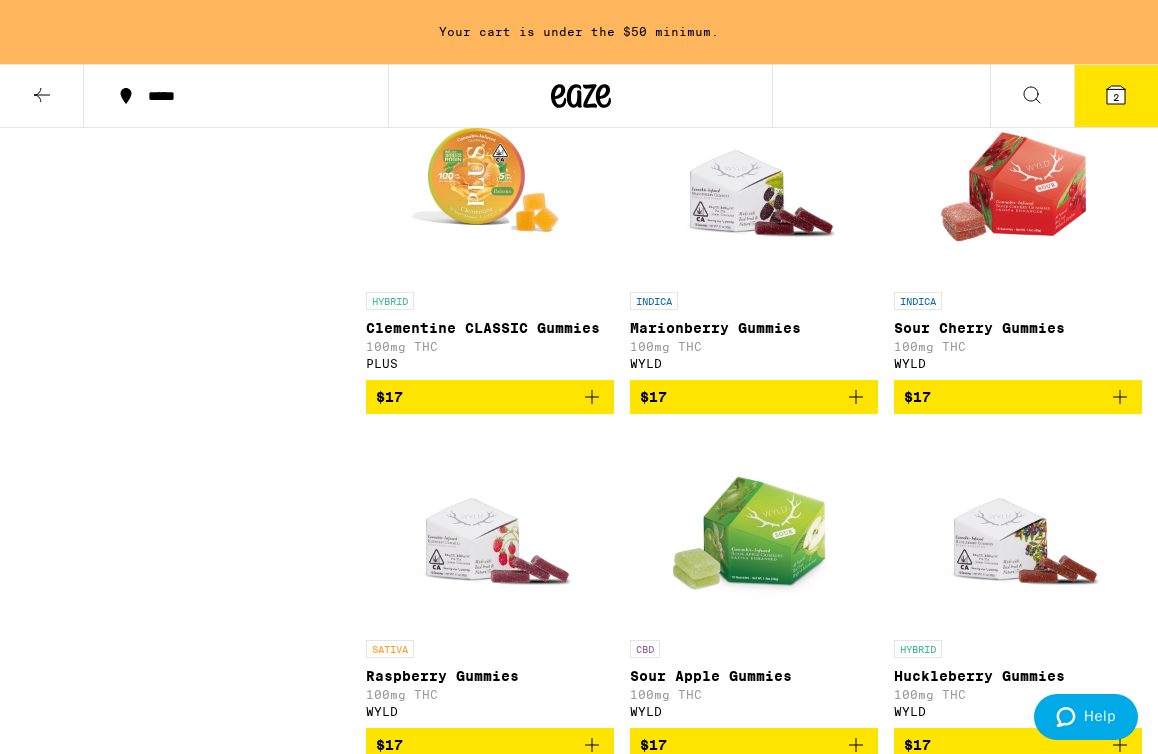 click on "Marionberry Gummies" at bounding box center [754, 328] 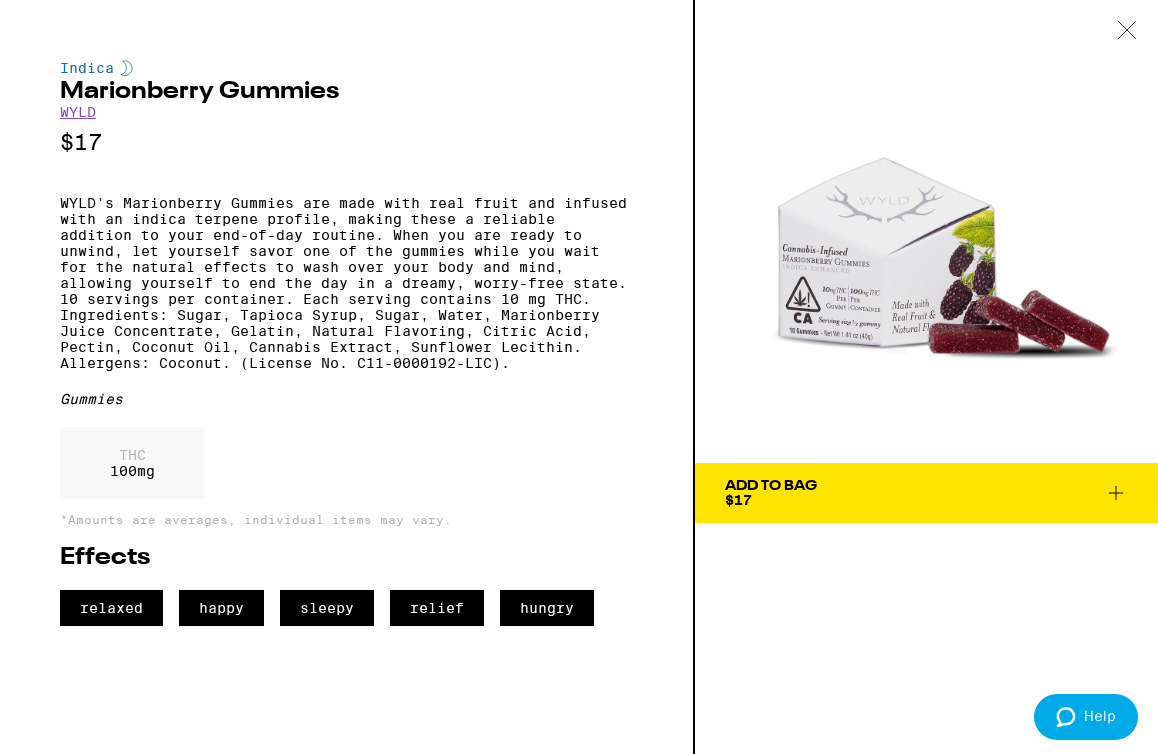 click on "WYLD's Marionberry Gummies are made with real fruit and infused with an indica terpene profile, making these a reliable addition to your end-of-day routine. When you are ready to unwind, let yourself savor one of the gummies while you wait for the natural effects to wash over your body and mind, allowing yourself to end the day in a dreamy, worry-free state.
10 servings per container. Each serving contains 10 mg THC.
Ingredients: Sugar, Tapioca Syrup, Sugar, Water, Marionberry Juice Concentrate, Gelatin, Natural Flavoring, Citric Acid, Pectin, Coconut Oil, Cannabis Extract, Sunflower Lecithin. Allergens: Coconut.
(License No. C11-0000192-LIC)." at bounding box center [346, 283] 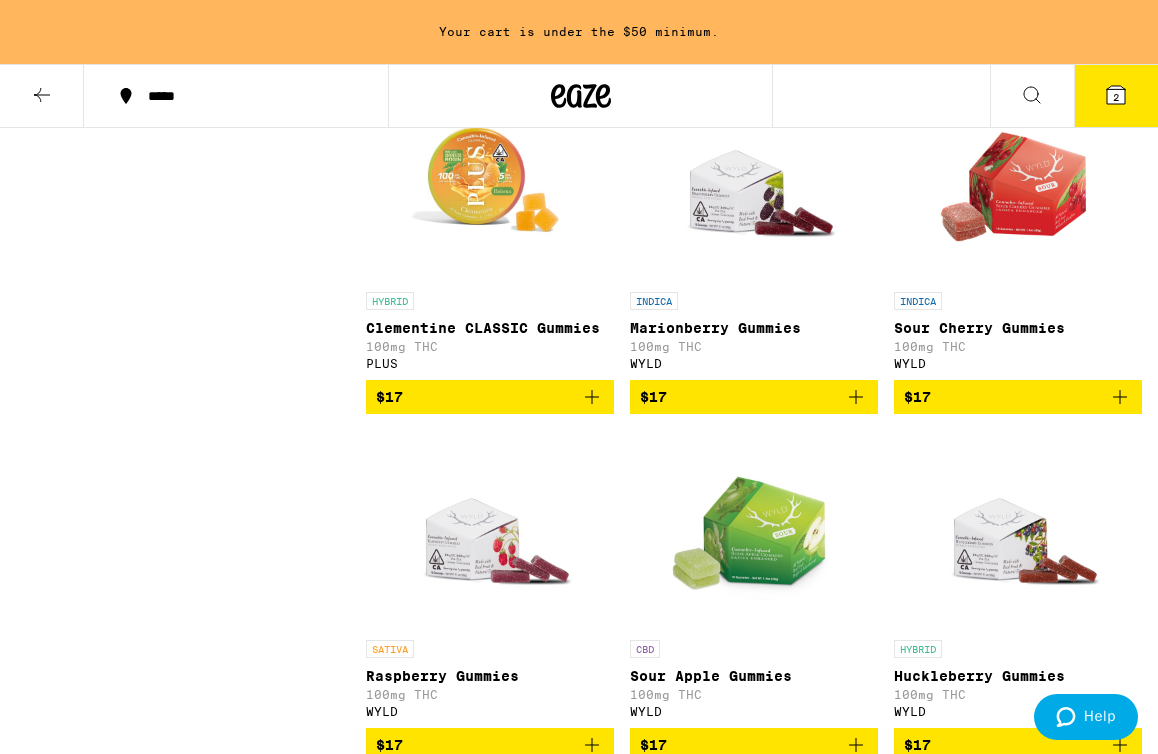 click on "$17" at bounding box center [754, 397] 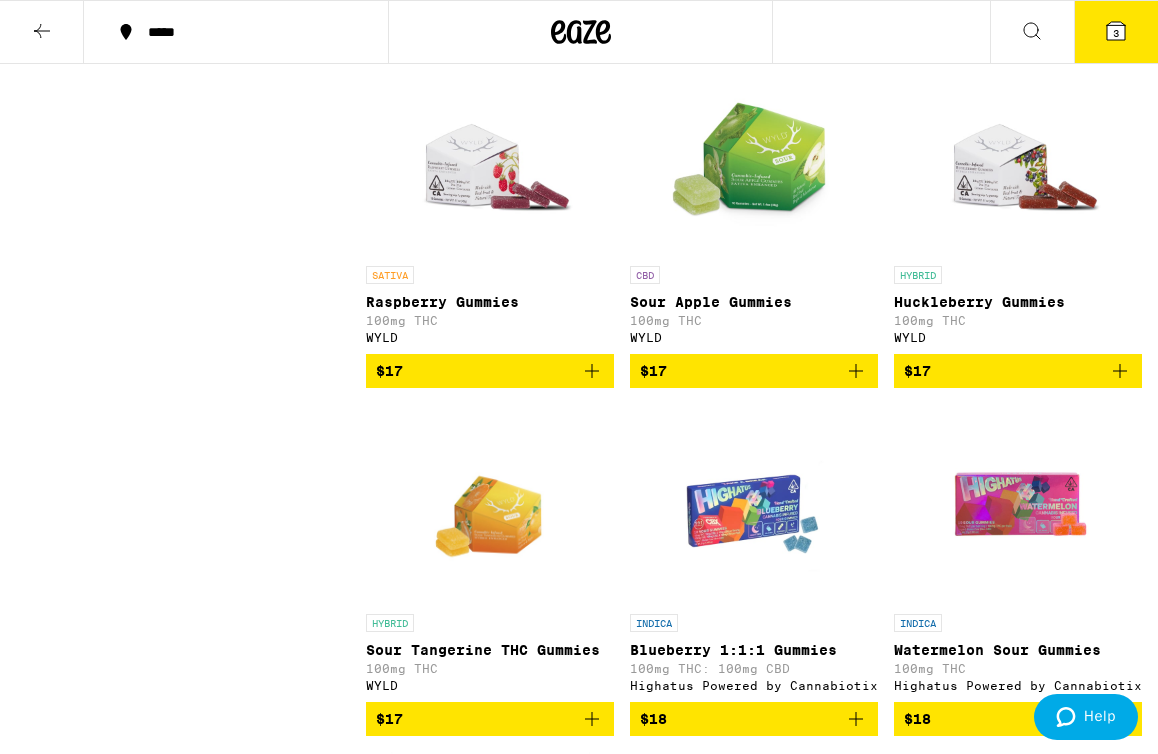 scroll, scrollTop: 6409, scrollLeft: 0, axis: vertical 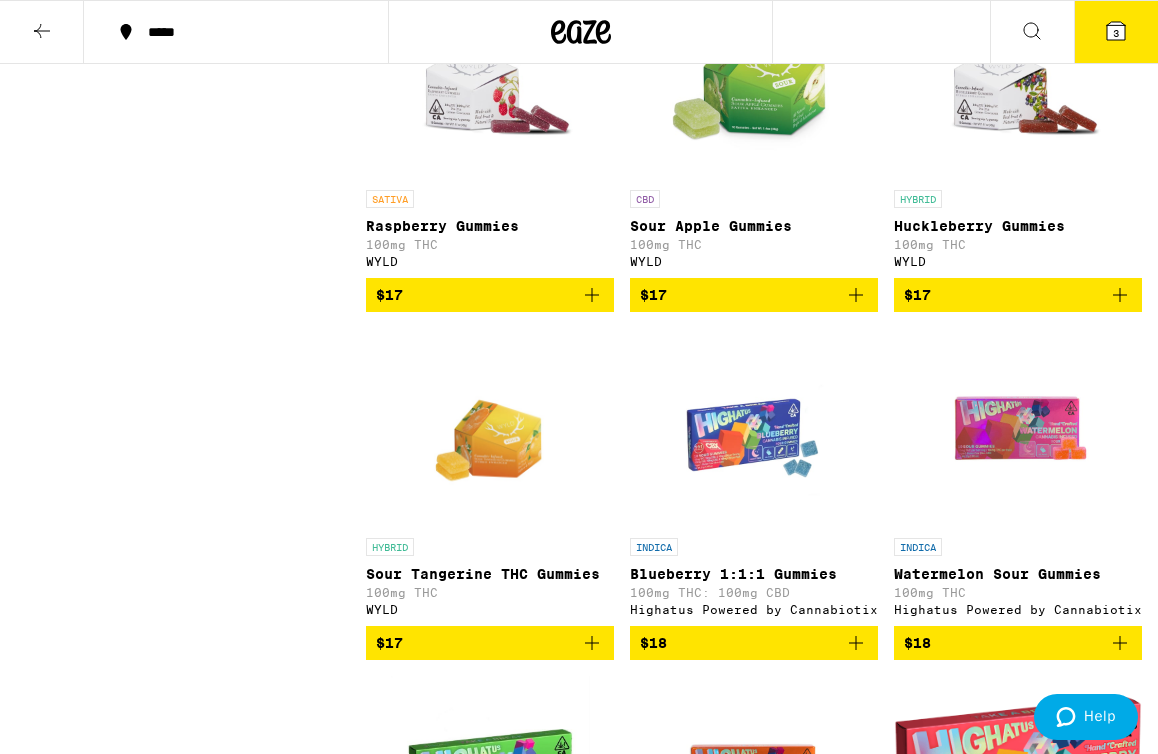 click at bounding box center (490, 80) 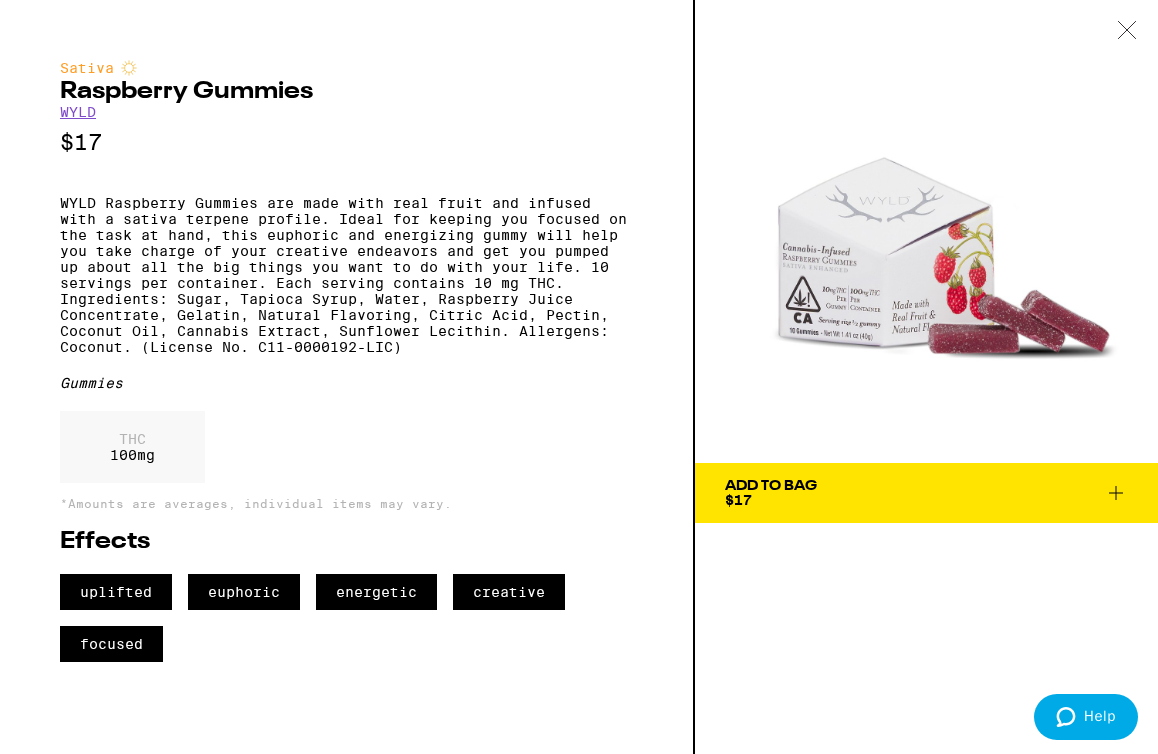 click 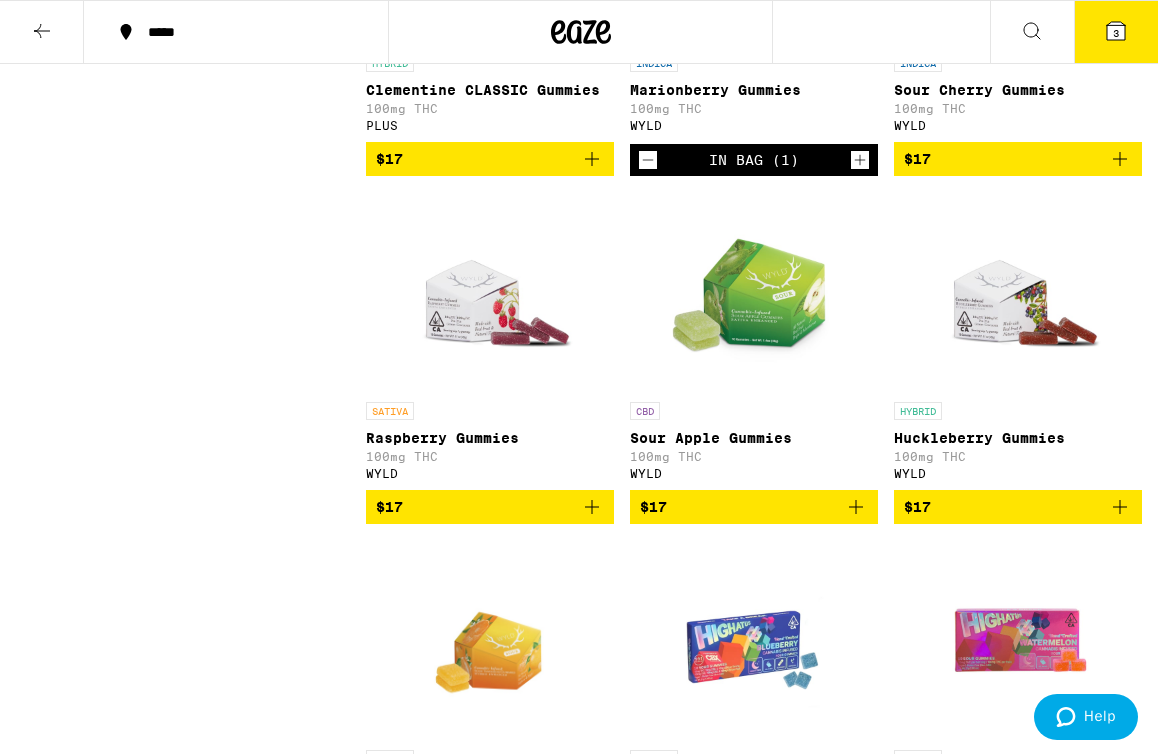 scroll, scrollTop: 6161, scrollLeft: 0, axis: vertical 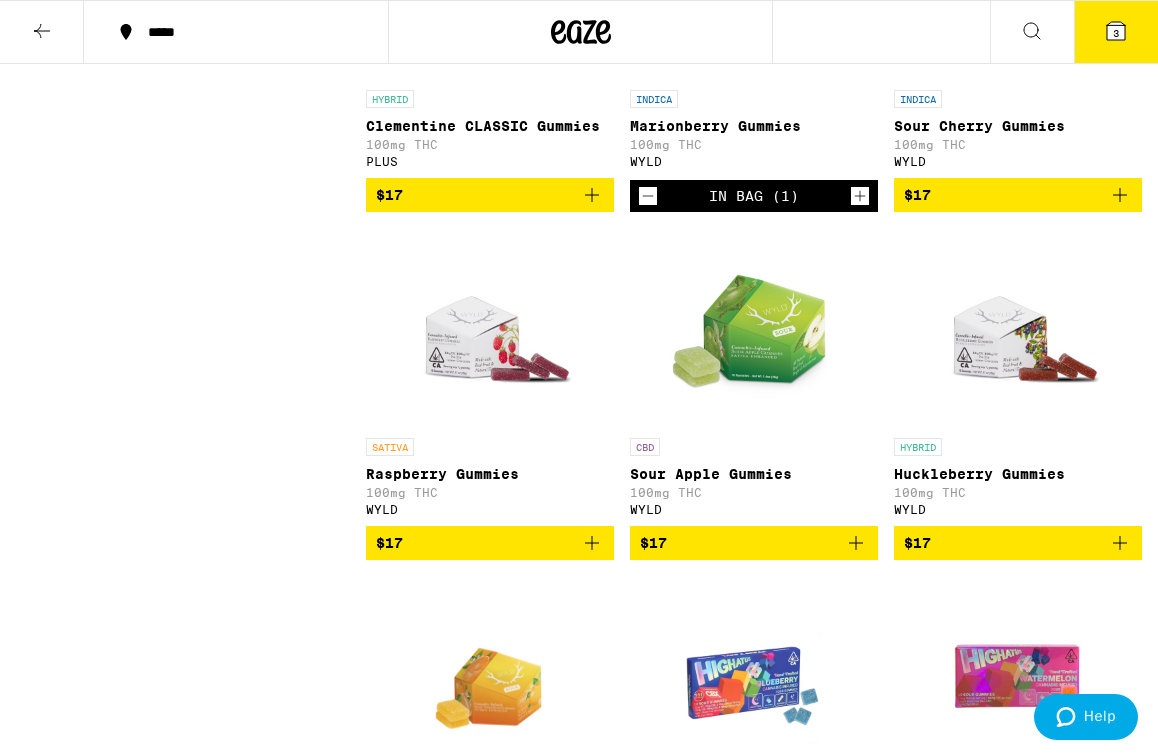 click on "INDICA Marionberry Gummies 100mg THC WYLD" at bounding box center [754, 30] 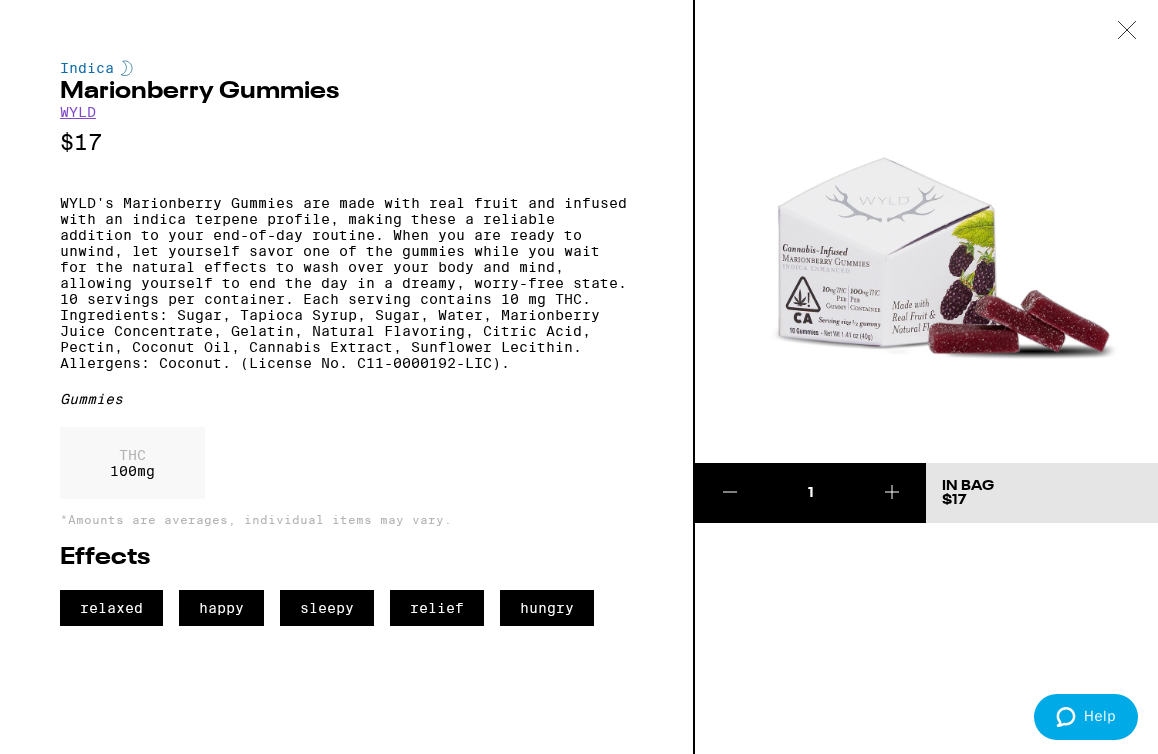 click at bounding box center [1127, 31] 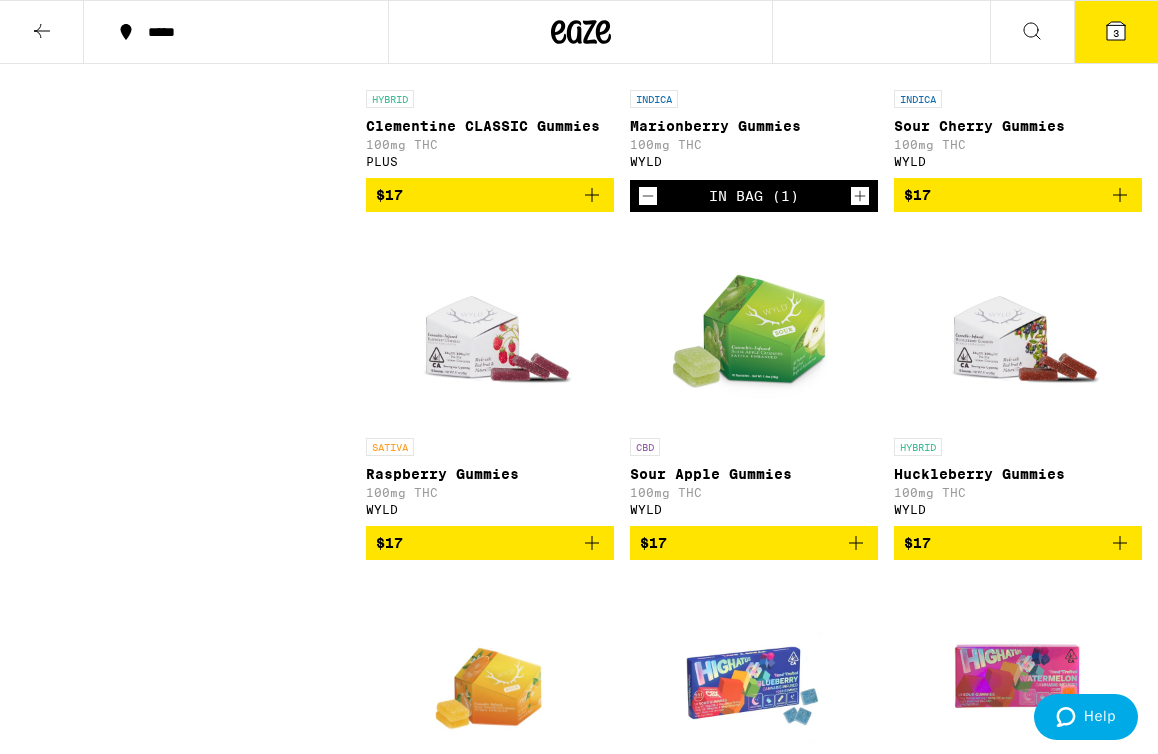 scroll, scrollTop: 6167, scrollLeft: 0, axis: vertical 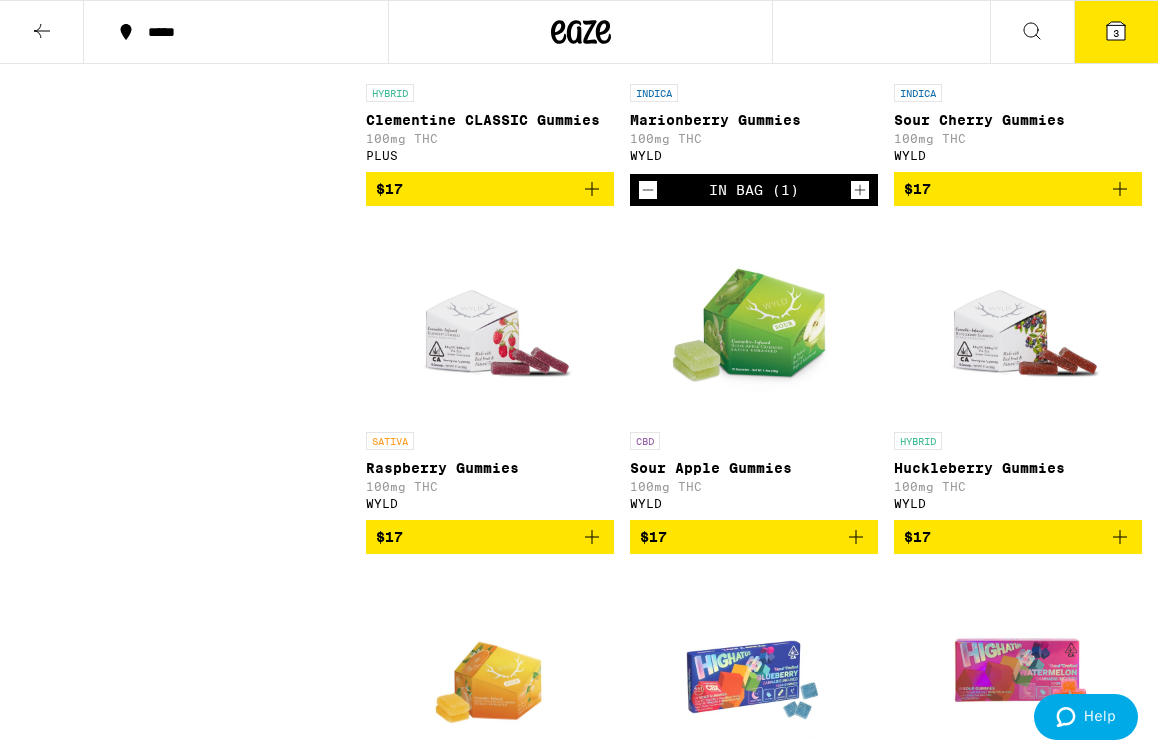 click at bounding box center [754, -26] 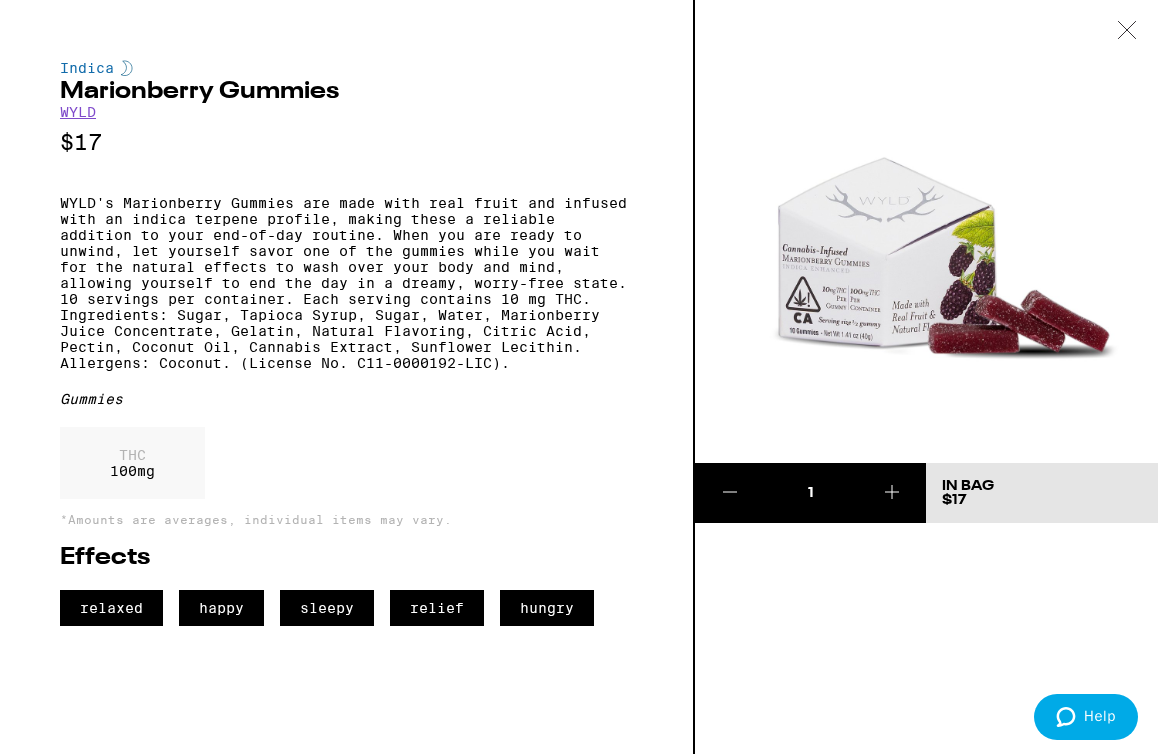 click 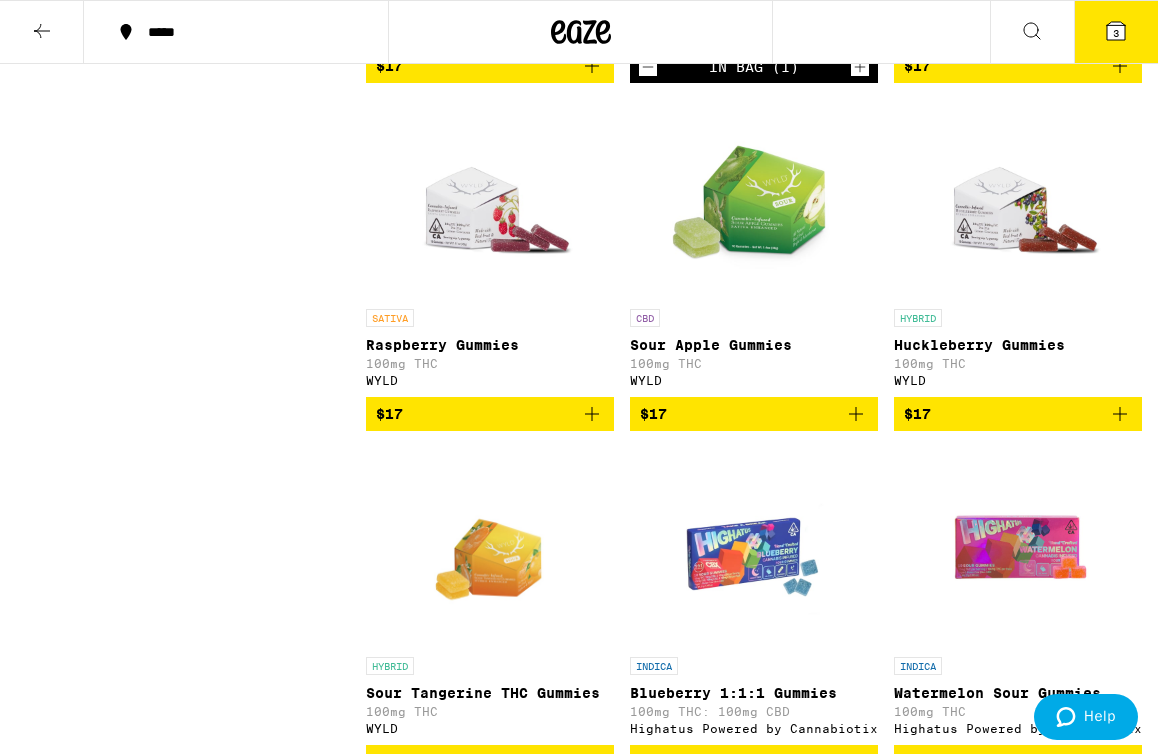 scroll, scrollTop: 6324, scrollLeft: 0, axis: vertical 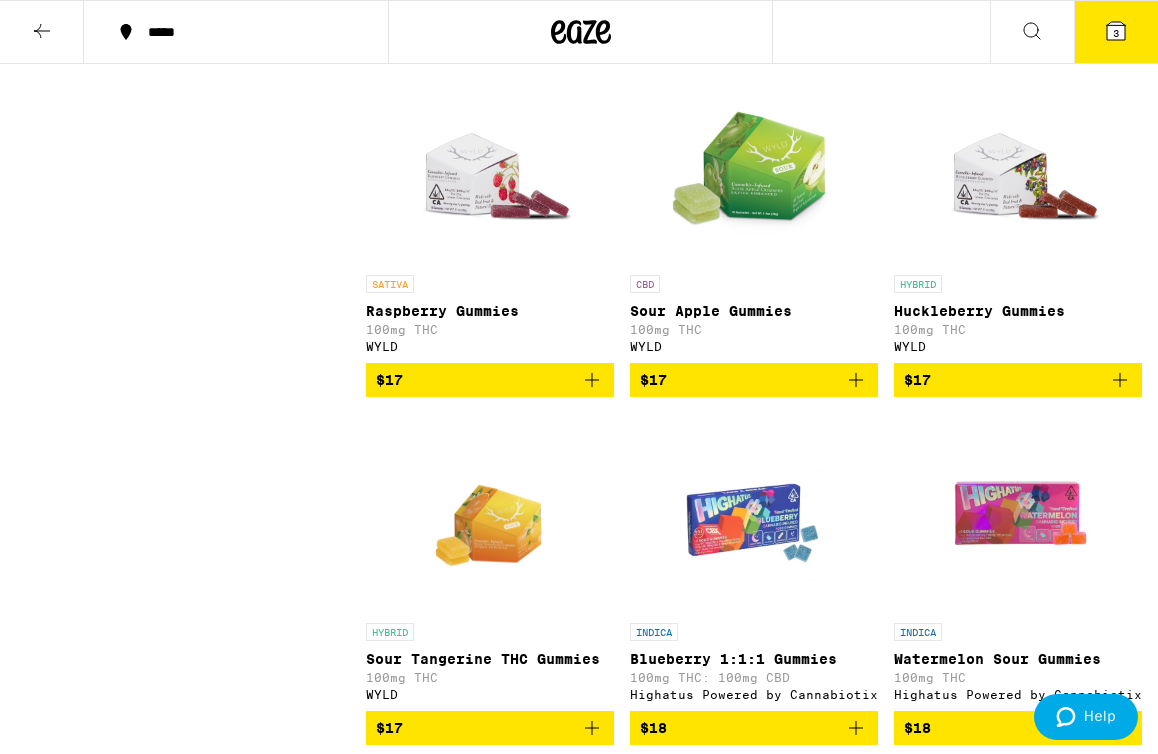 click at bounding box center [490, 165] 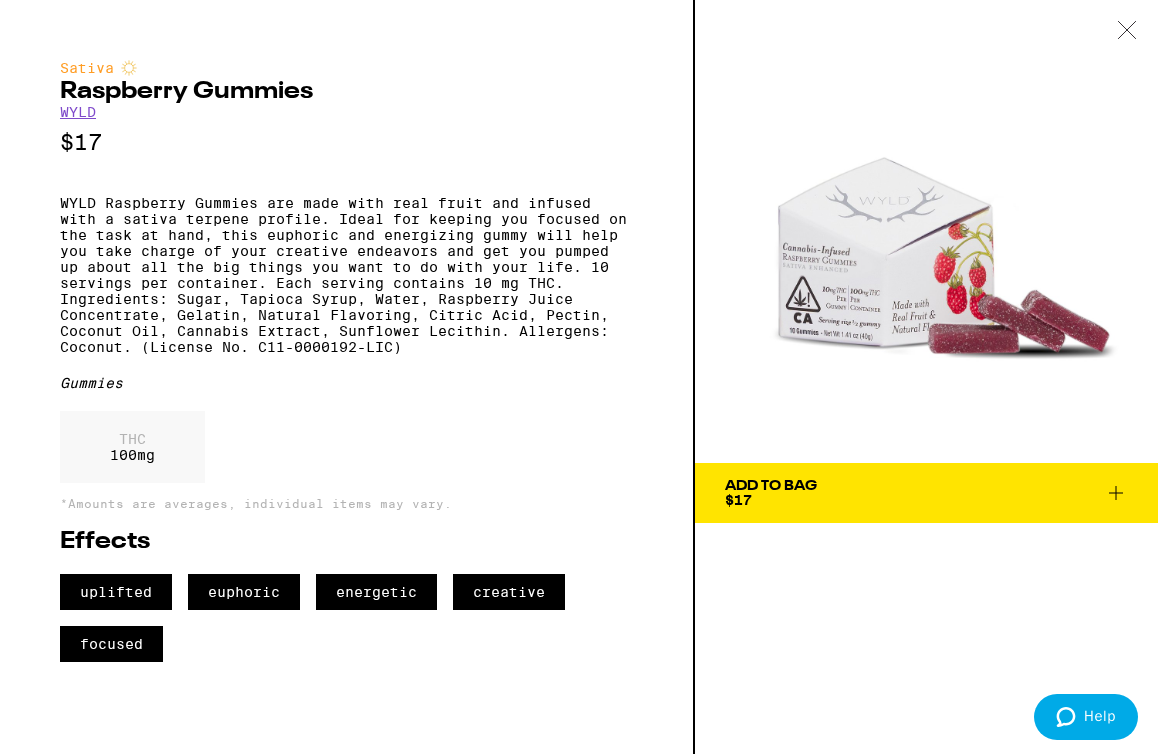 click 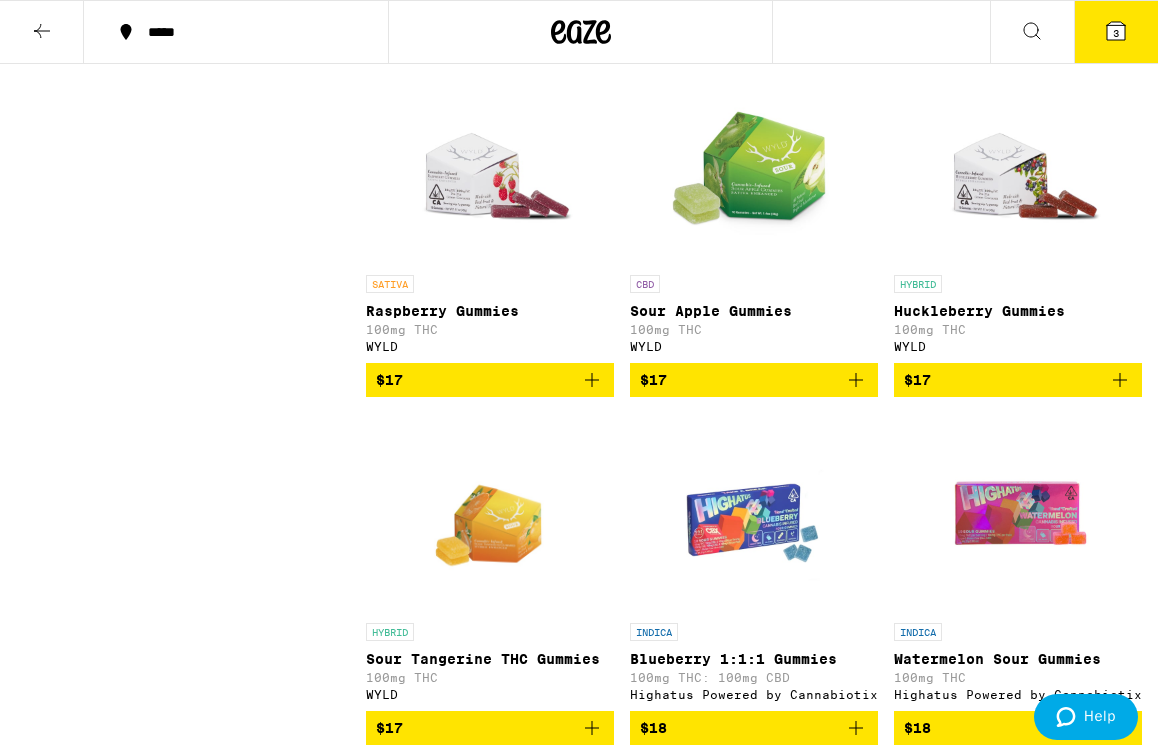 click at bounding box center [1018, 165] 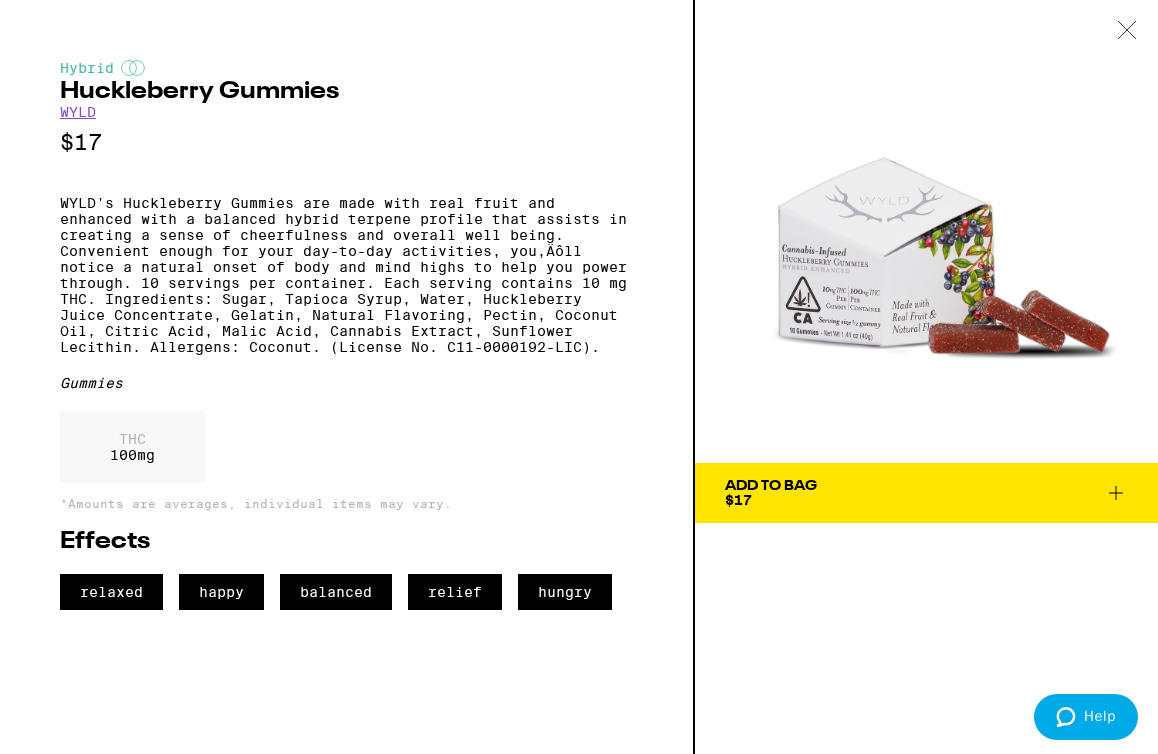 click on "WYLD's Huckleberry Gummies are made with real fruit and enhanced with a balanced hybrid terpene profile that assists in creating a sense of cheerfulness and overall well being. Convenient enough for your day-to-day activities, you‚Äôll notice a natural onset of body and mind highs to help you power through.
10 servings per container. Each serving contains 10 mg THC.
Ingredients: Sugar, Tapioca Syrup, Water, Huckleberry Juice Concentrate, Gelatin, Natural Flavoring, Pectin, Coconut Oil, Citric Acid, Malic Acid, Cannabis Extract, Sunflower Lecithin. Allergens: Coconut.
(License No. C11-0000192-LIC)." at bounding box center (346, 275) 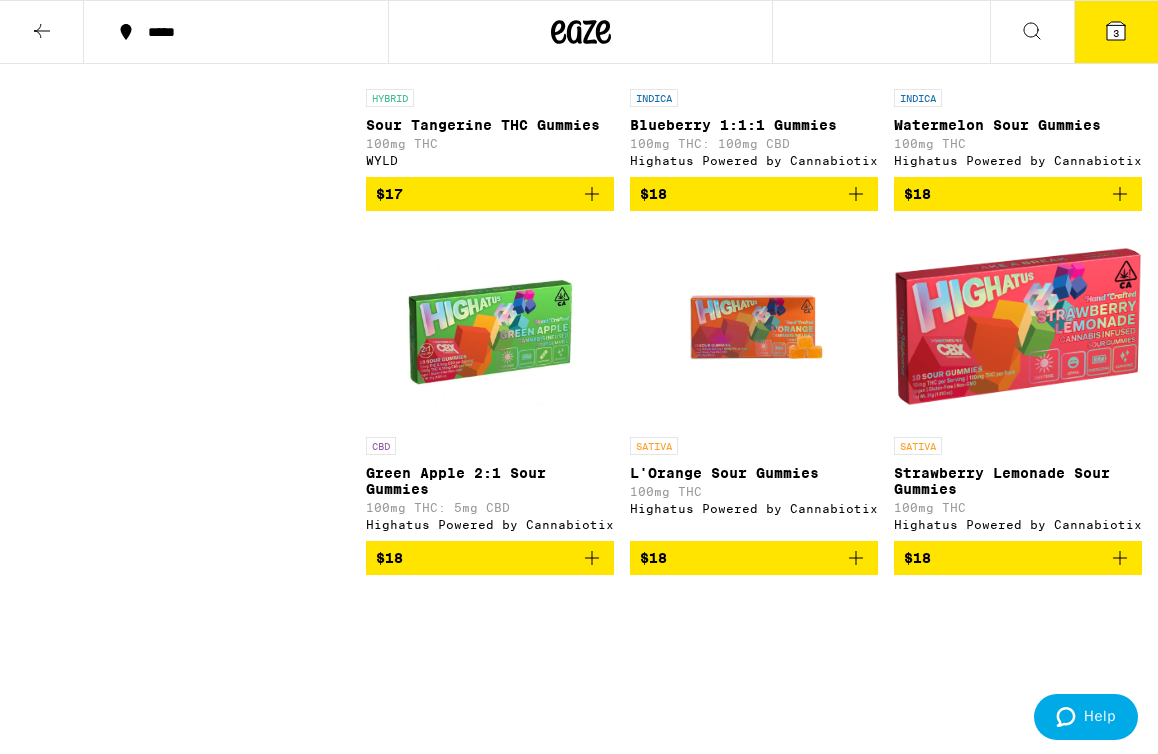 scroll, scrollTop: 6840, scrollLeft: 0, axis: vertical 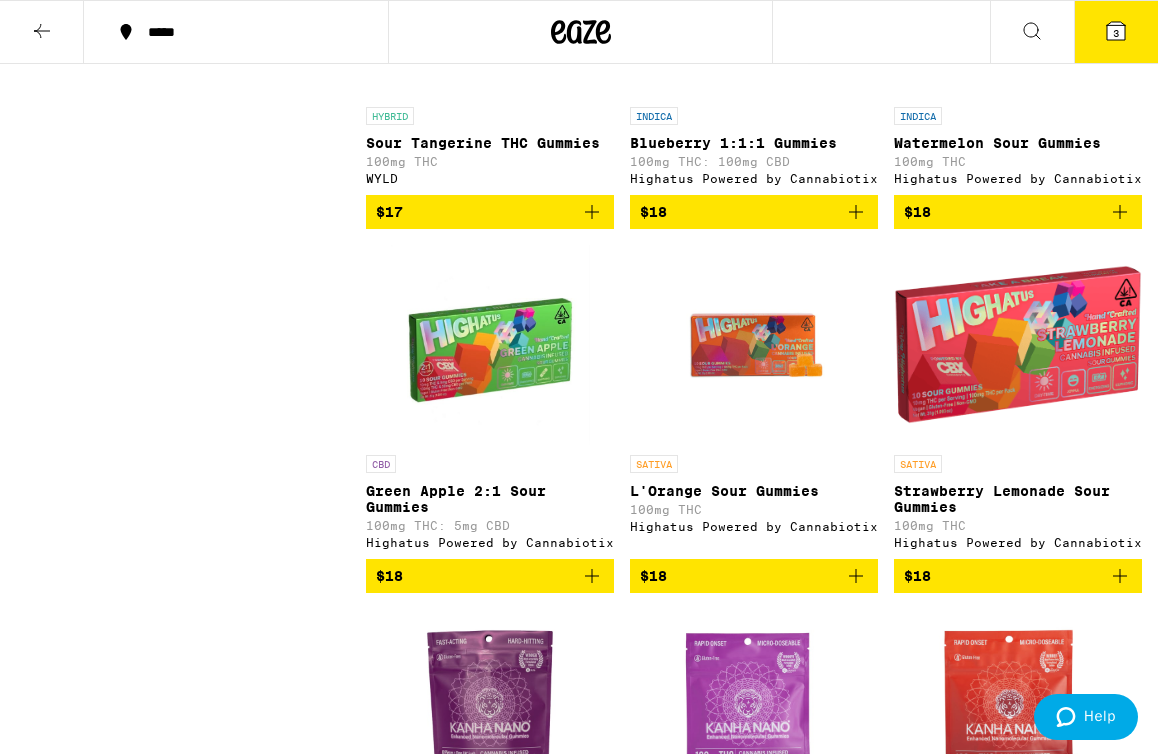 click at bounding box center (490, -3) 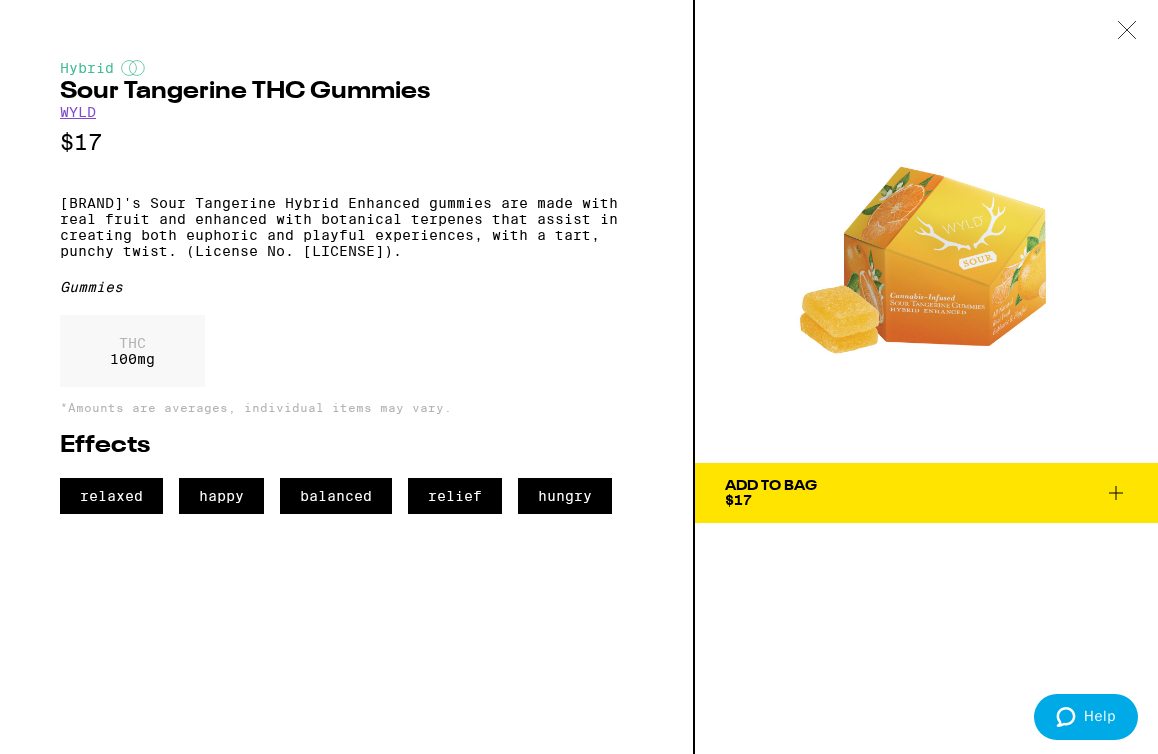 click at bounding box center (1127, 31) 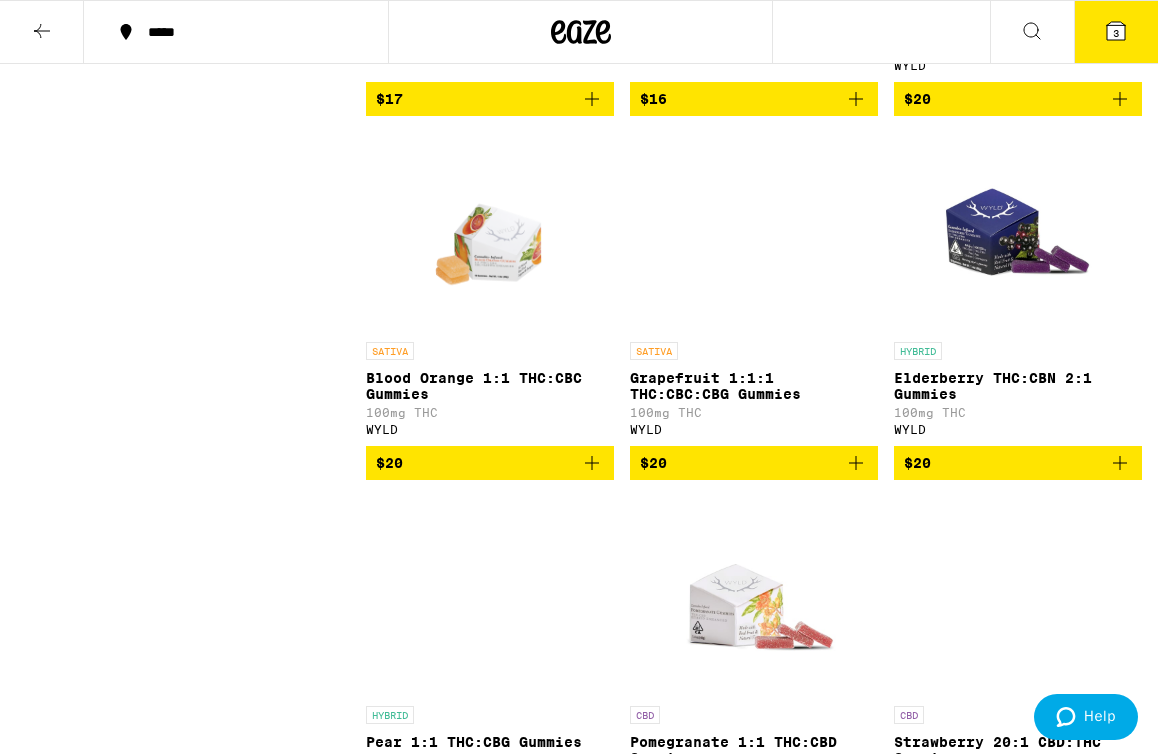 scroll, scrollTop: 11050, scrollLeft: 0, axis: vertical 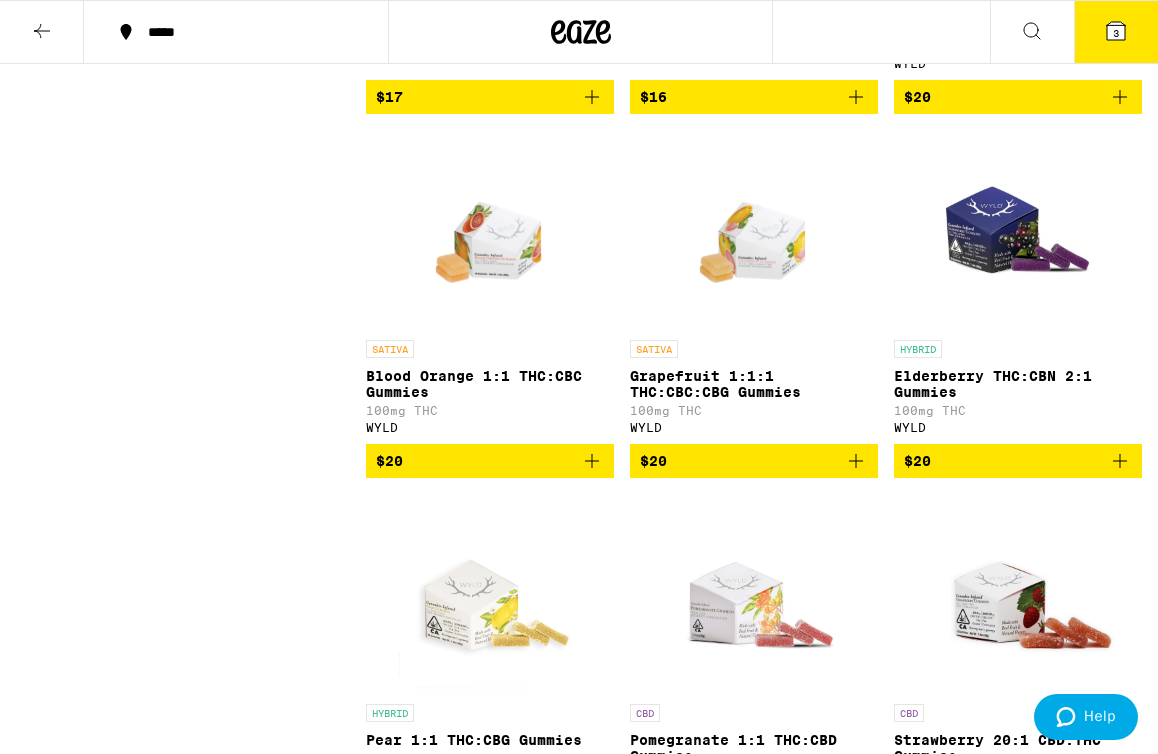 click at bounding box center [1018, -134] 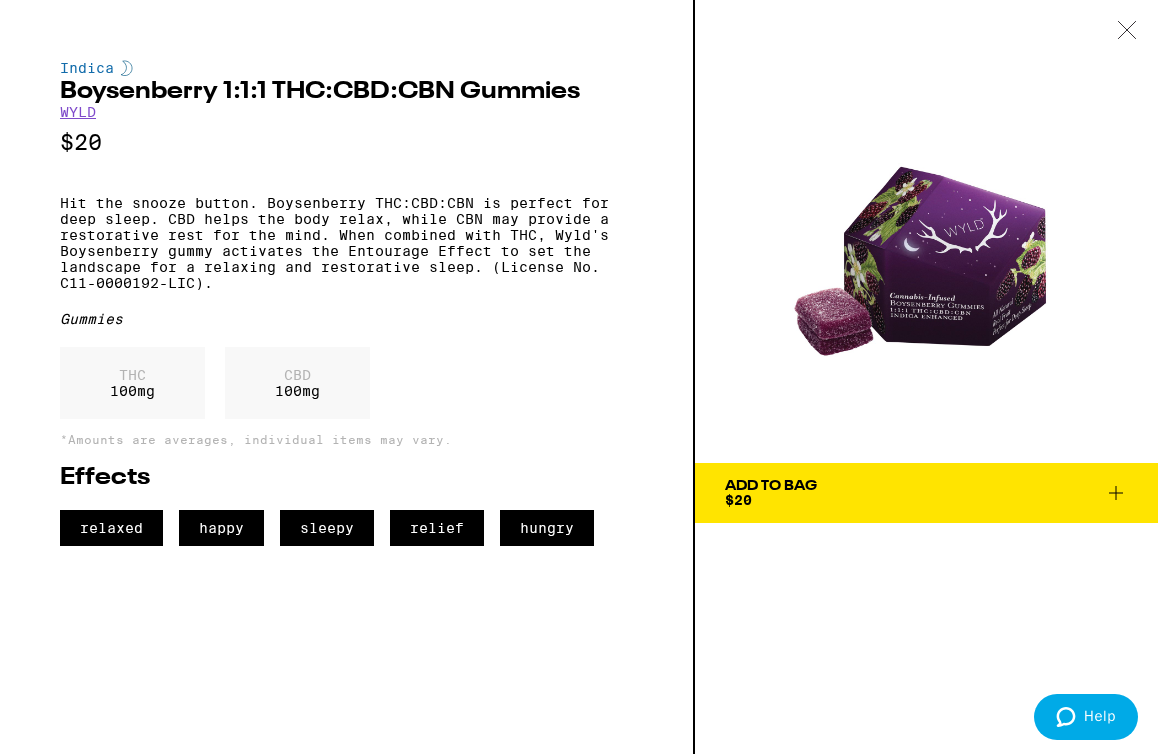 click 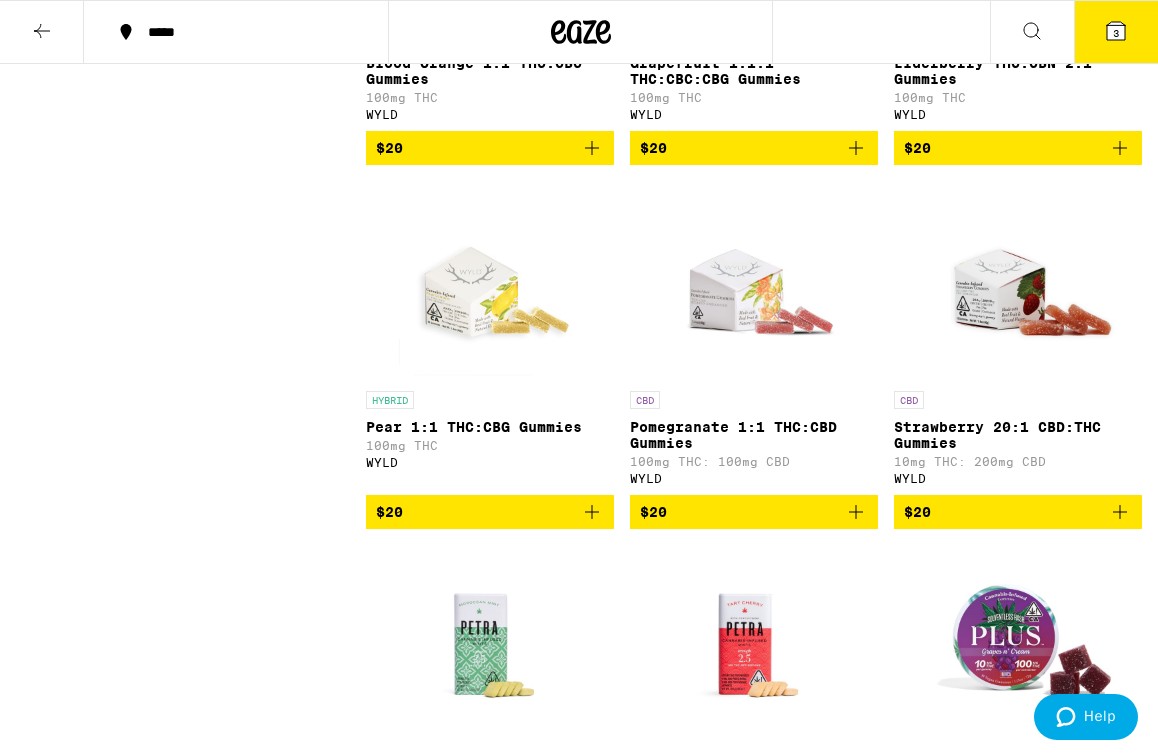 scroll, scrollTop: 11384, scrollLeft: 0, axis: vertical 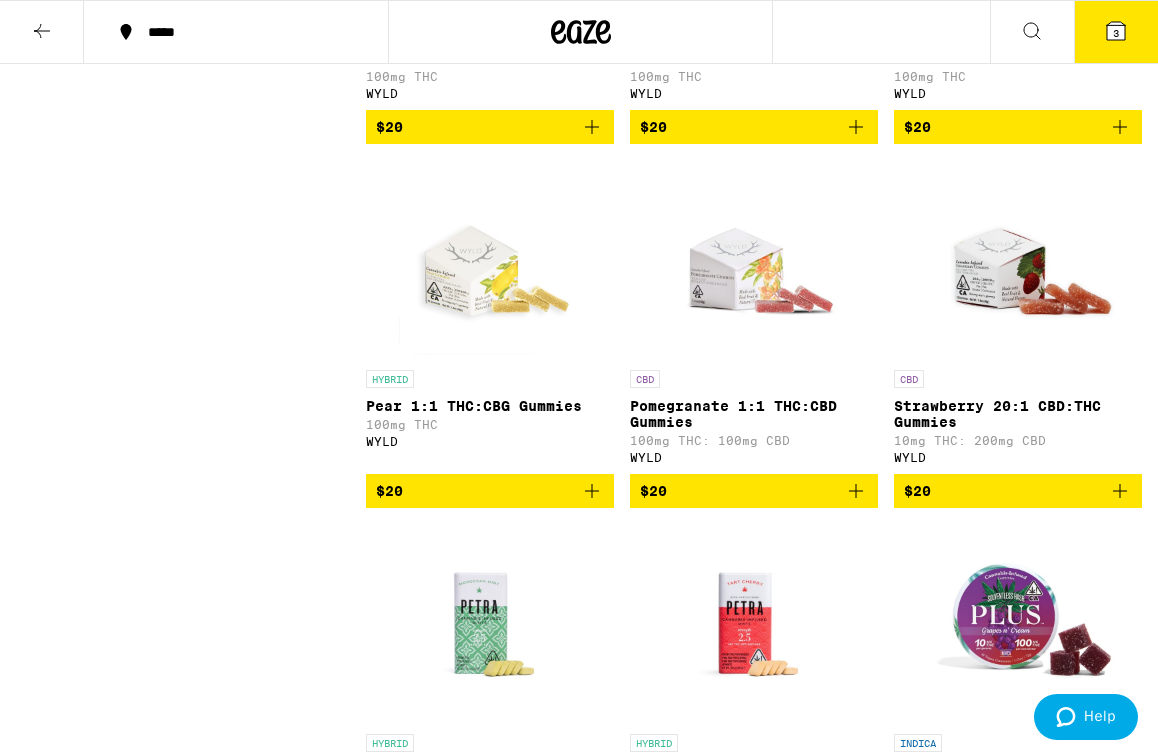 click at bounding box center [1018, -104] 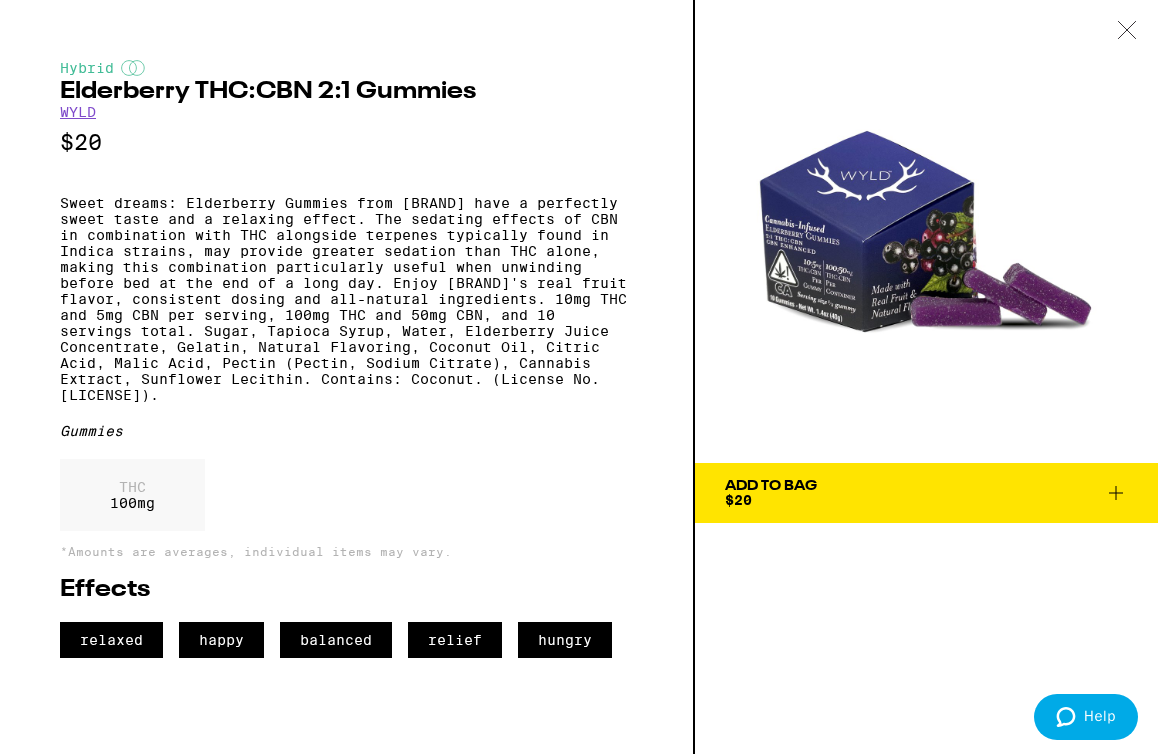 click at bounding box center [1127, 31] 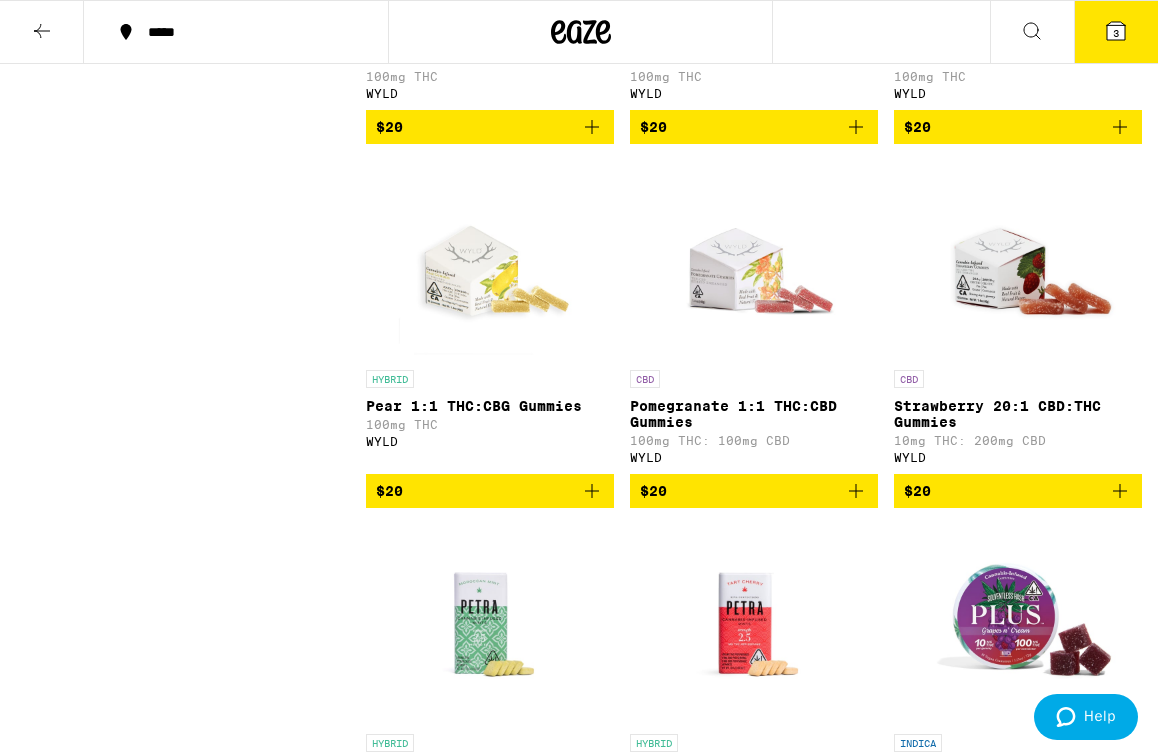 click at bounding box center (754, -104) 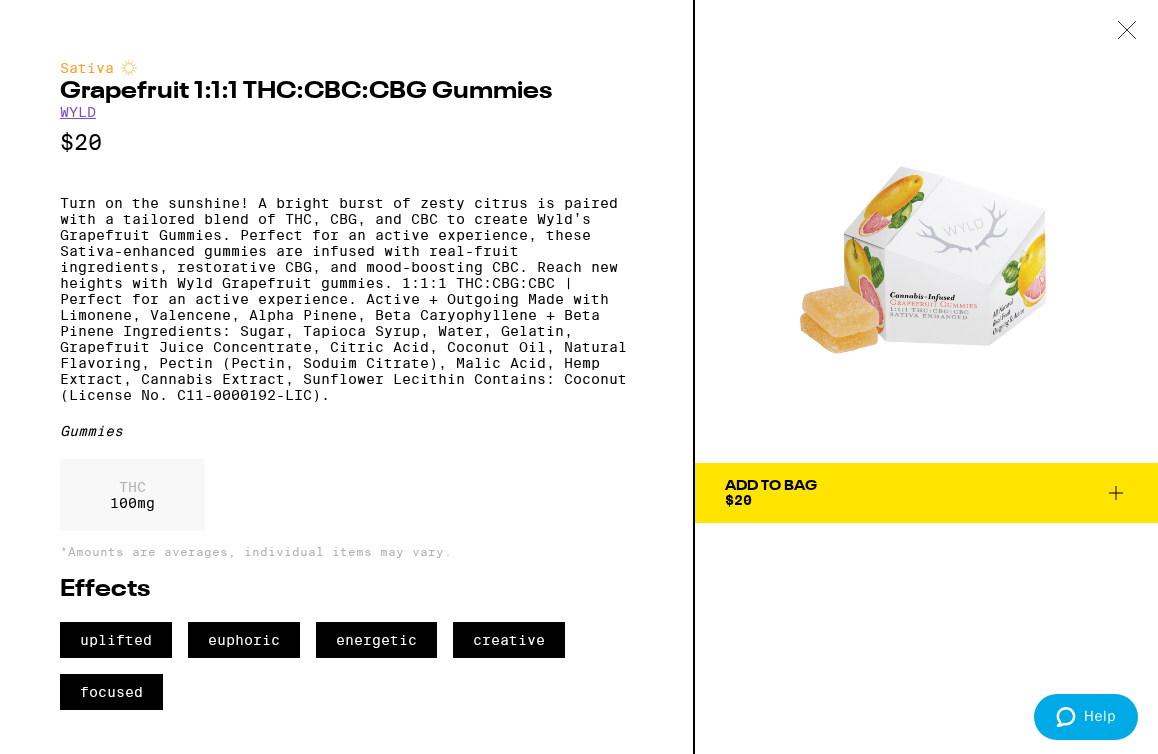 scroll, scrollTop: 12, scrollLeft: 0, axis: vertical 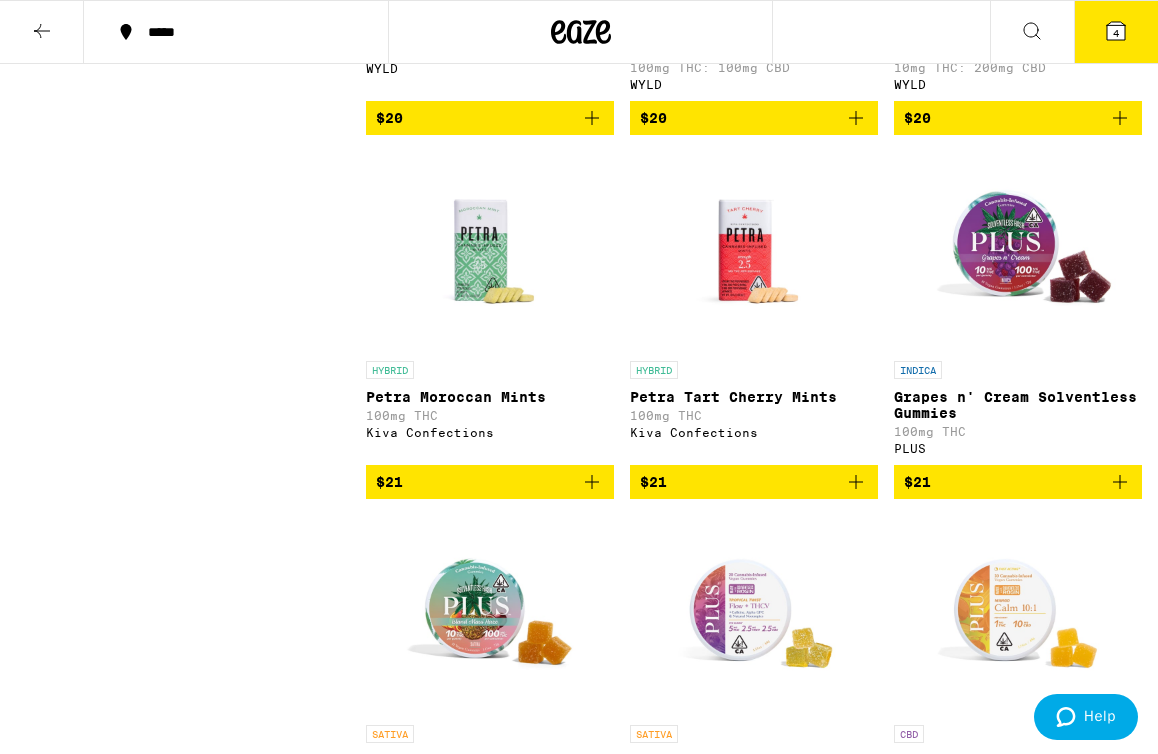 click at bounding box center [754, -113] 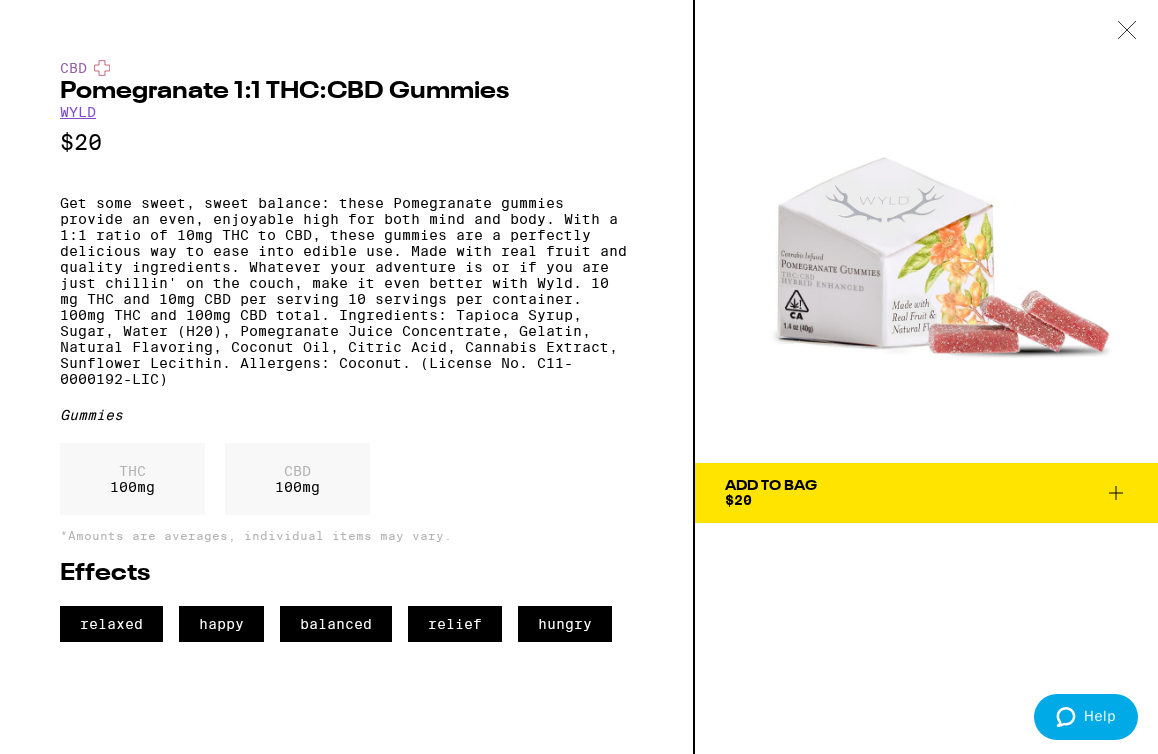 click 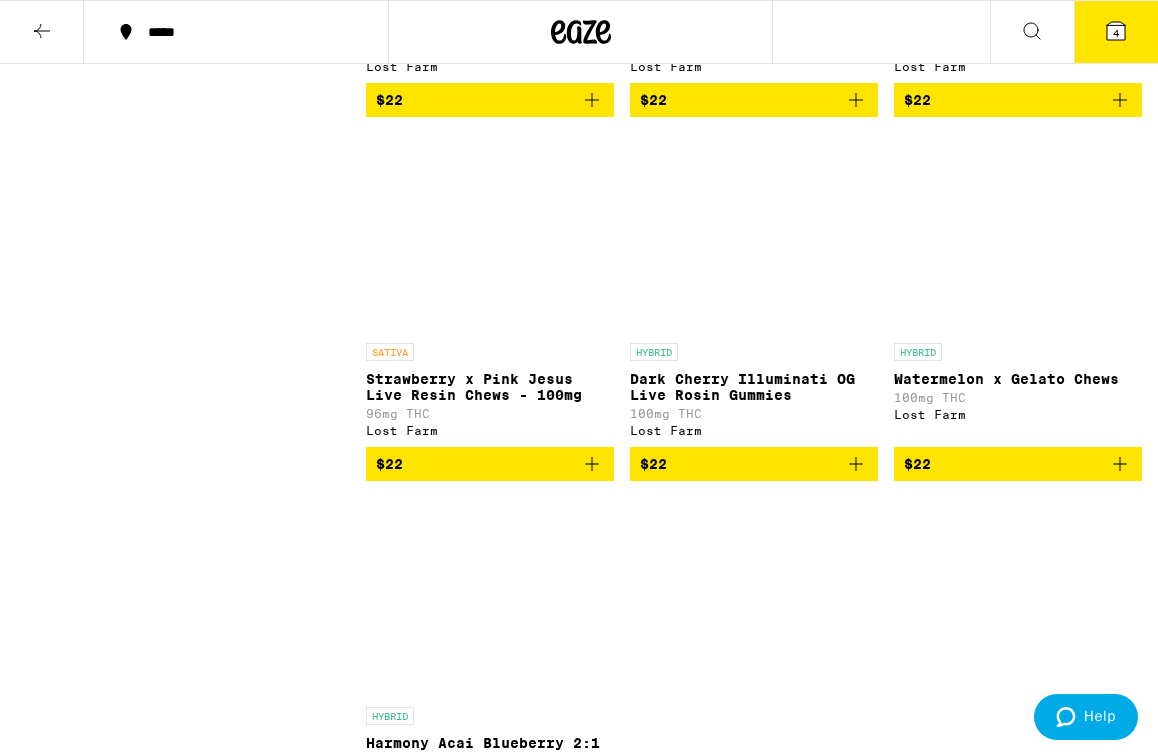 scroll, scrollTop: 14734, scrollLeft: 0, axis: vertical 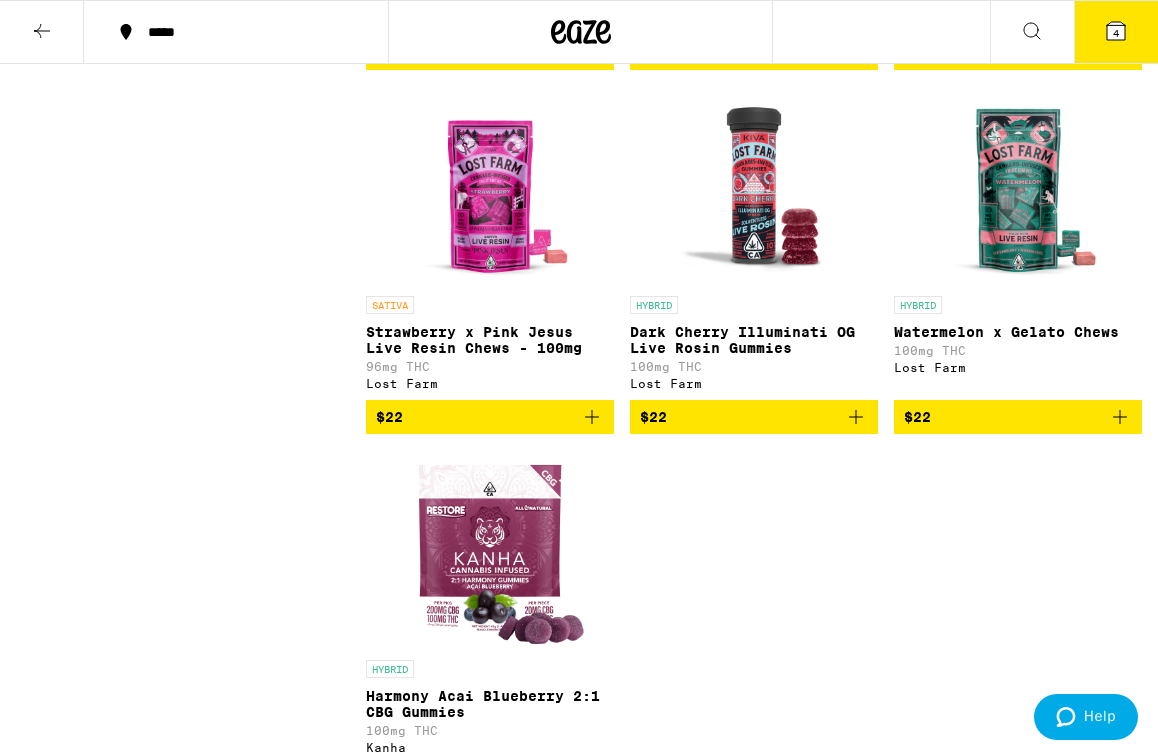 click at bounding box center (754, -178) 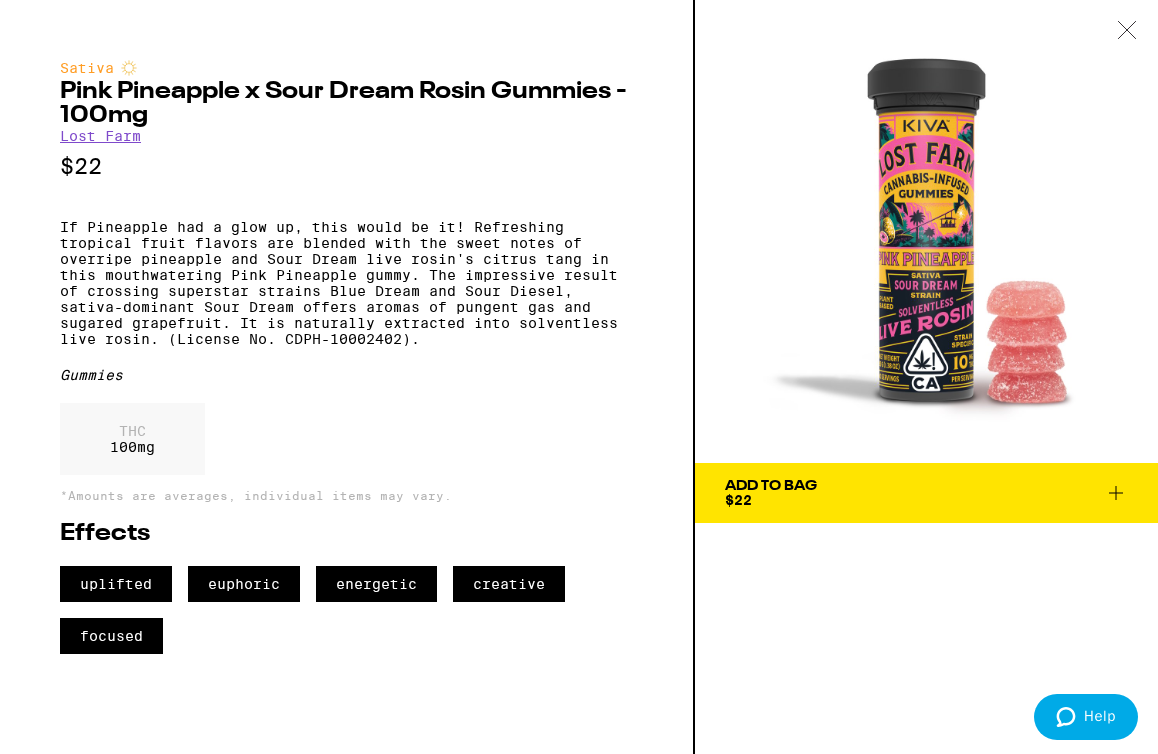 click on "If Pineapple had a glow up, this would be it! Refreshing tropical fruit flavors are blended with the sweet notes of overripe pineapple and Sour Dream live rosin's citrus tang in this mouthwatering Pink Pineapple gummy.
The impressive result of crossing superstar strains Blue Dream and Sour Diesel, sativa-dominant Sour Dream offers aromas of pungent gas and sugared grapefruit. It is naturally extracted into solventless live rosin.
(License No. CDPH-10002402)." at bounding box center [346, 283] 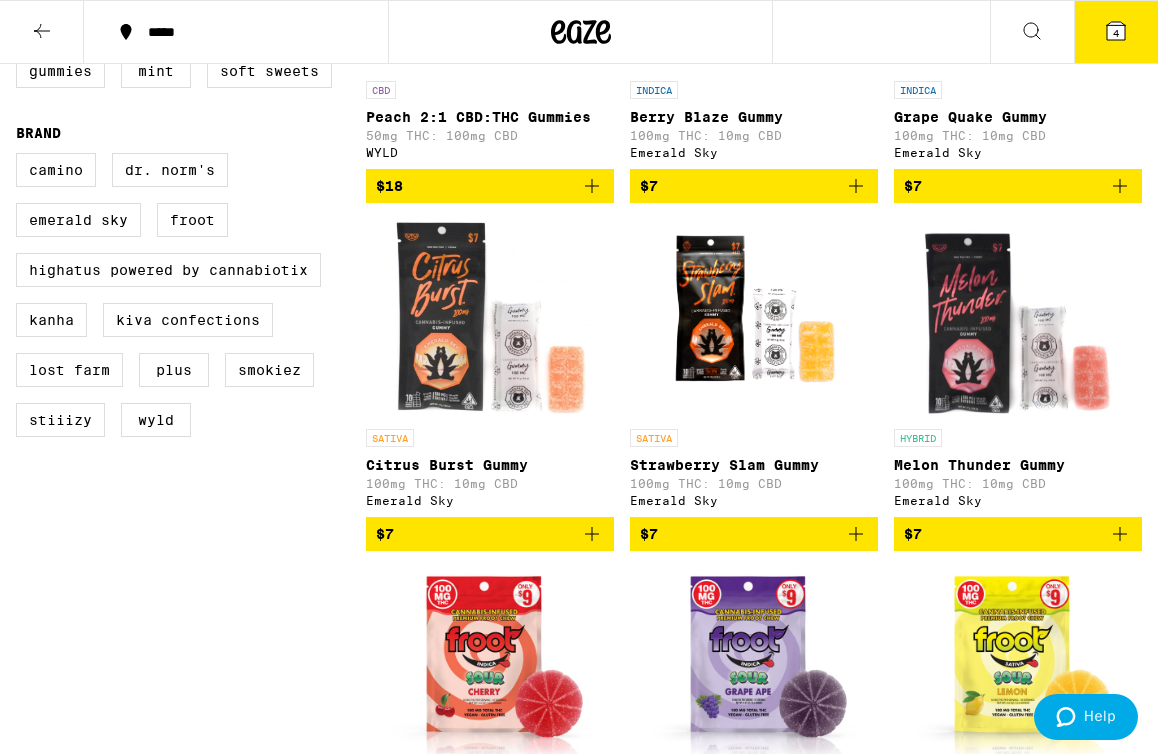 scroll, scrollTop: 515, scrollLeft: 0, axis: vertical 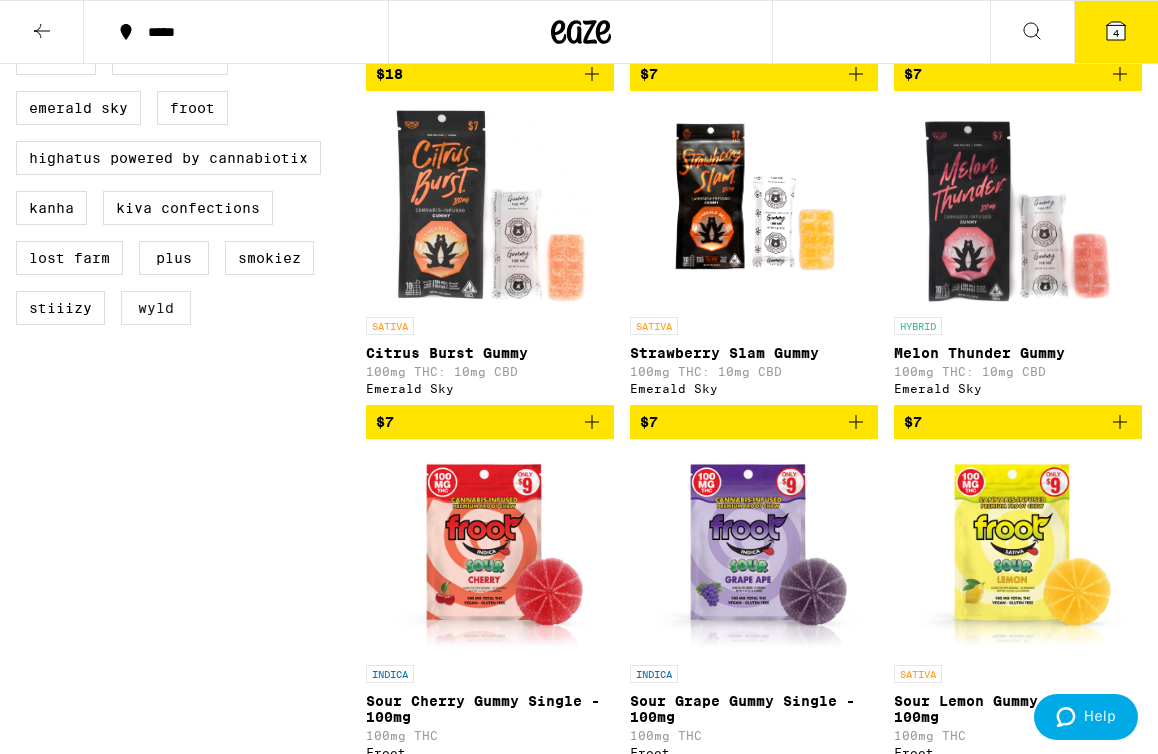 click on "WYLD" at bounding box center [156, 308] 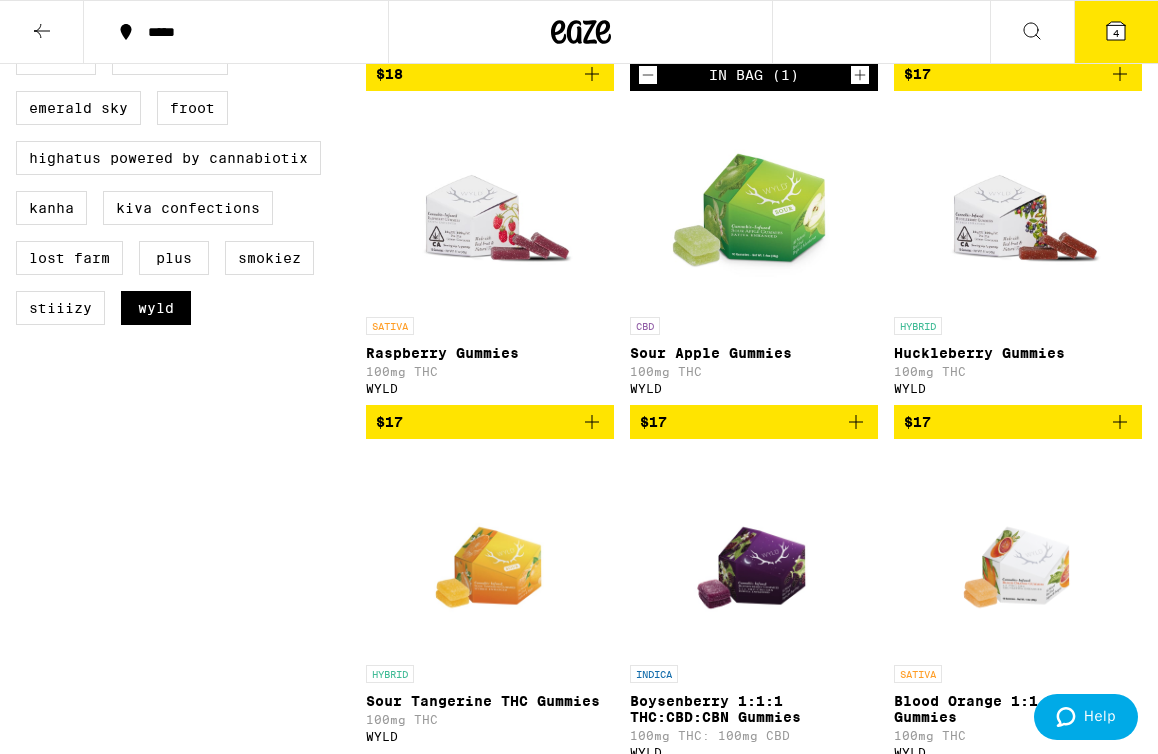 scroll, scrollTop: 0, scrollLeft: 0, axis: both 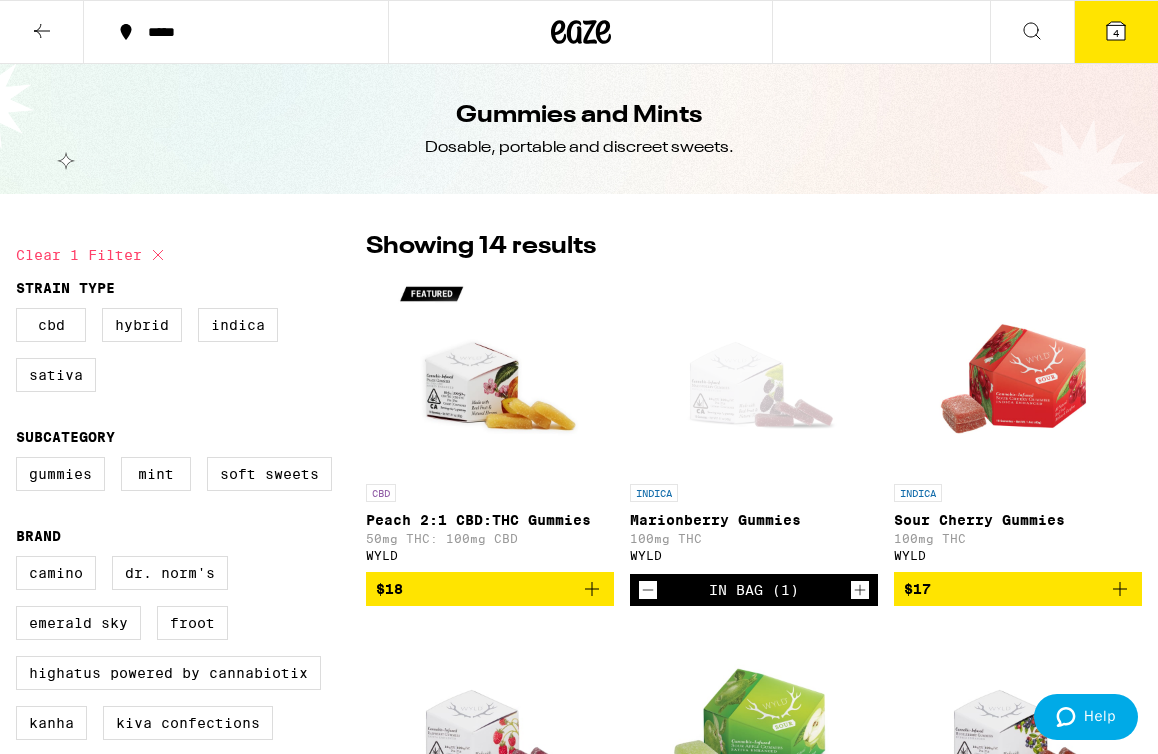 click on "CBD Hybrid Indica Sativa" at bounding box center (191, 358) 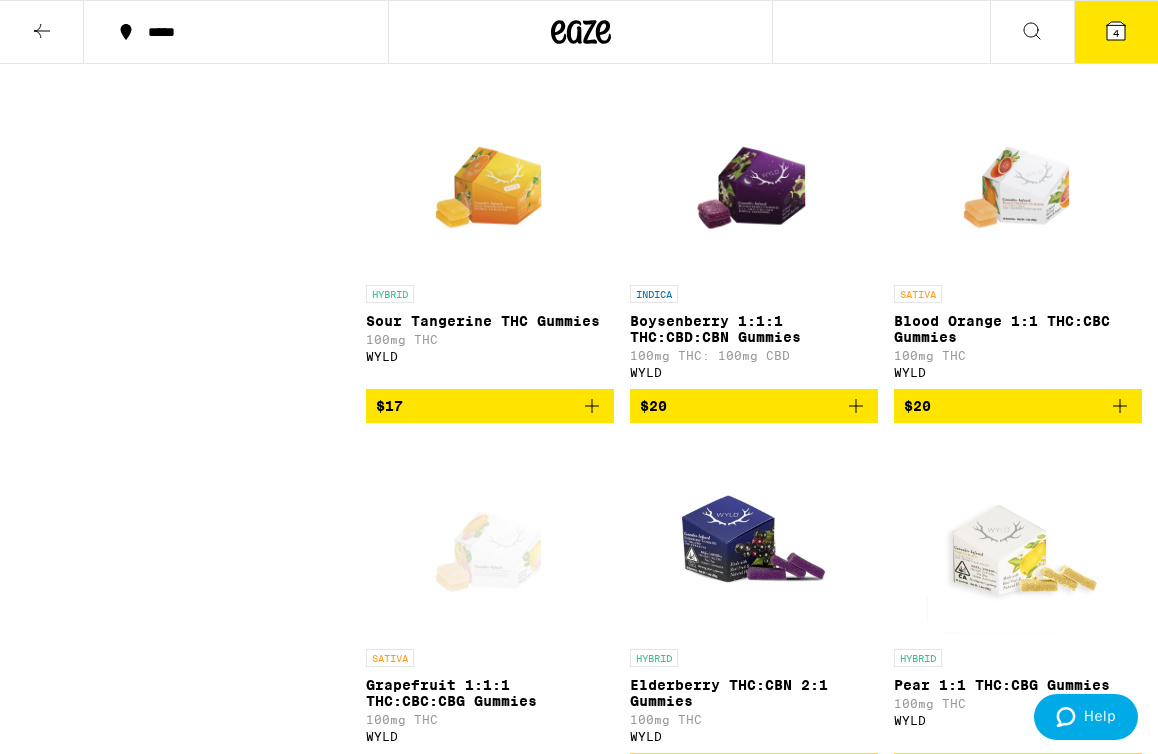 scroll, scrollTop: 897, scrollLeft: 0, axis: vertical 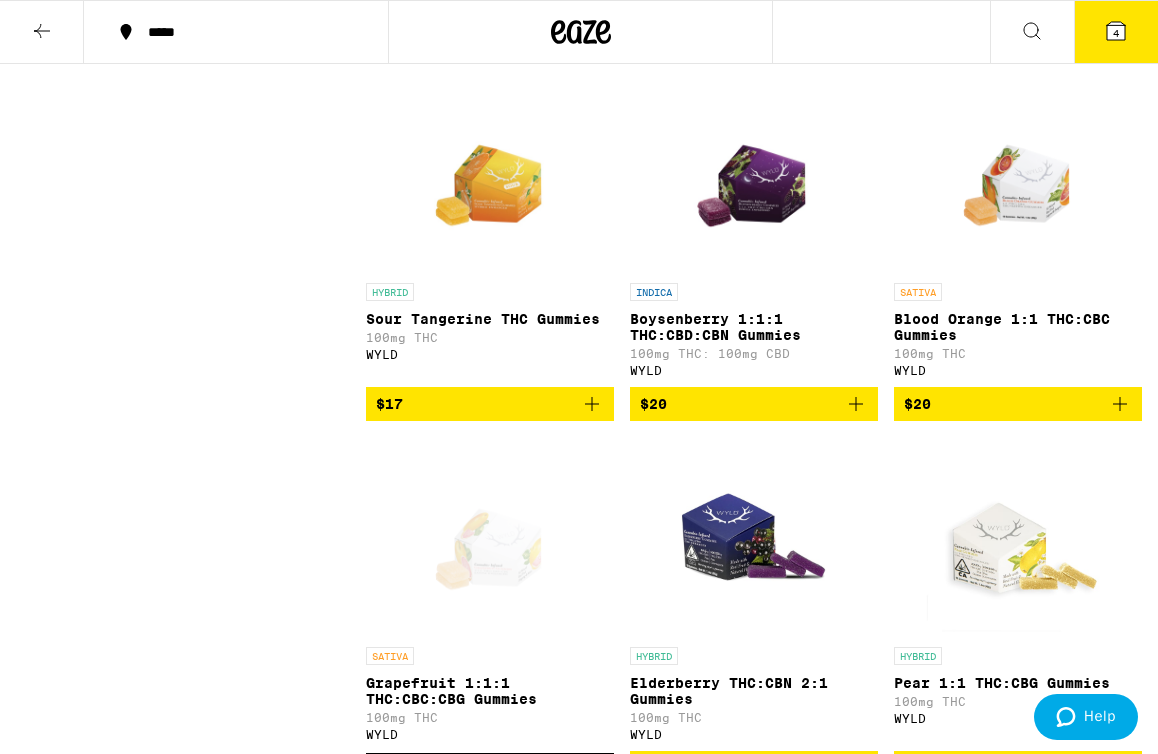click at bounding box center (754, 173) 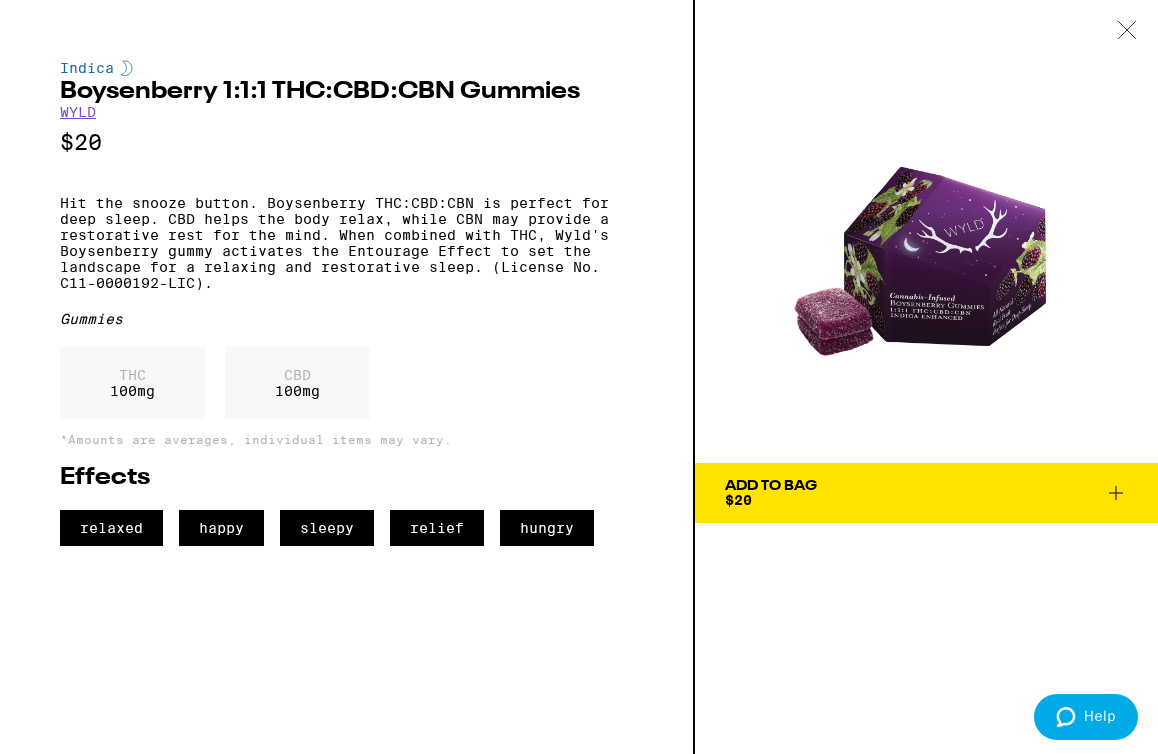 click 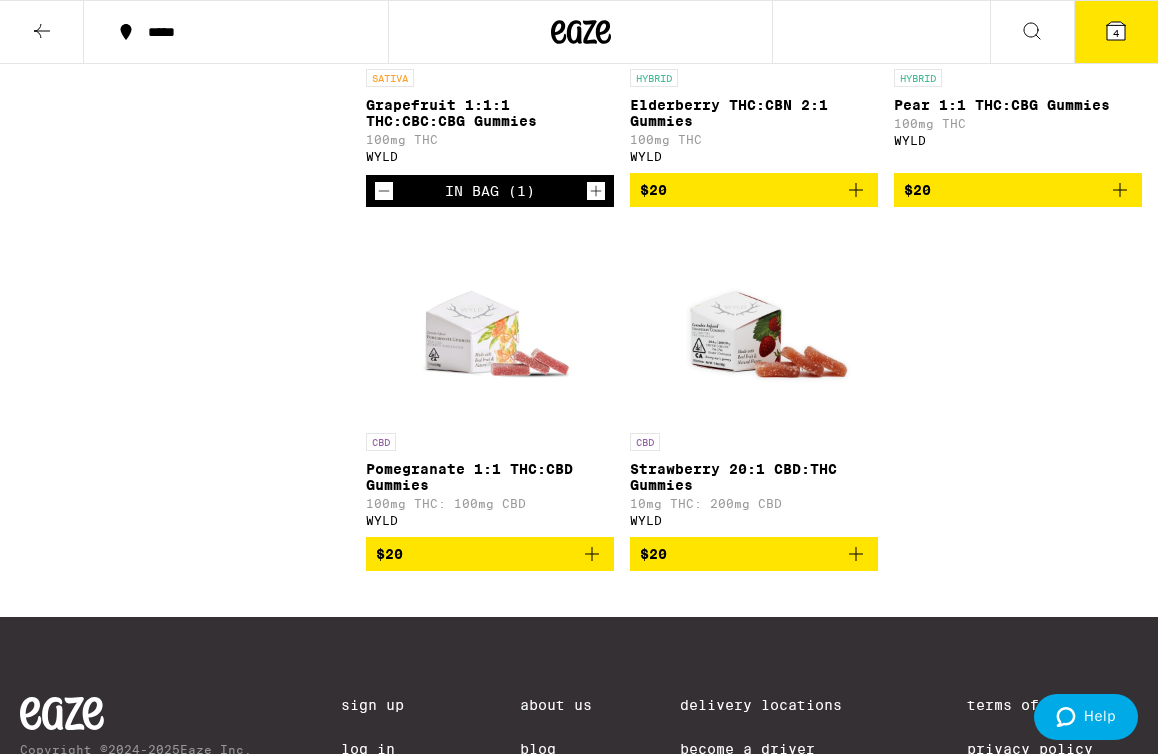 scroll, scrollTop: 1478, scrollLeft: 0, axis: vertical 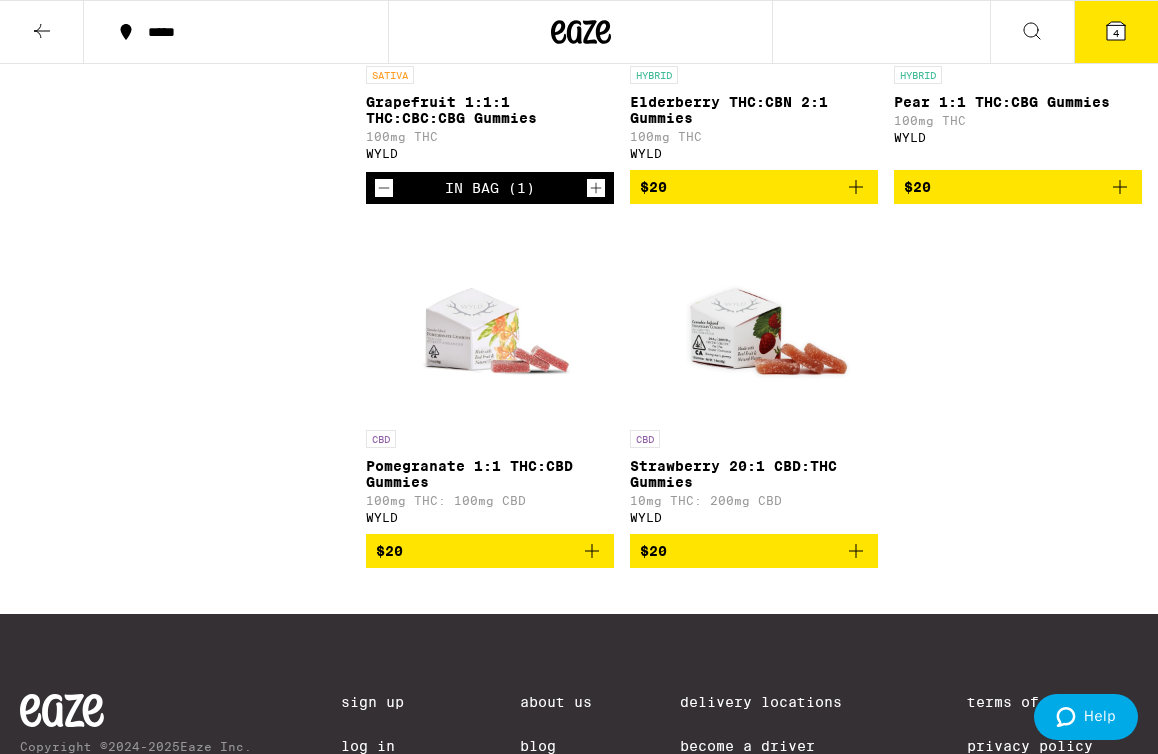 click at bounding box center [754, 320] 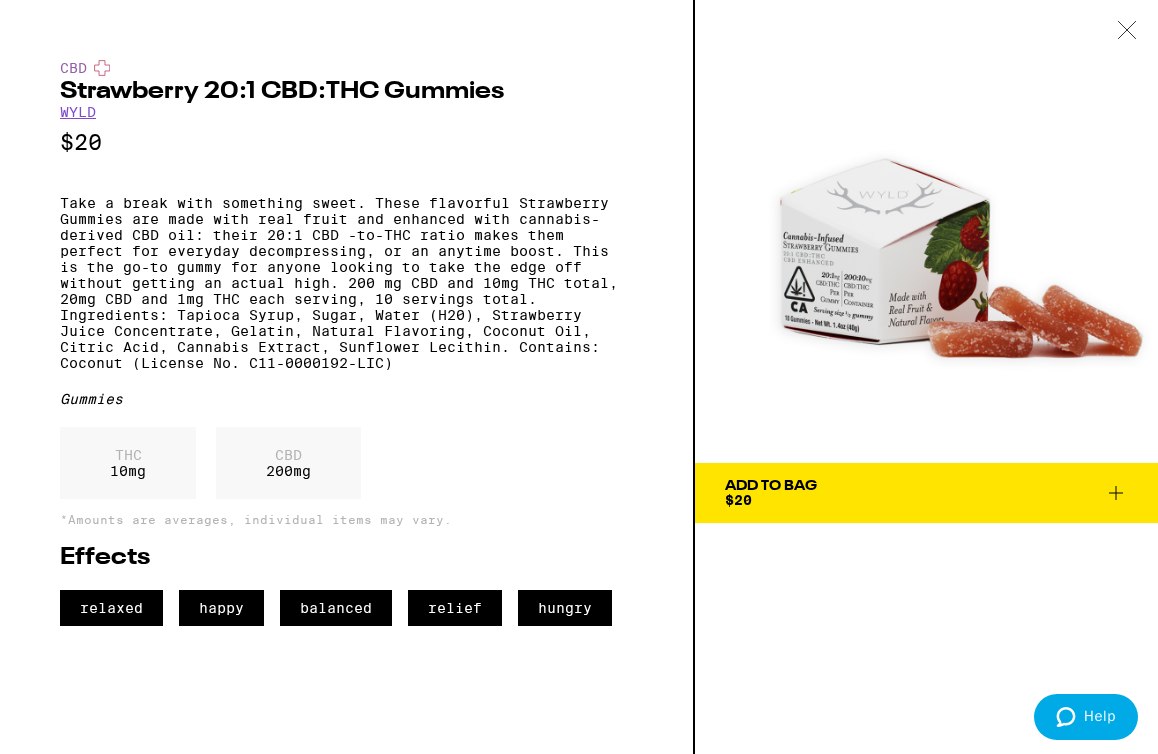 click on "Take a break with something sweet. These flavorful Strawberry Gummies are made with real fruit and enhanced with cannabis-derived CBD oil: their 20:1 CBD -to-THC ratio makes them perfect for everyday decompressing, or an anytime boost. This is the go-to gummy for anyone looking to take the edge off without getting an actual high. 200 mg CBD and 10mg THC total, 20mg CBD and 1mg THC each serving, 10 servings total.
Ingredients:
Tapioca Syrup, Sugar, Water (H20), Strawberry Juice Concentrate, Gelatin, Natural Flavoring, Coconut Oil, Citric Acid, Cannabis Extract, Sunflower Lecithin.
Contains: Coconut (License No. C11-0000192-LIC)" at bounding box center [346, 283] 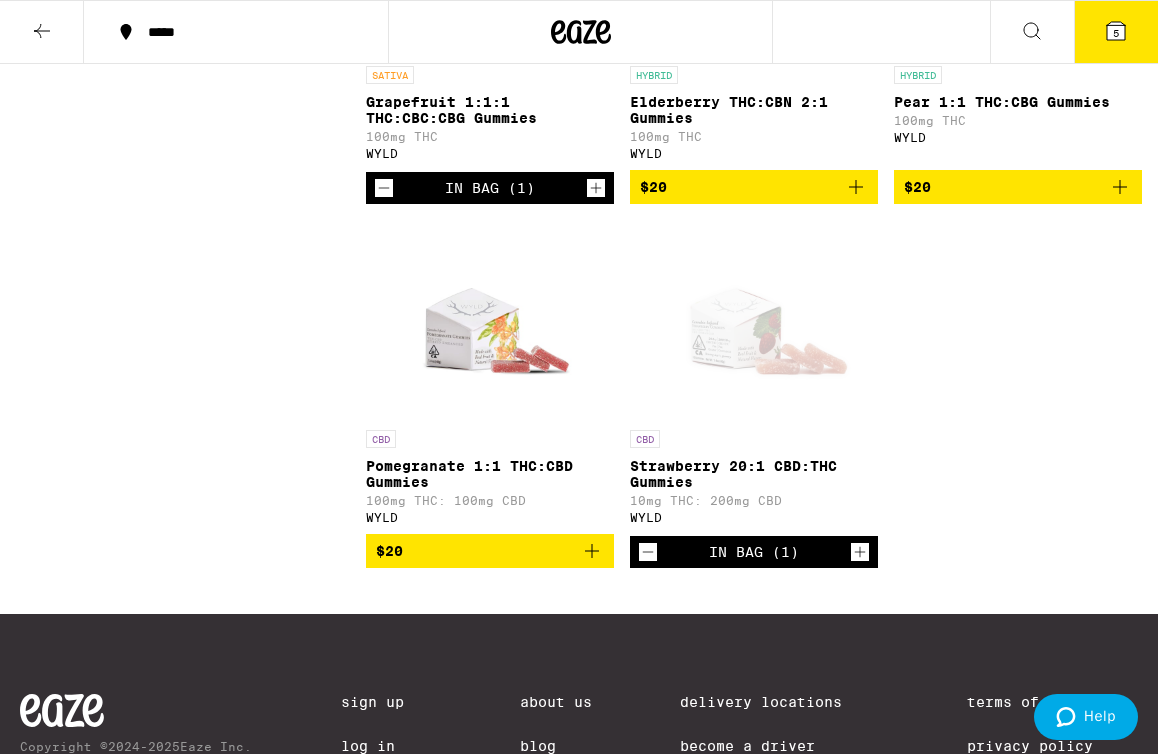 click on "Strawberry 20:1 CBD:THC Gummies" at bounding box center [754, 474] 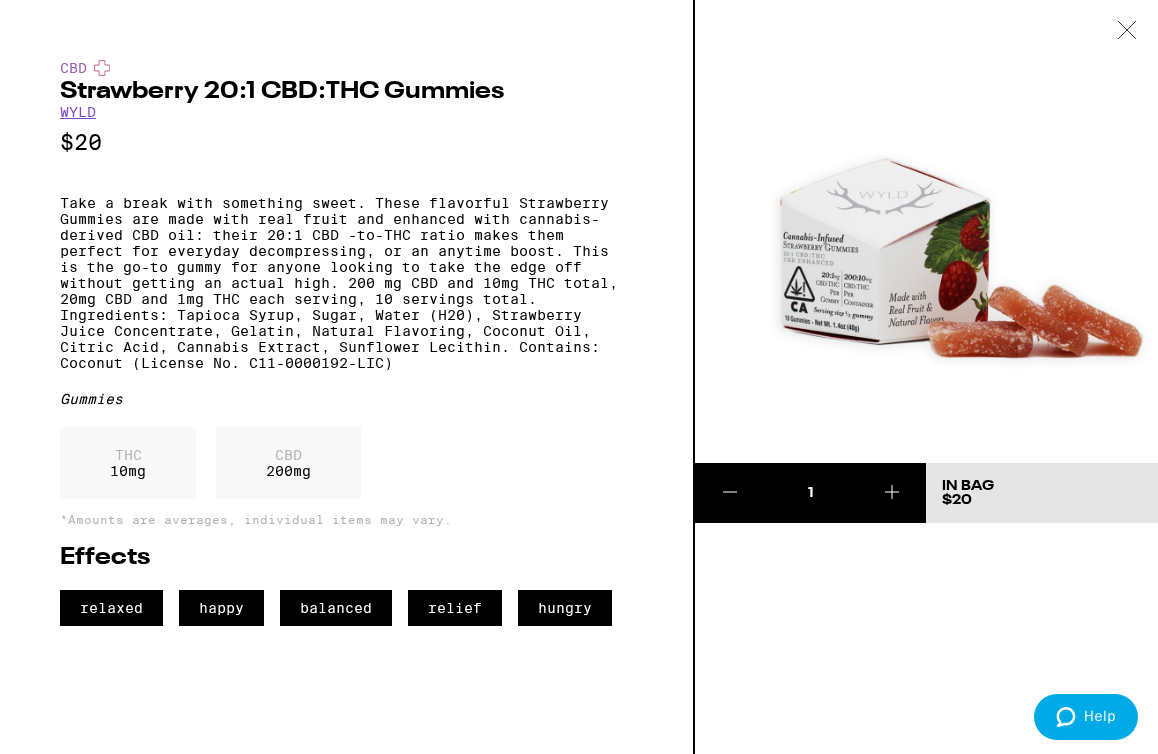 click at bounding box center [1127, 31] 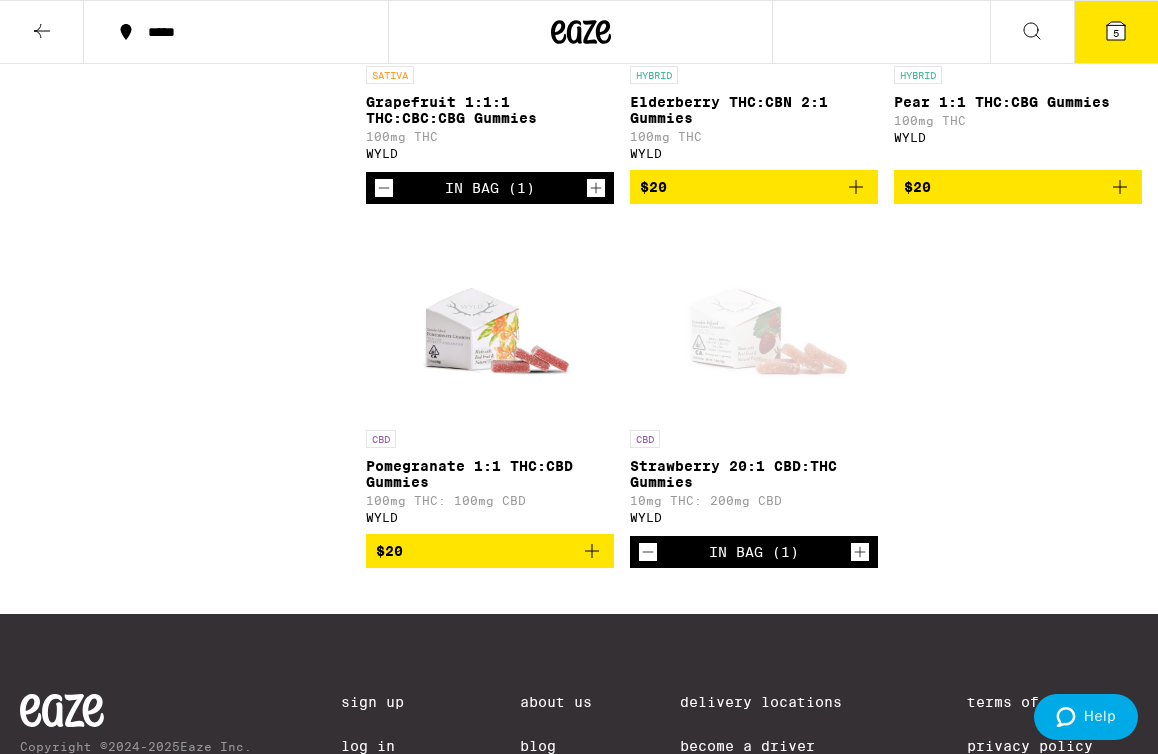 click 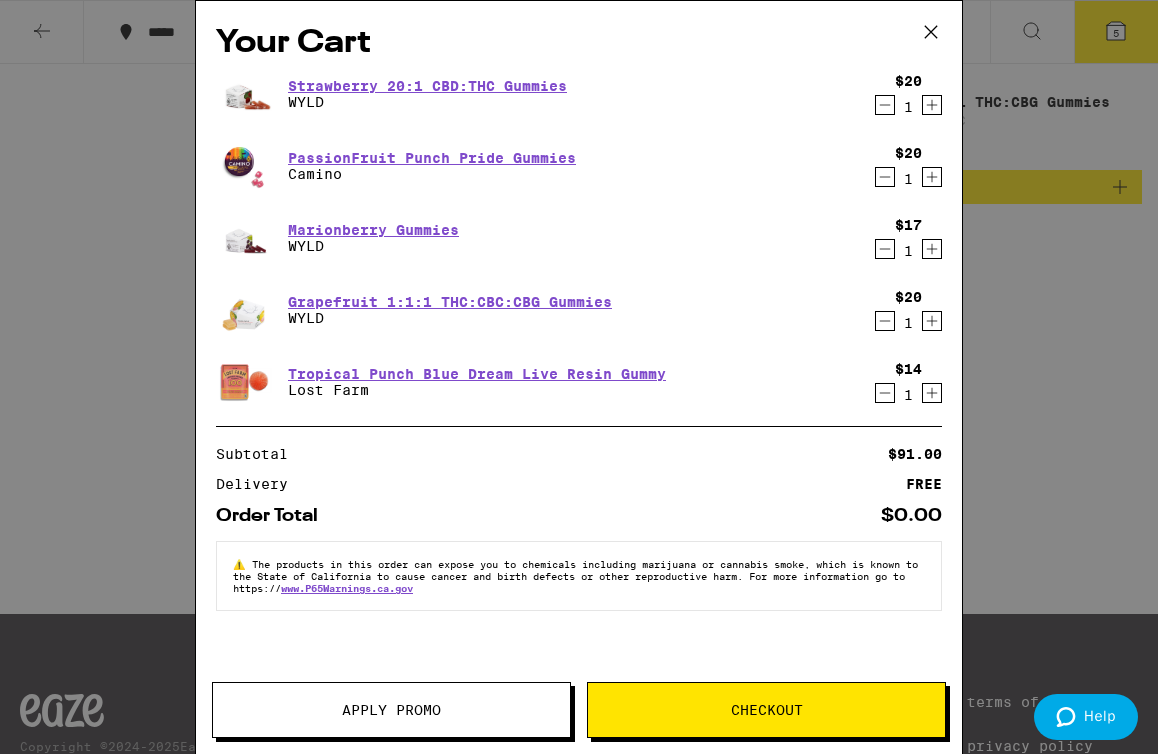 click on "Your Cart Strawberry 20:1 CBD:THC Gummies WYLD $20 1 PassionFruit Punch Pride Gummies Camino $20 1 Marionberry Gummies WYLD $17 1 Grapefruit 1:1:1 THC:CBC:CBG Gummies WYLD $20 1 Tropical Punch Blue Dream Live Resin Gummy Lost Farm $14 1 Subtotal $91.00 Delivery FREE Order Total $0.00 ⚠️ The products in this order can expose you to chemicals including marijuana or cannabis smoke, which is known to the State of California to cause cancer and birth defects or other reproductive harm. For more information go to https:// www.P65Warnings.ca.gov Apply Promo Checkout" at bounding box center (579, 377) 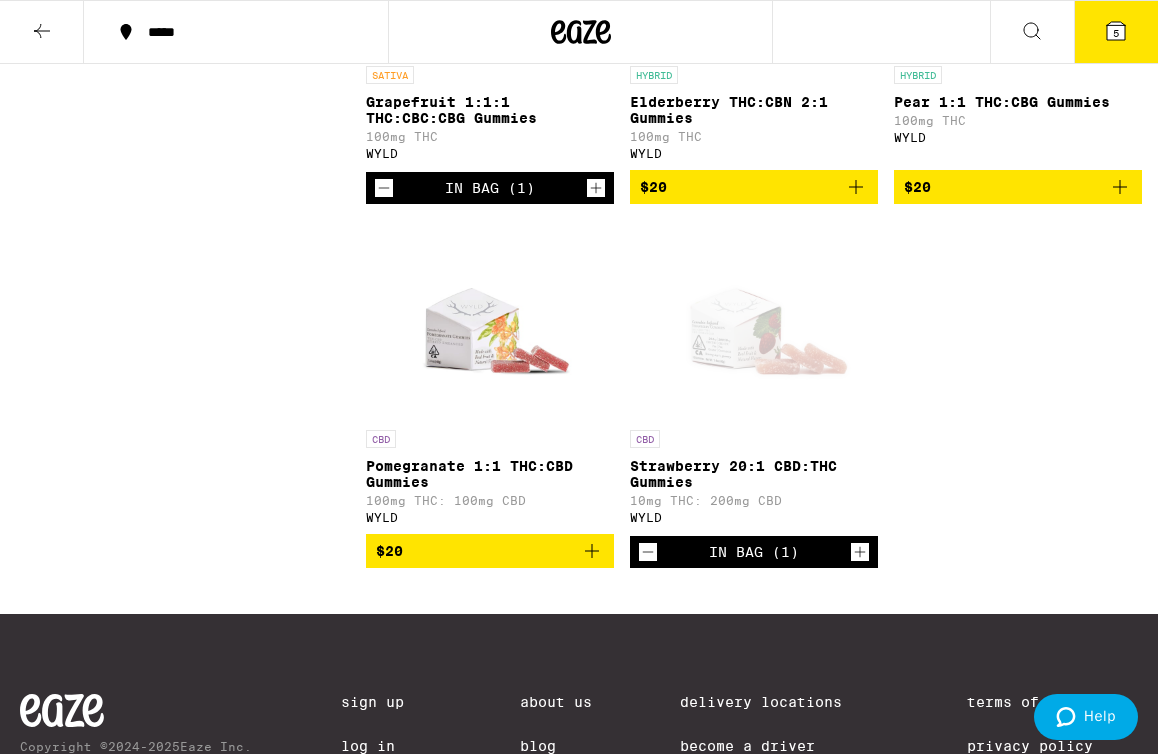 click on "5" at bounding box center [1116, 32] 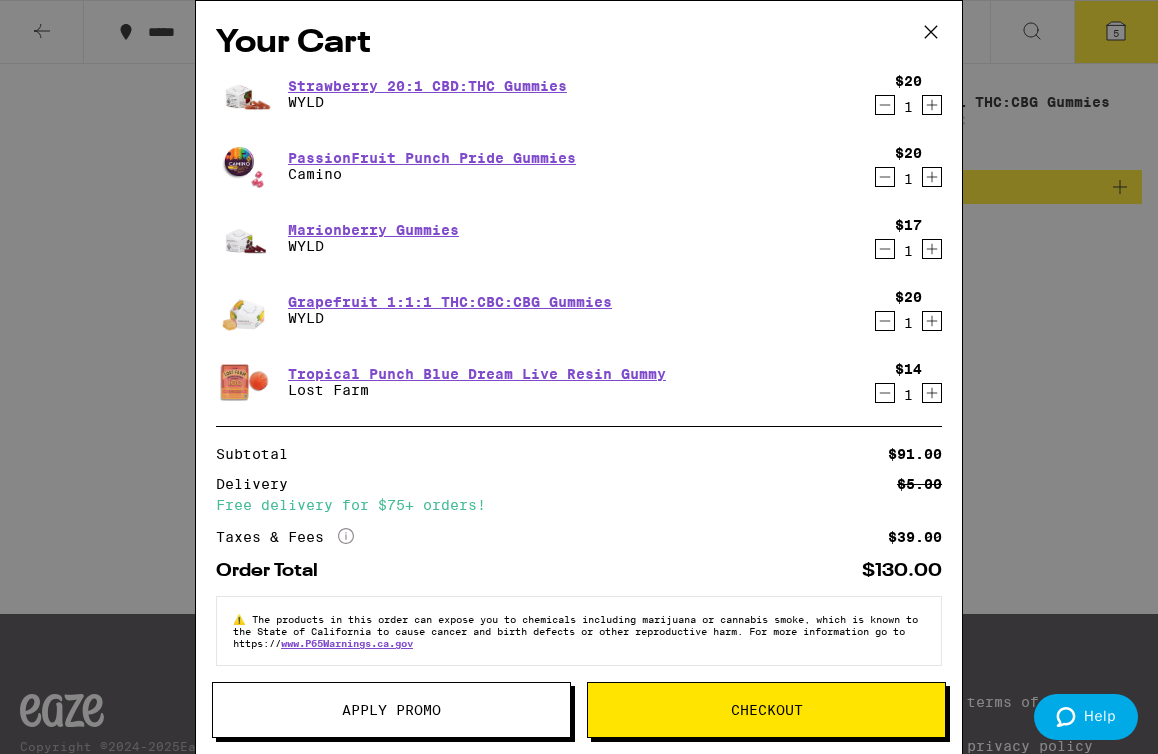 click on "Your Cart Strawberry 20:1 CBD:THC Gummies WYLD $20 1 PassionFruit Punch Pride Gummies Camino $20 1 Marionberry Gummies WYLD $17 1 Grapefruit 1:1:1 THC:CBC:CBG Gummies WYLD $20 1 Tropical Punch Blue Dream Live Resin Gummy Lost Farm $14 1 Subtotal $91.00 Delivery $5.00 Free delivery for $75+ orders! Taxes & Fees More Info $39.00 Order Total $130.00 ⚠️ The products in this order can expose you to chemicals including marijuana or cannabis smoke, which is known to the State of California to cause cancer and birth defects or other reproductive harm. For more information go to https:// www.P65Warnings.ca.gov Apply Promo Checkout" at bounding box center [579, 377] 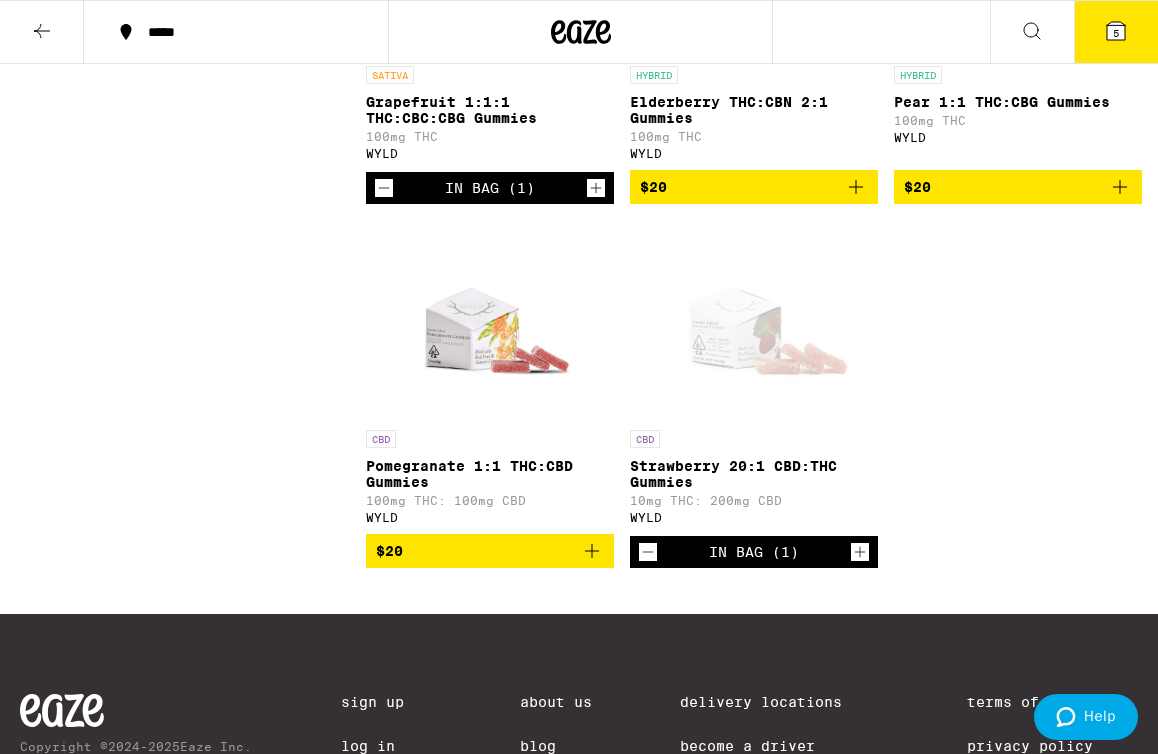 click at bounding box center (42, 32) 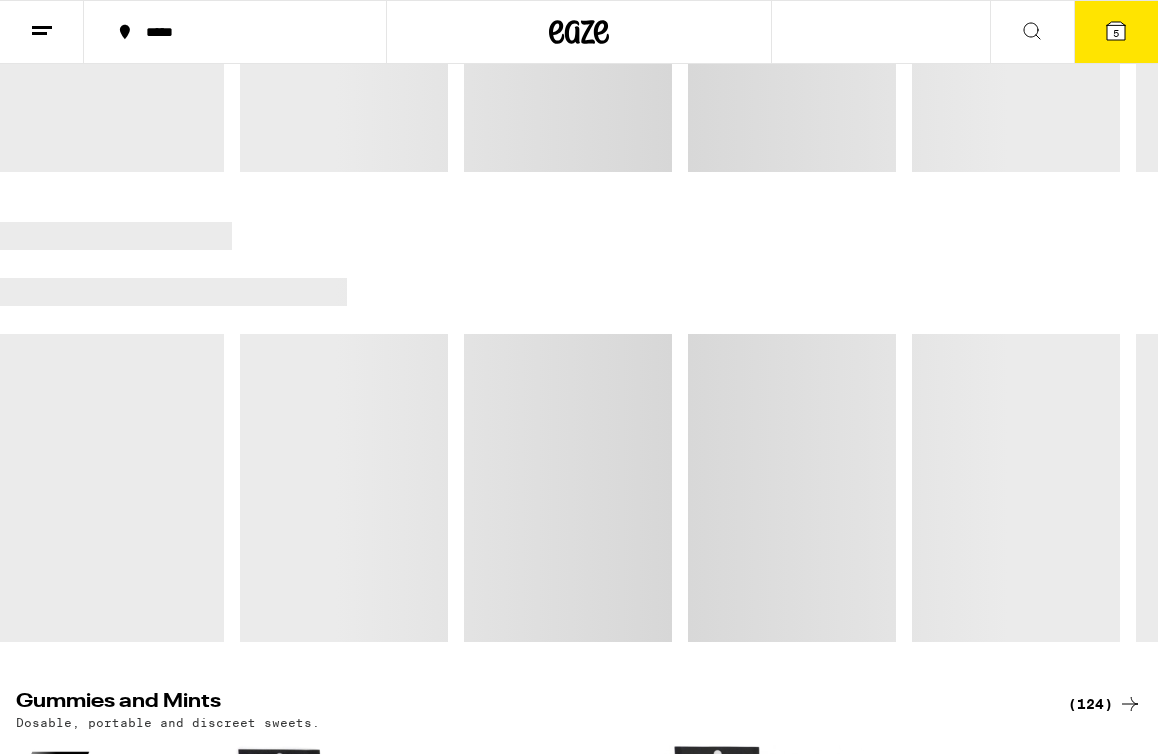 scroll, scrollTop: 0, scrollLeft: 0, axis: both 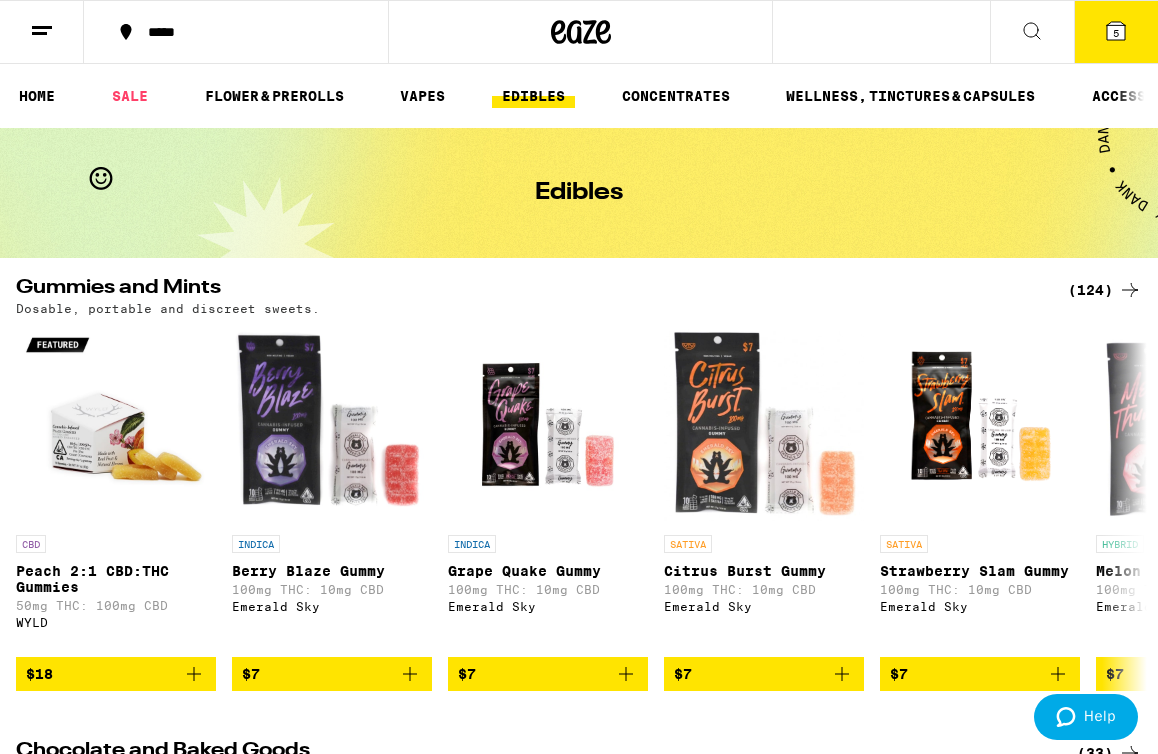 click at bounding box center [1032, 32] 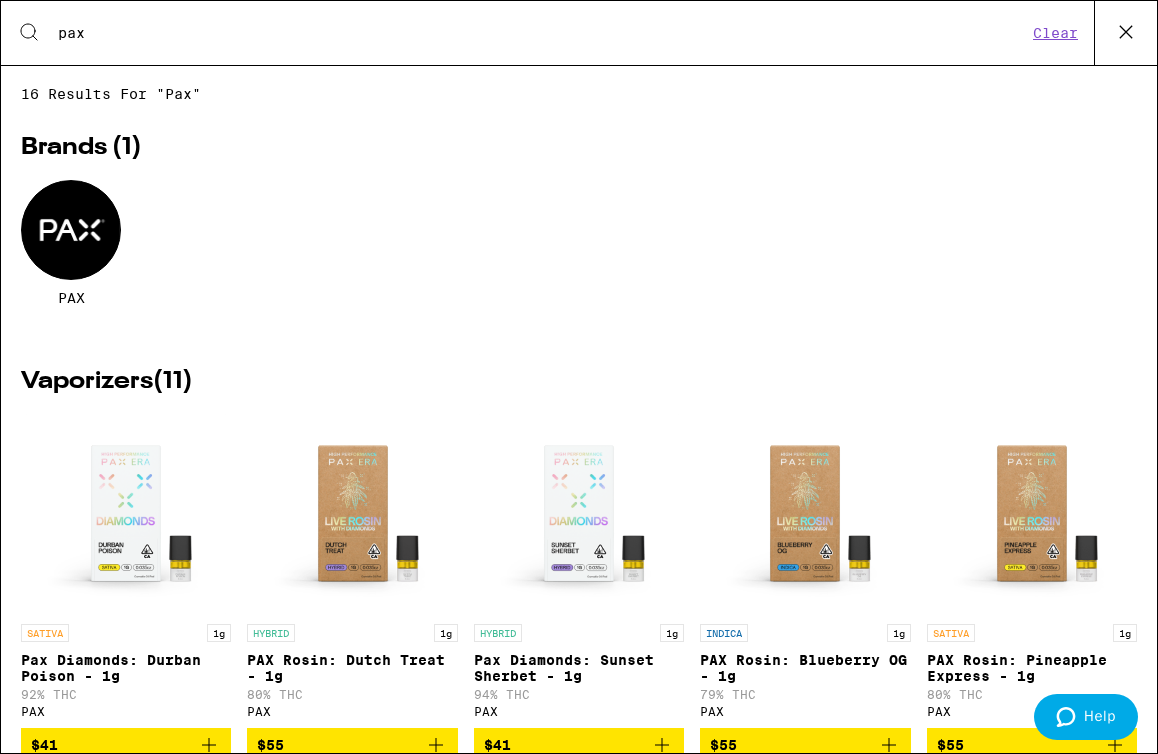 type on "pax" 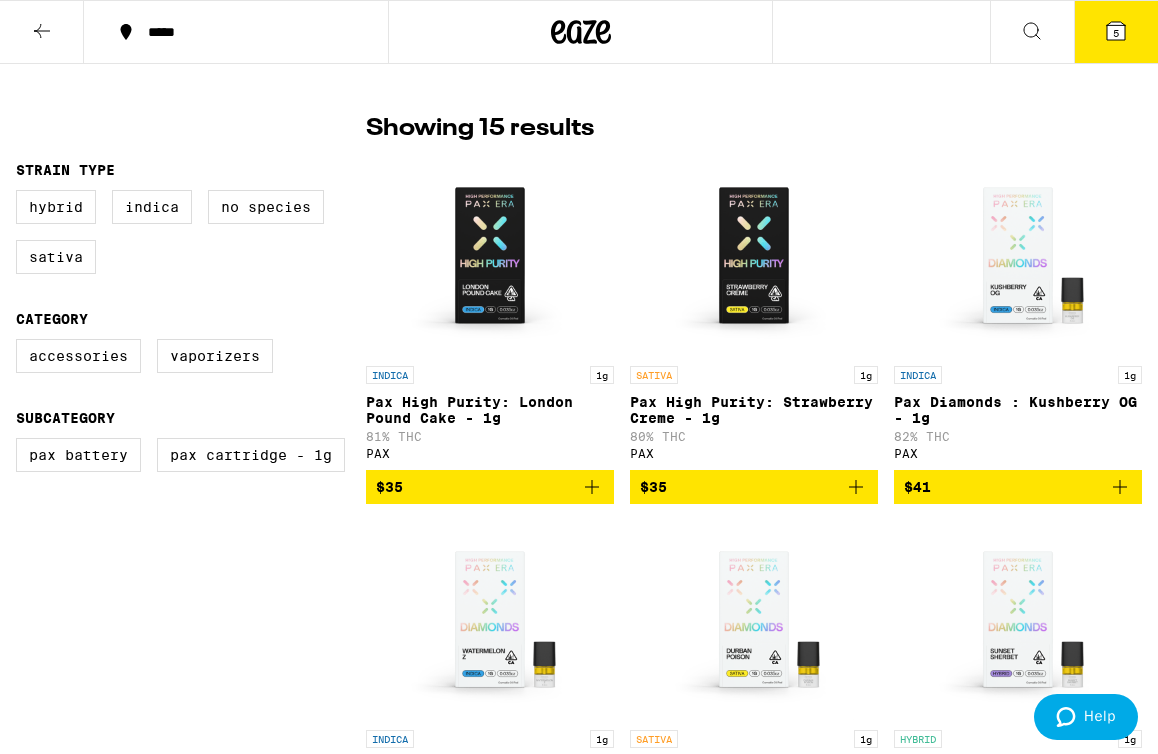 scroll, scrollTop: 389, scrollLeft: 0, axis: vertical 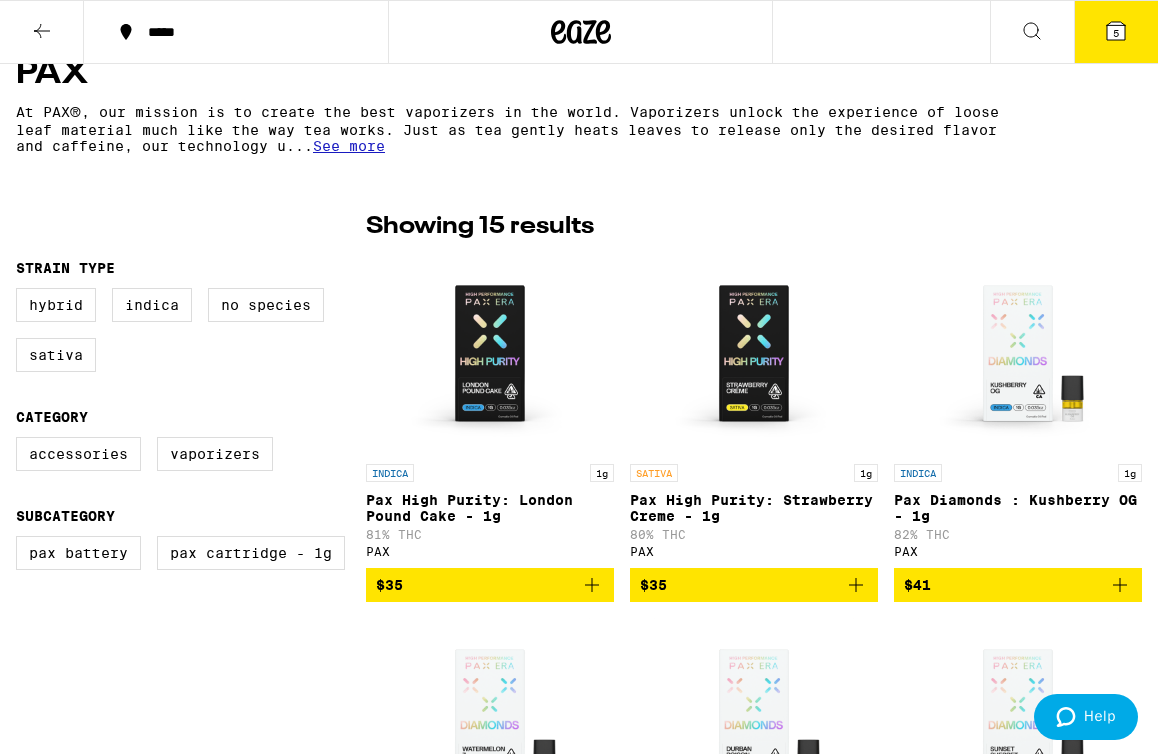 click at bounding box center (490, 354) 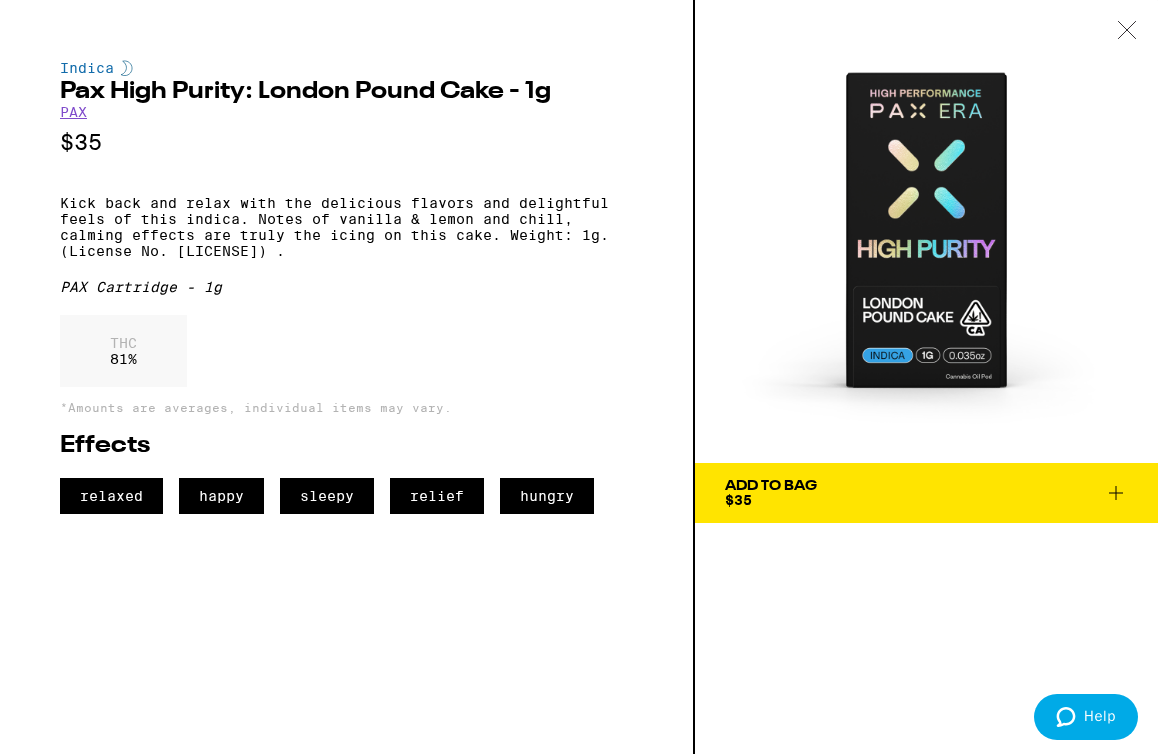 click 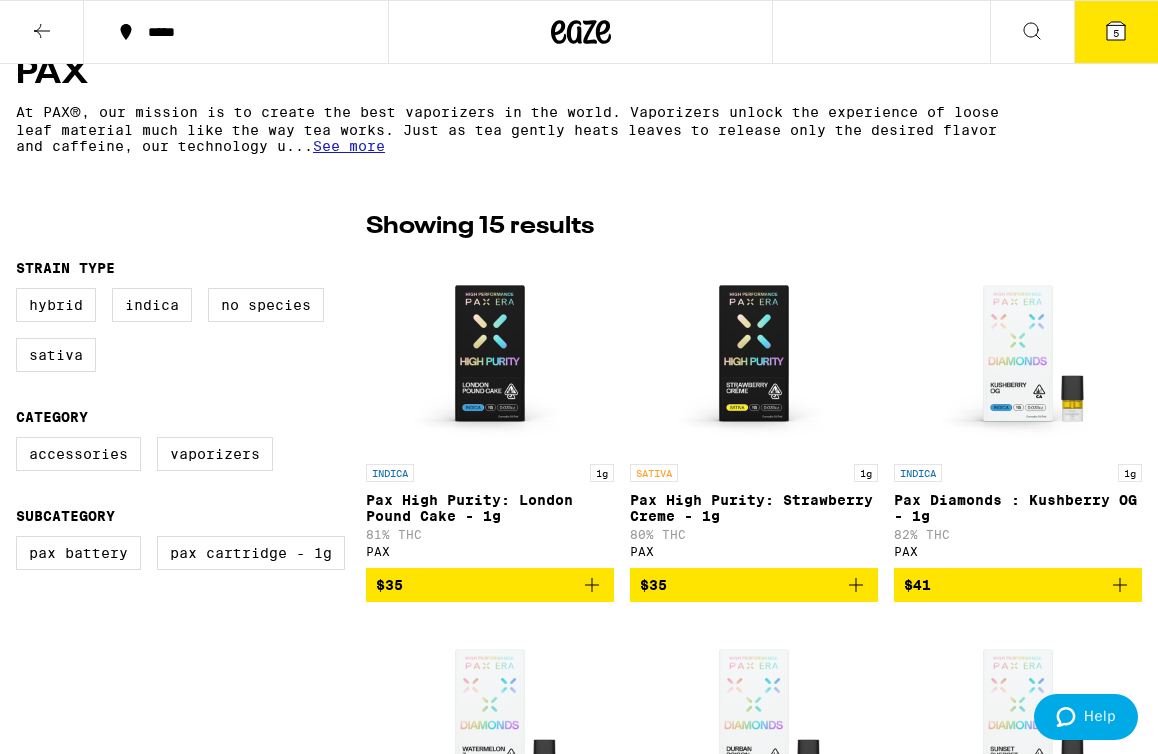 click at bounding box center (754, 354) 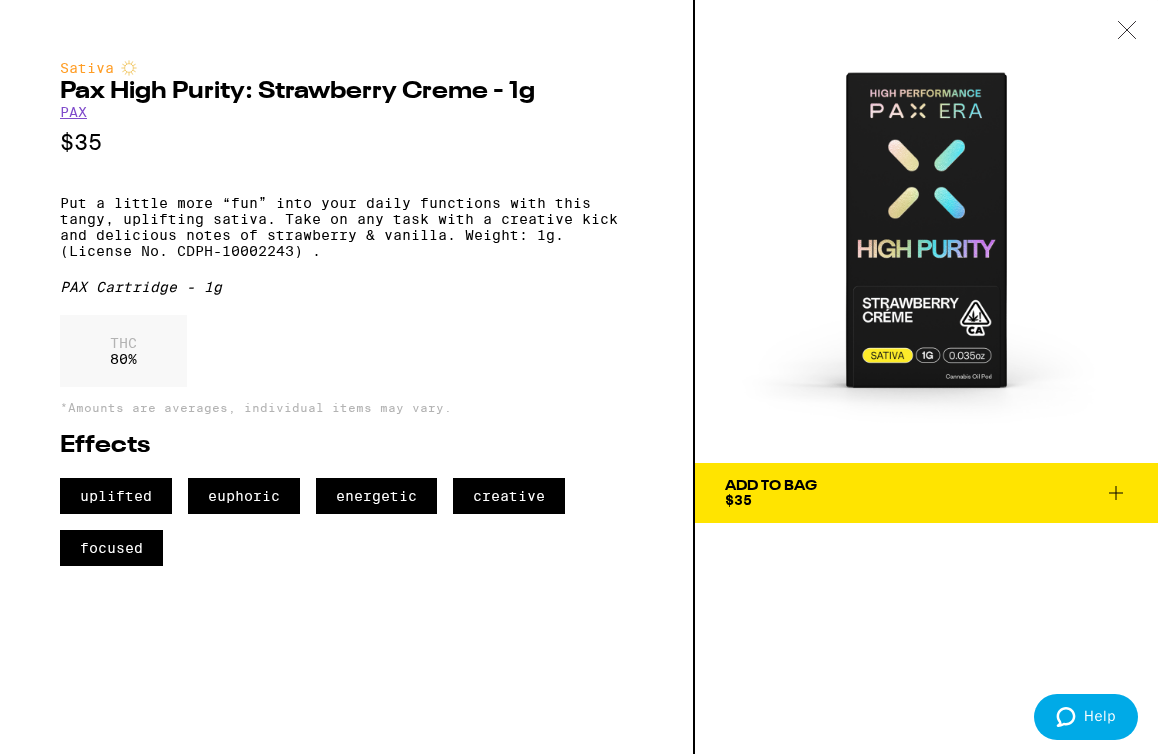 click on "Add To Bag $35" at bounding box center [926, 493] 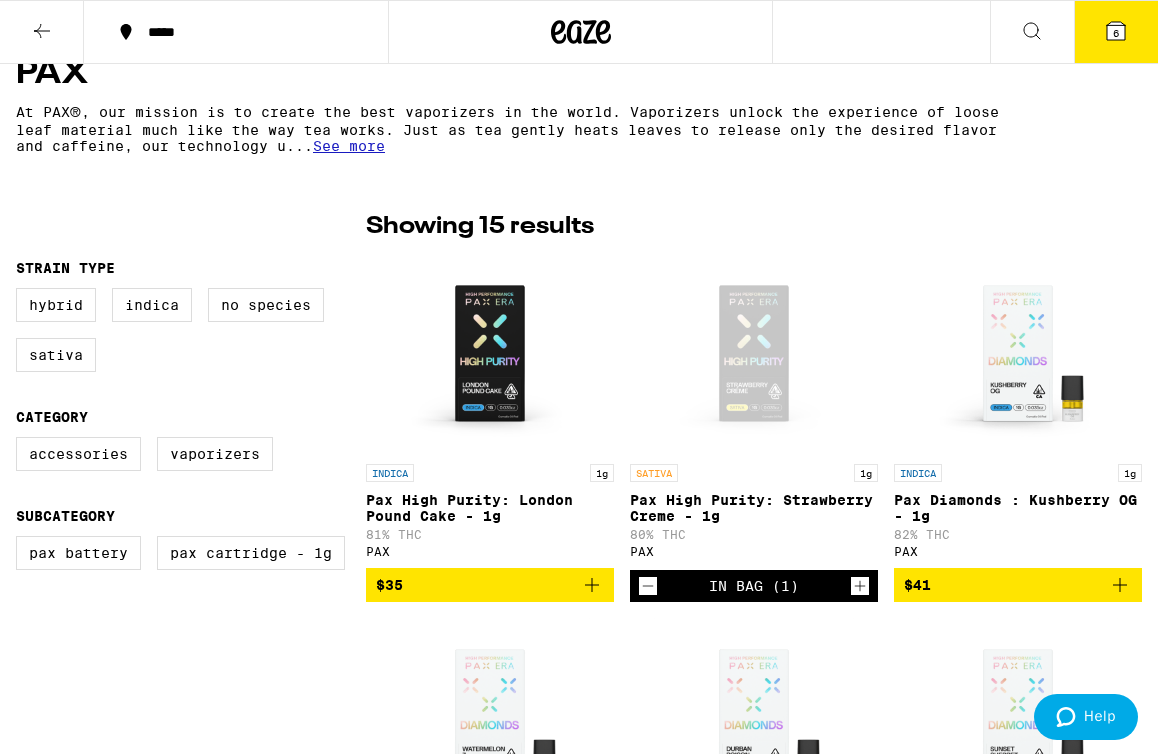 click on "6" at bounding box center (1116, 32) 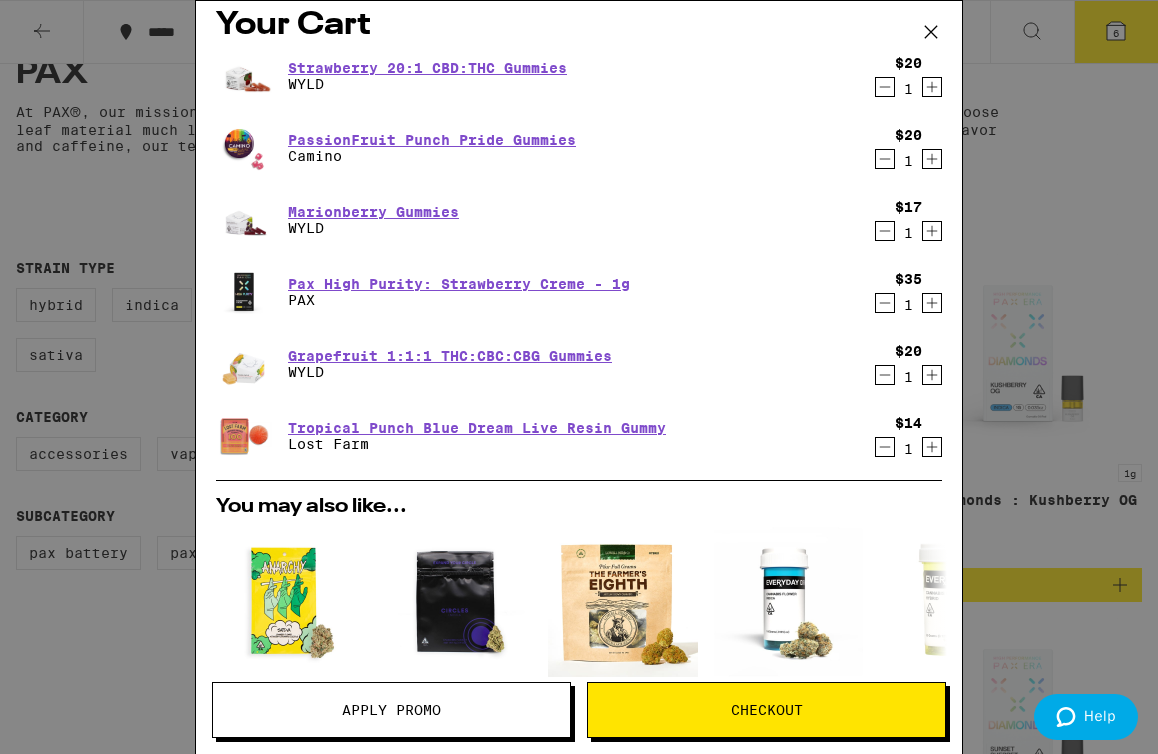scroll, scrollTop: 0, scrollLeft: 0, axis: both 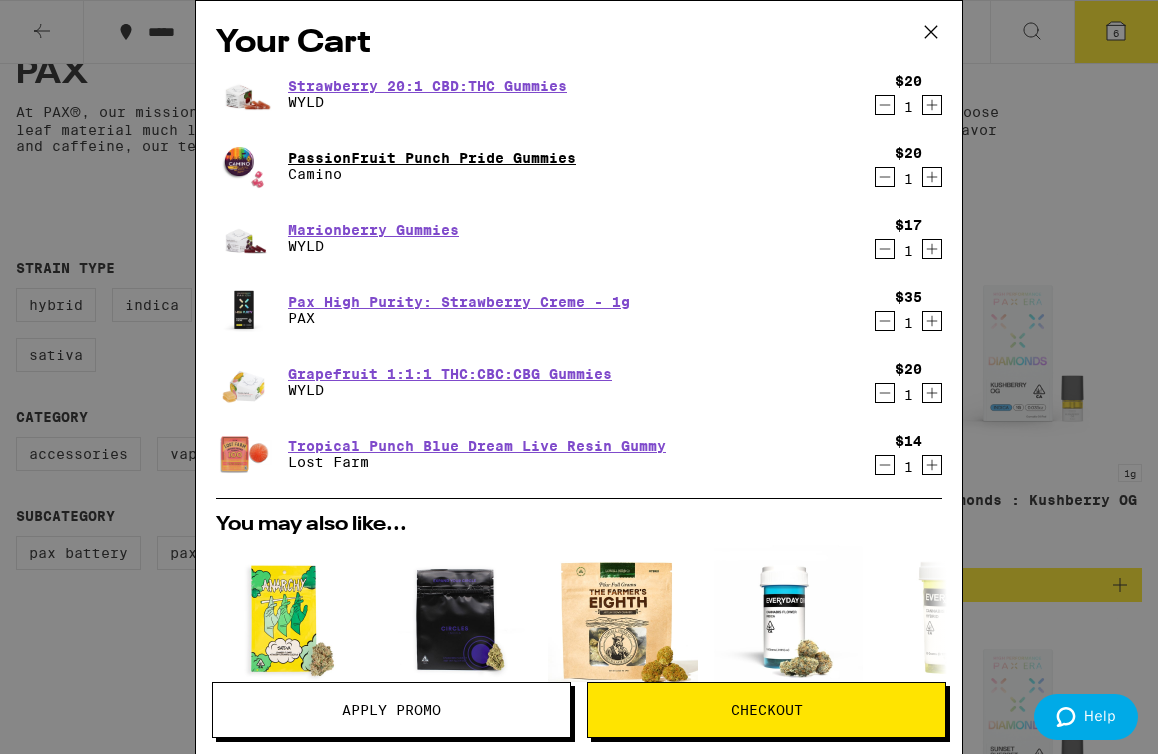 type 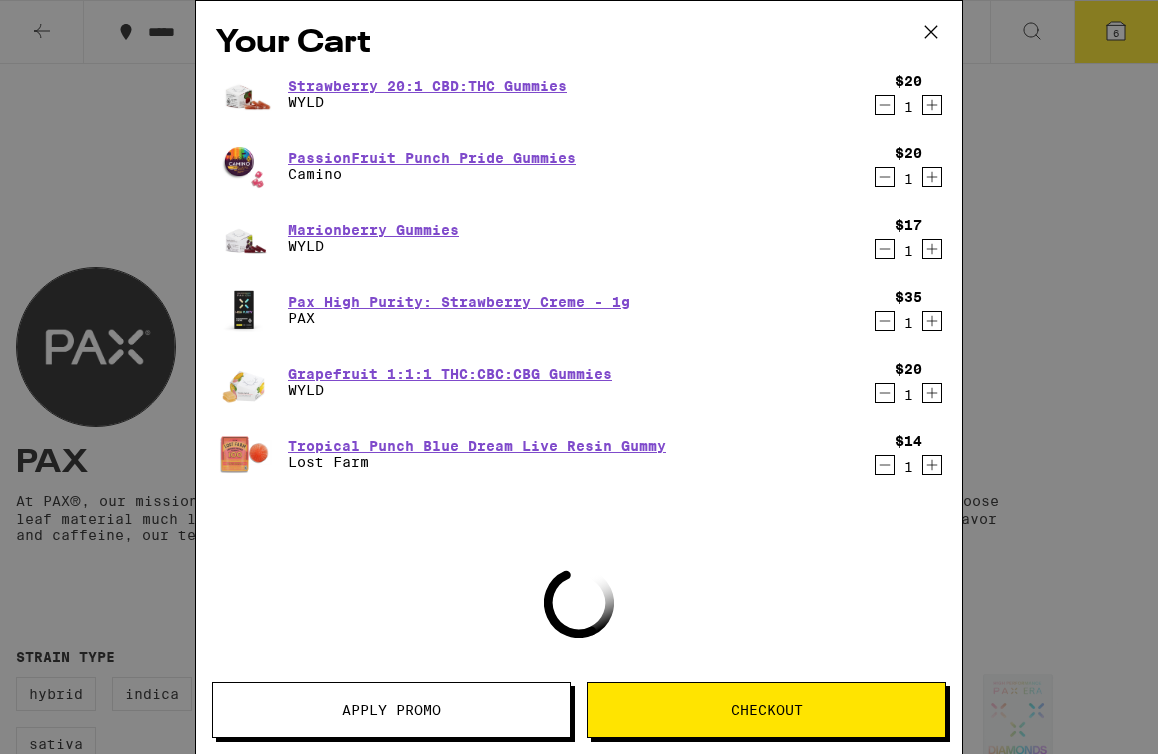 scroll, scrollTop: 0, scrollLeft: 0, axis: both 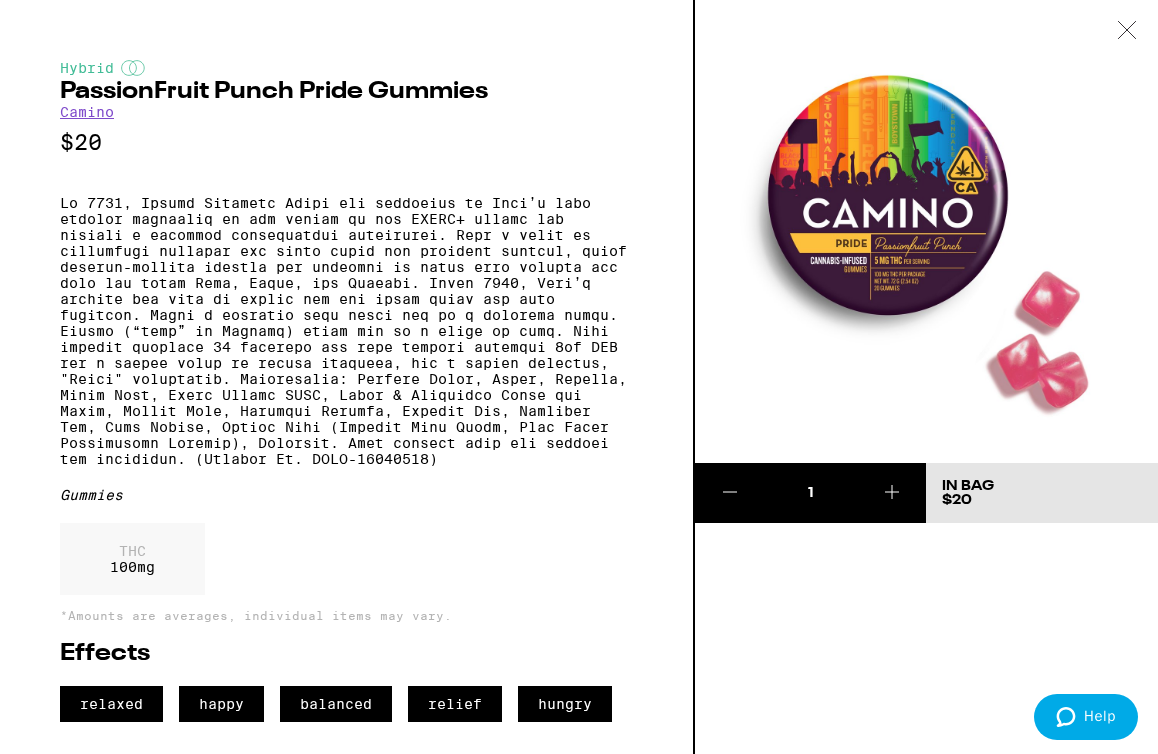 click at bounding box center [346, 331] 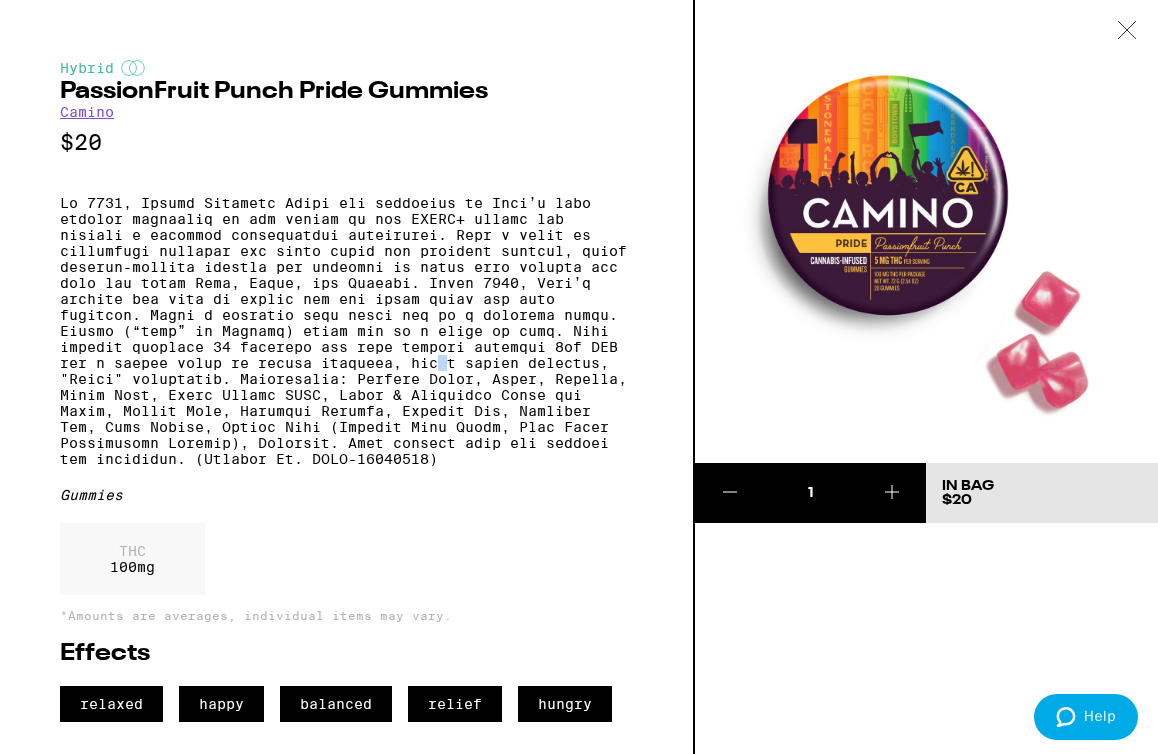 click at bounding box center (346, 331) 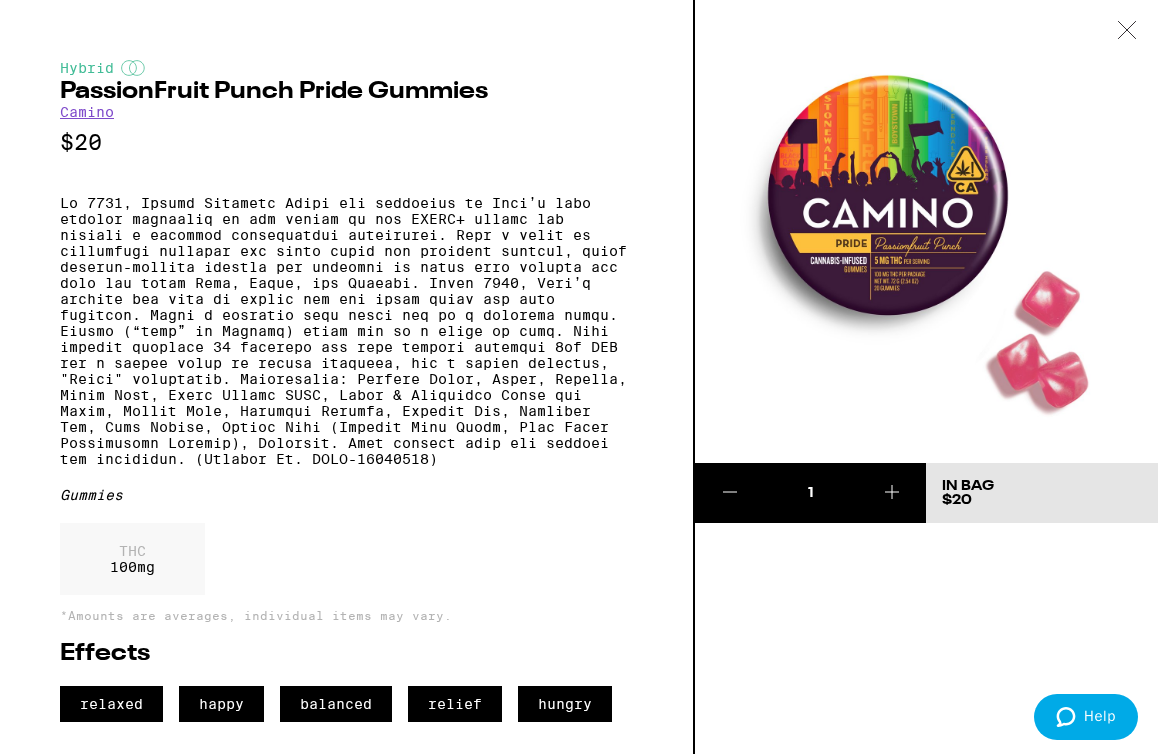 click at bounding box center [346, 331] 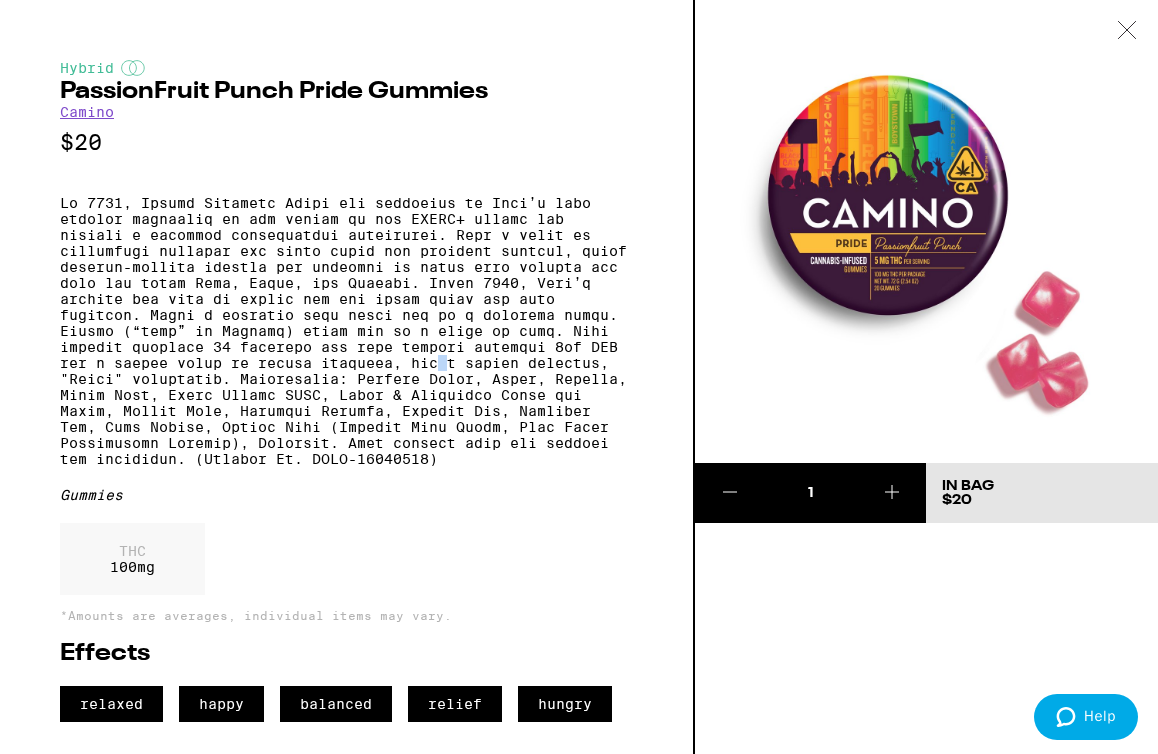 click at bounding box center [346, 331] 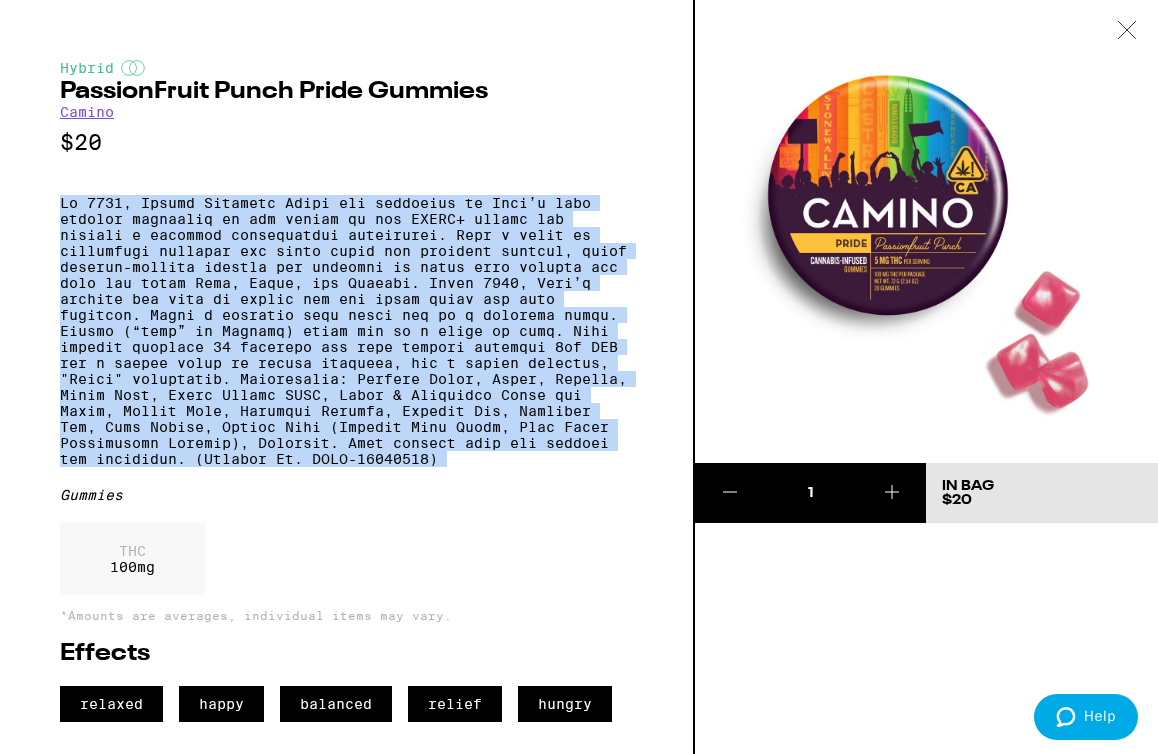 scroll, scrollTop: 31, scrollLeft: 0, axis: vertical 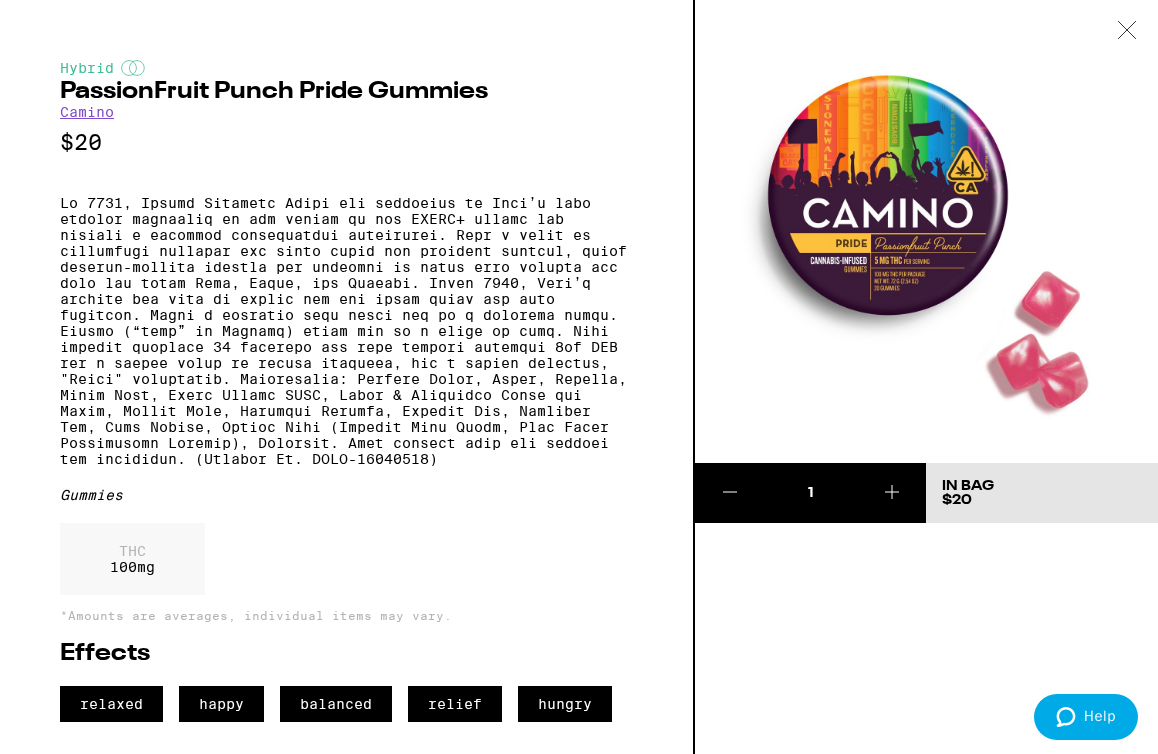 click 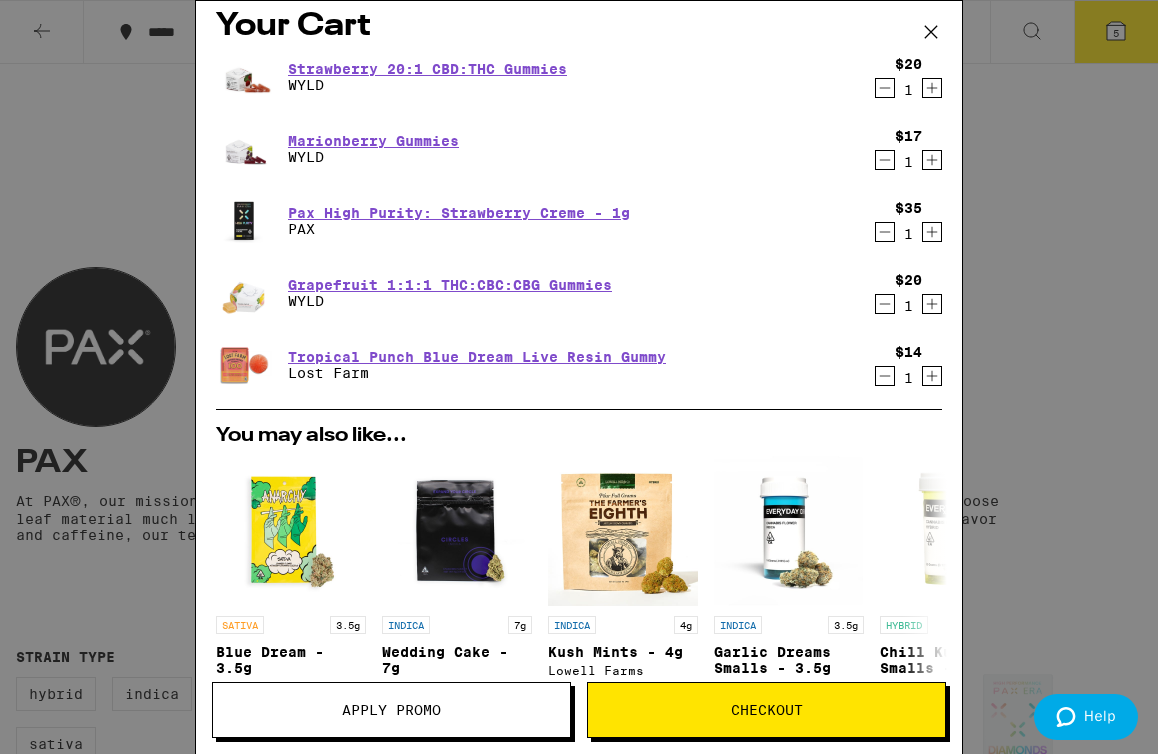 scroll, scrollTop: 0, scrollLeft: 0, axis: both 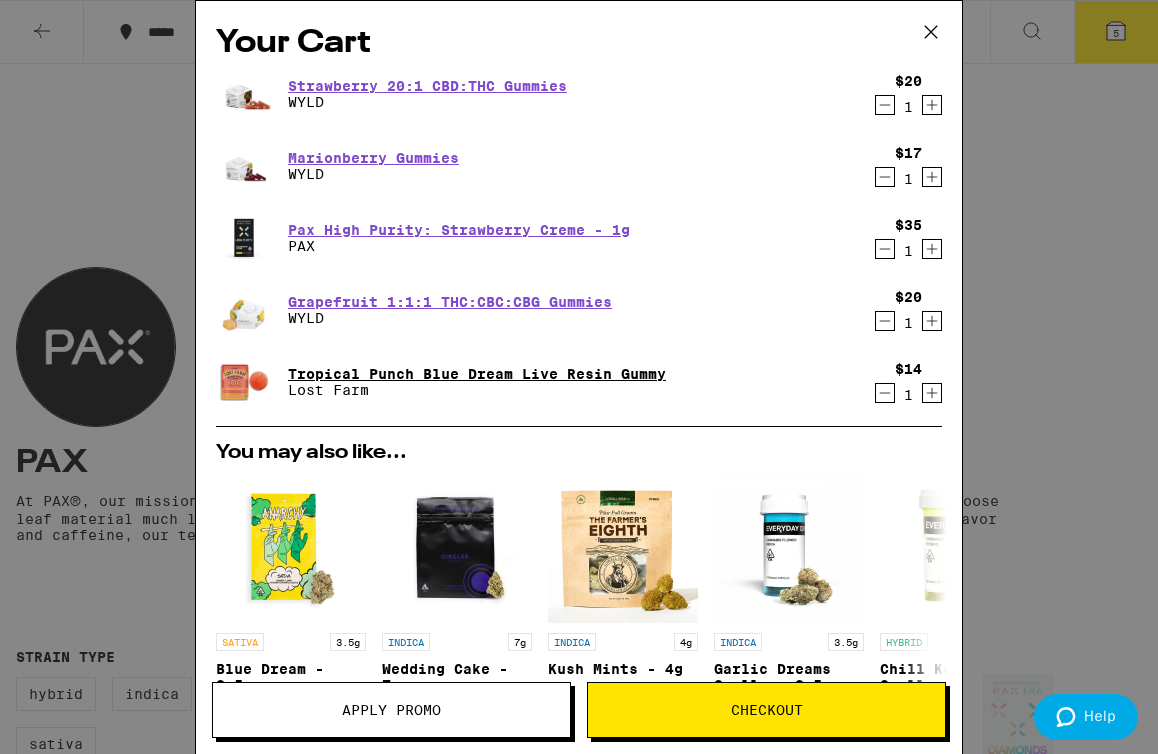 click on "Tropical Punch Blue Dream Live Resin Gummy" at bounding box center (477, 374) 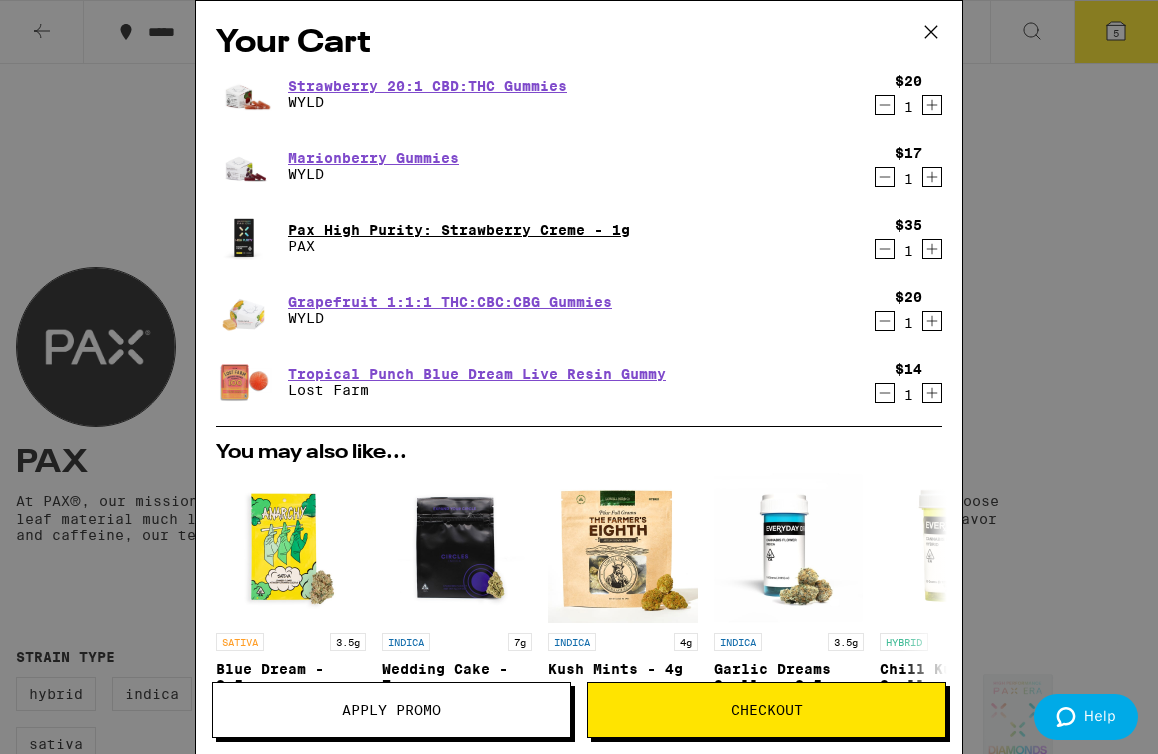click on "Pax High Purity: Strawberry Creme - 1g" at bounding box center (459, 230) 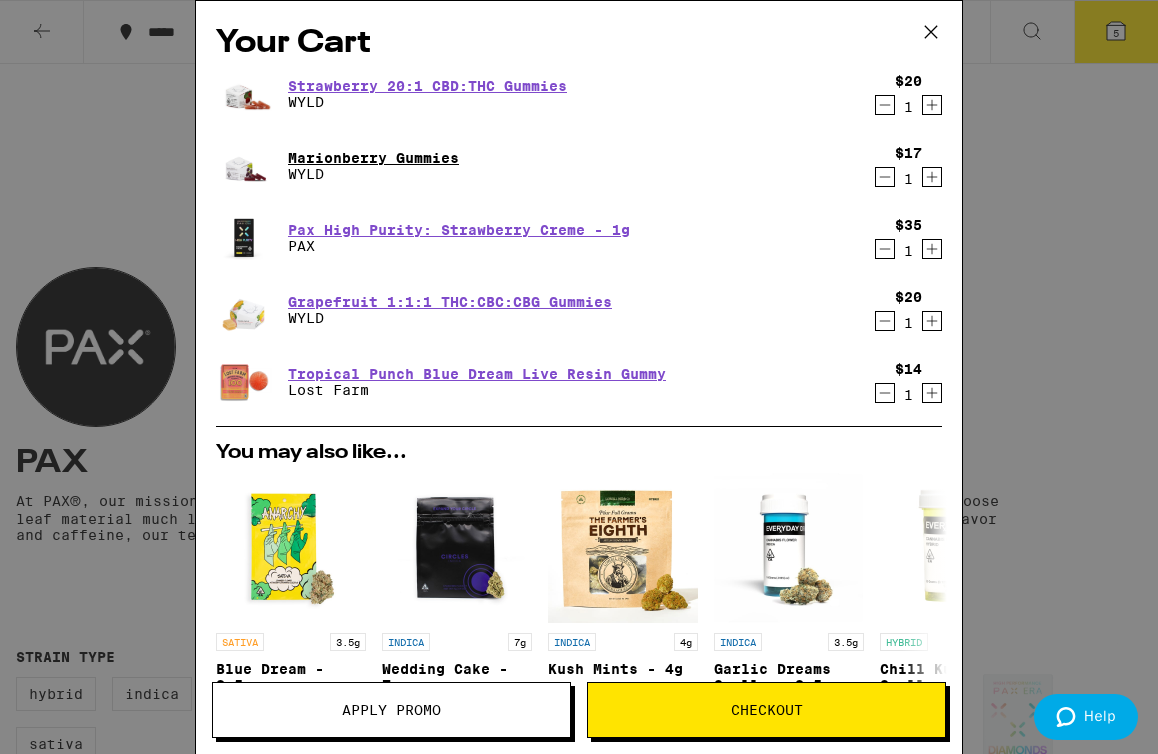 click on "Marionberry Gummies" at bounding box center [373, 158] 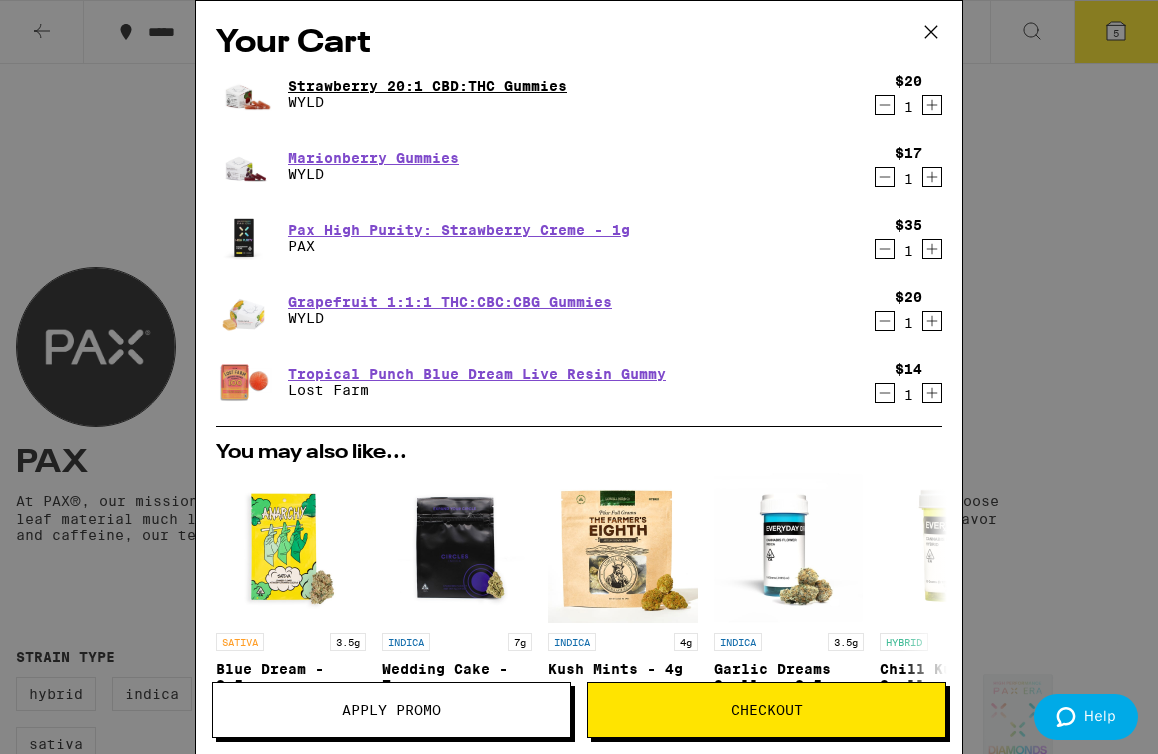 click on "Strawberry 20:1 CBD:THC Gummies" at bounding box center (427, 86) 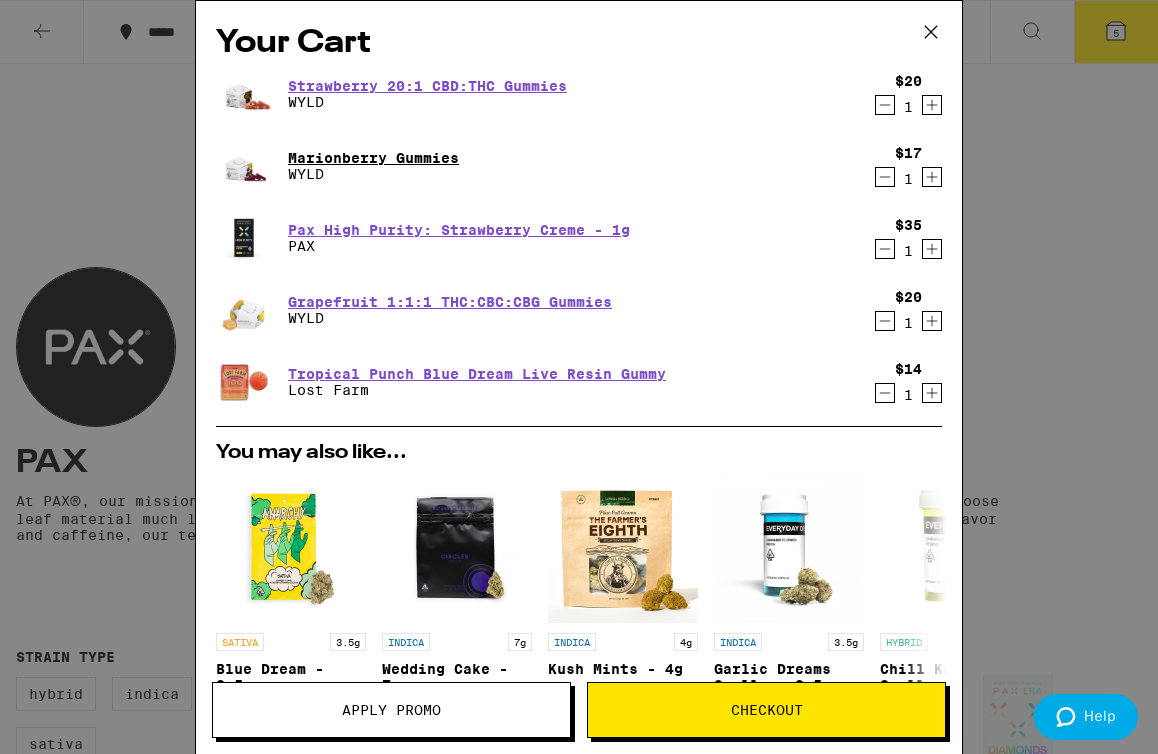 click on "Marionberry Gummies" at bounding box center [373, 158] 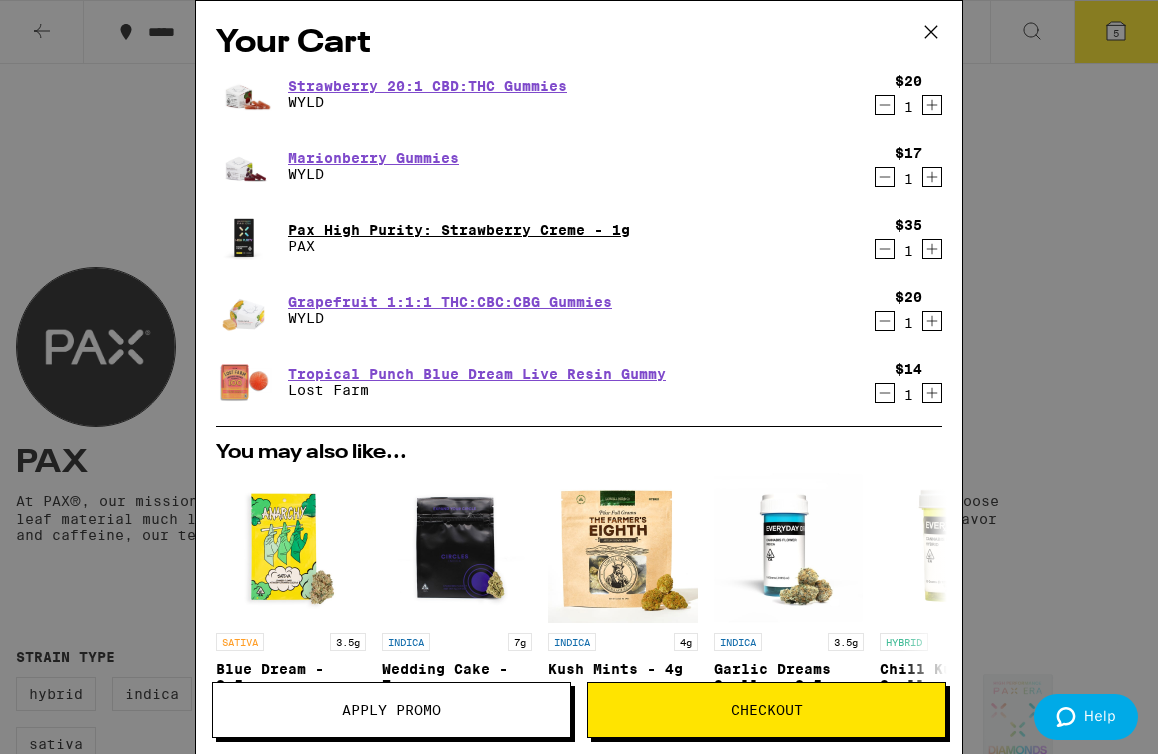 click on "Pax High Purity: Strawberry Creme - 1g" at bounding box center [459, 230] 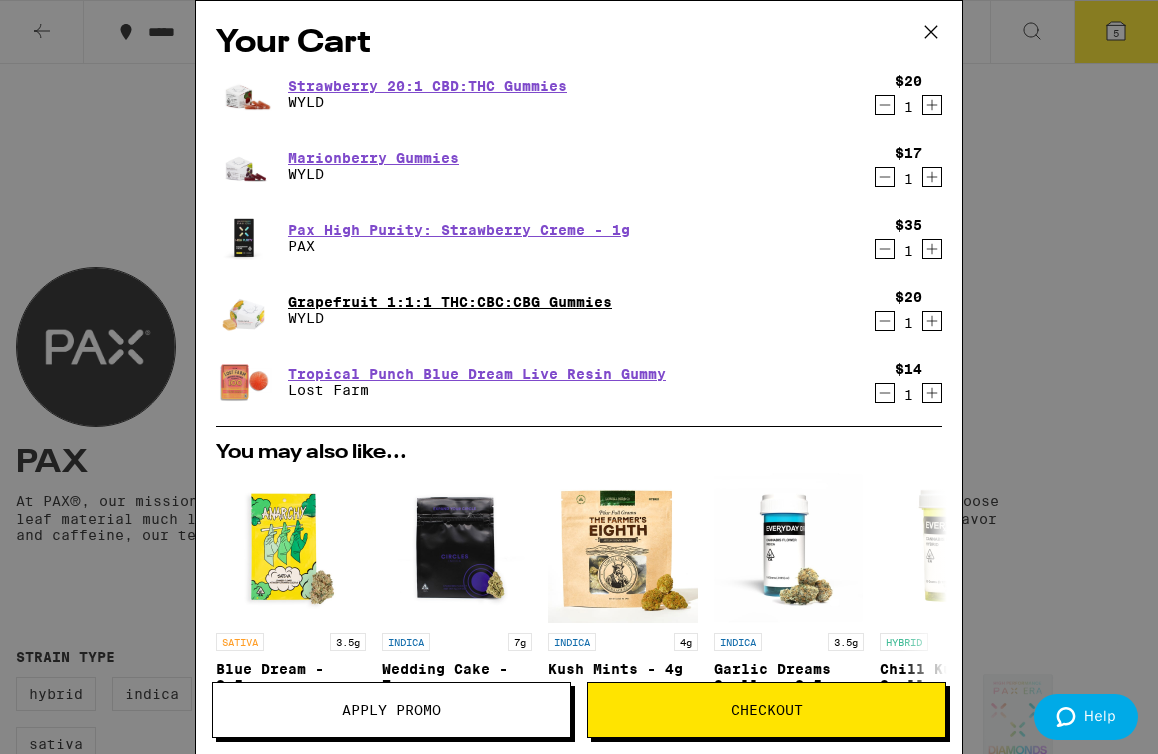 click on "Grapefruit 1:1:1 THC:CBC:CBG Gummies" at bounding box center (450, 302) 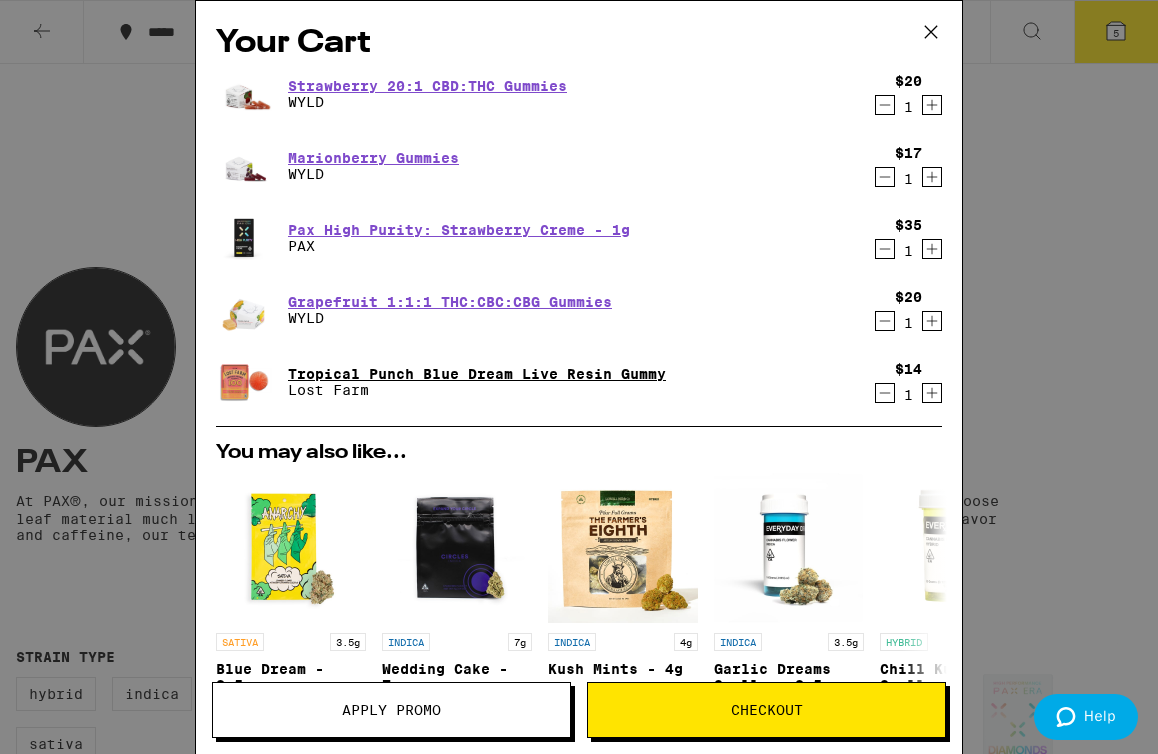 click on "Tropical Punch Blue Dream Live Resin Gummy" at bounding box center [477, 374] 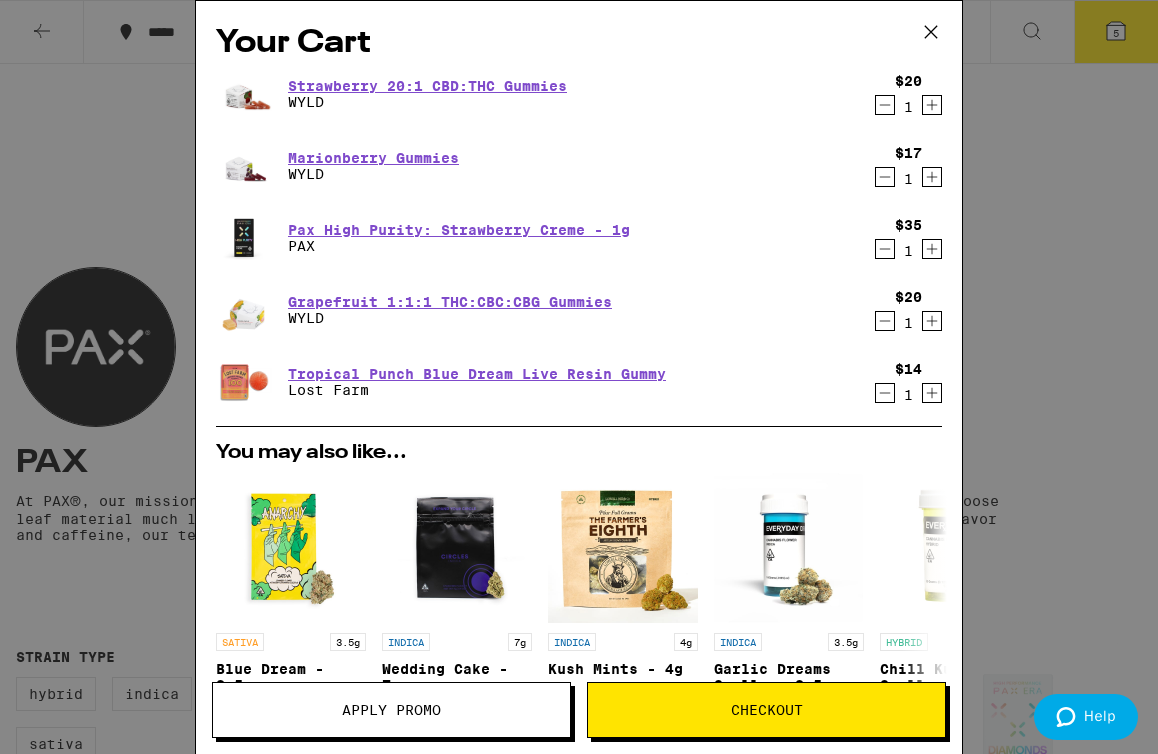 scroll, scrollTop: 384, scrollLeft: 0, axis: vertical 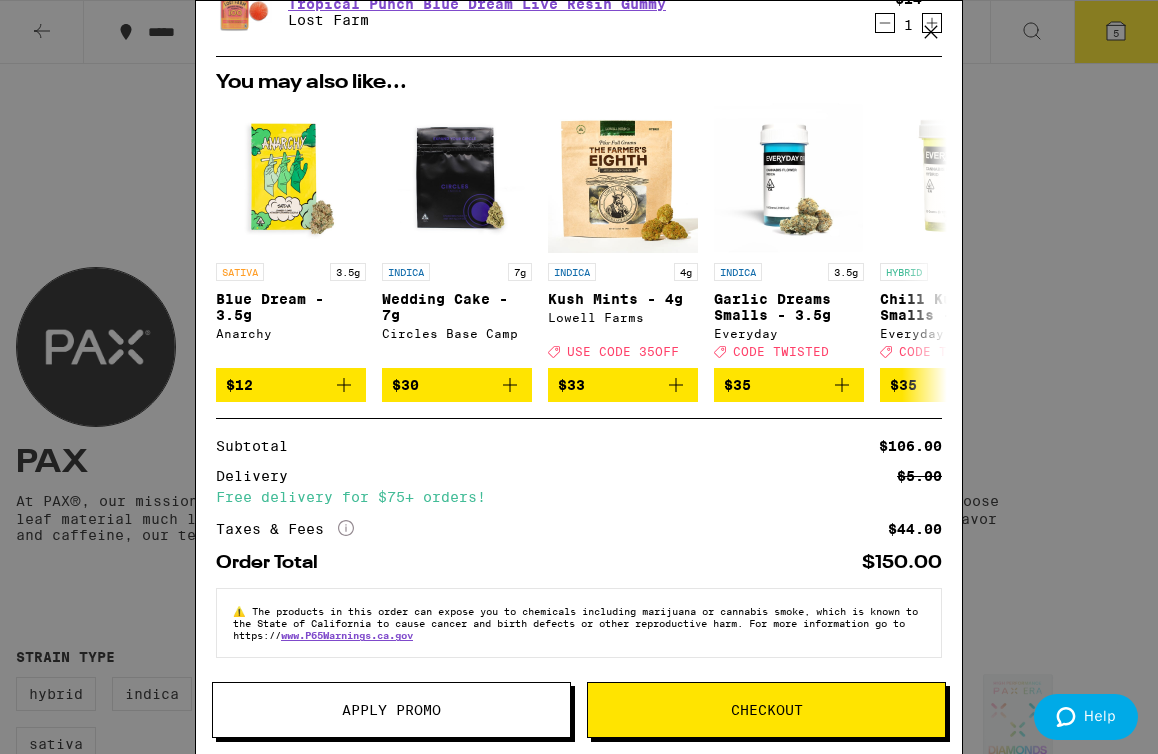 click on "More Info" 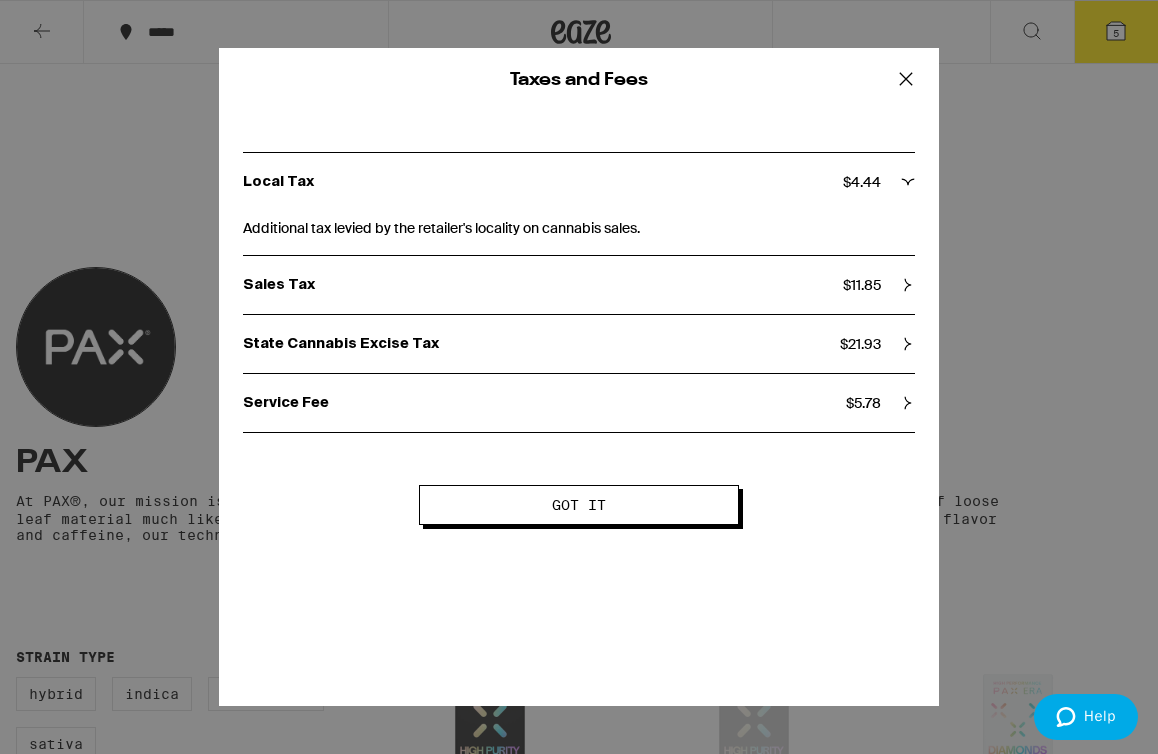 click 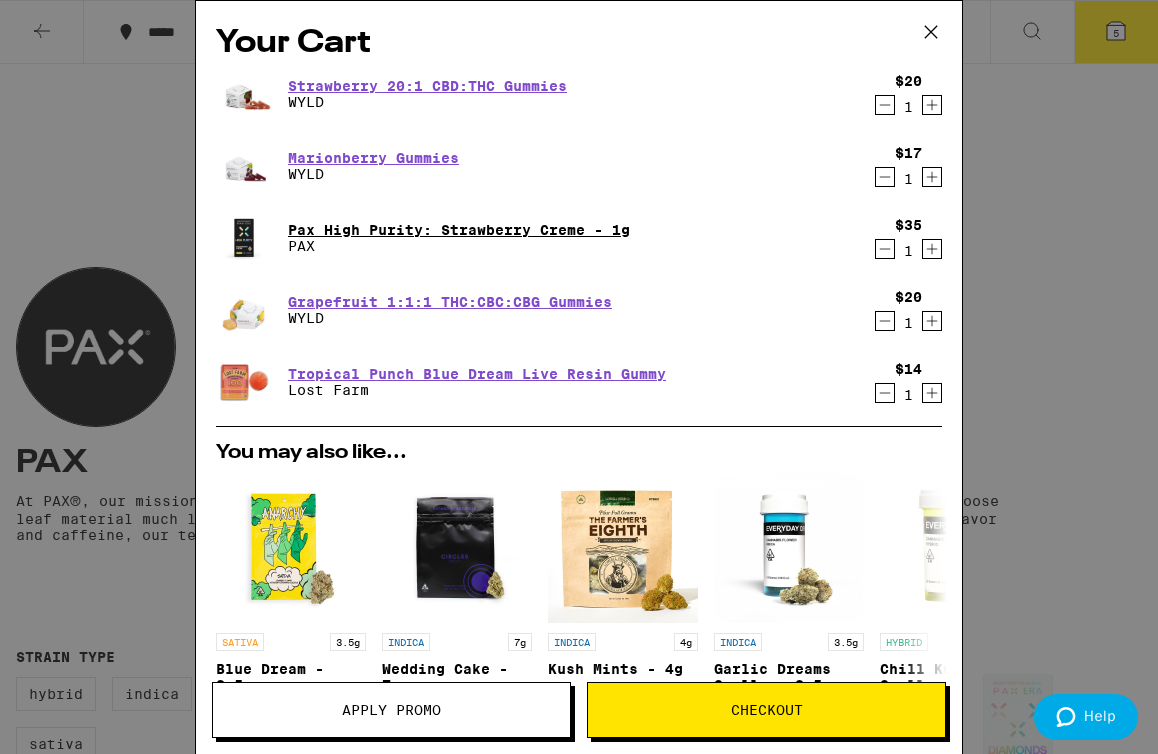 click on "Pax High Purity: Strawberry Creme - 1g" at bounding box center (459, 230) 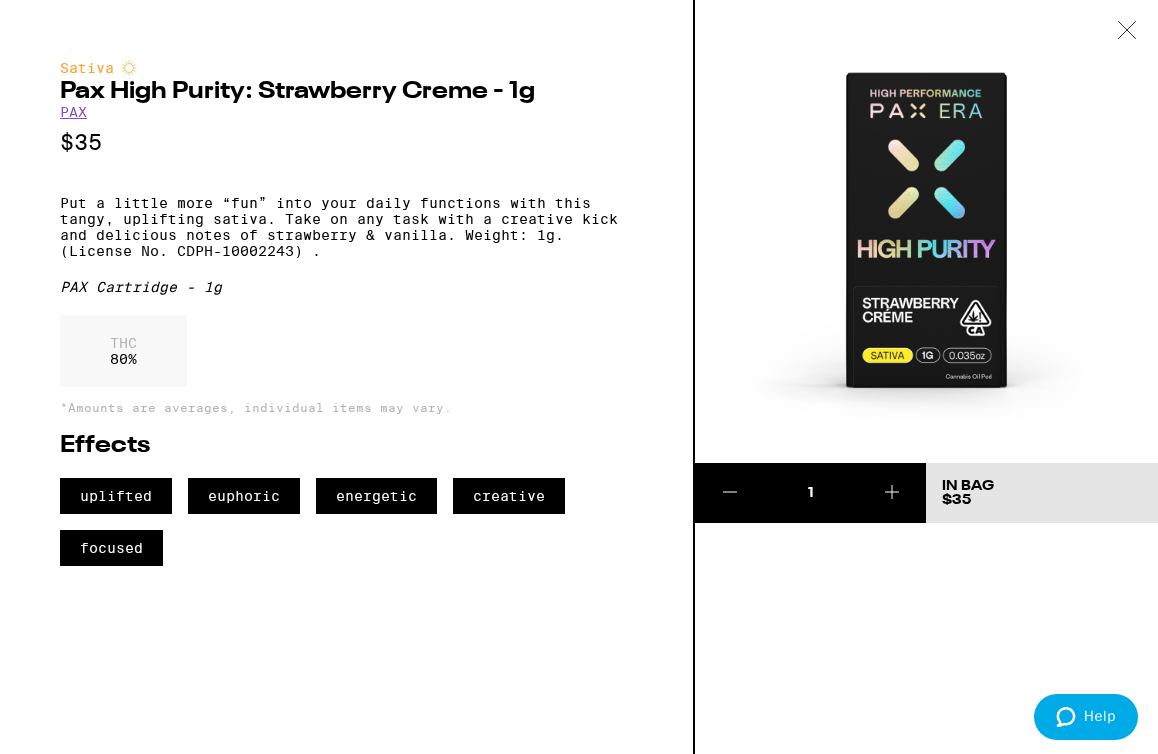 click 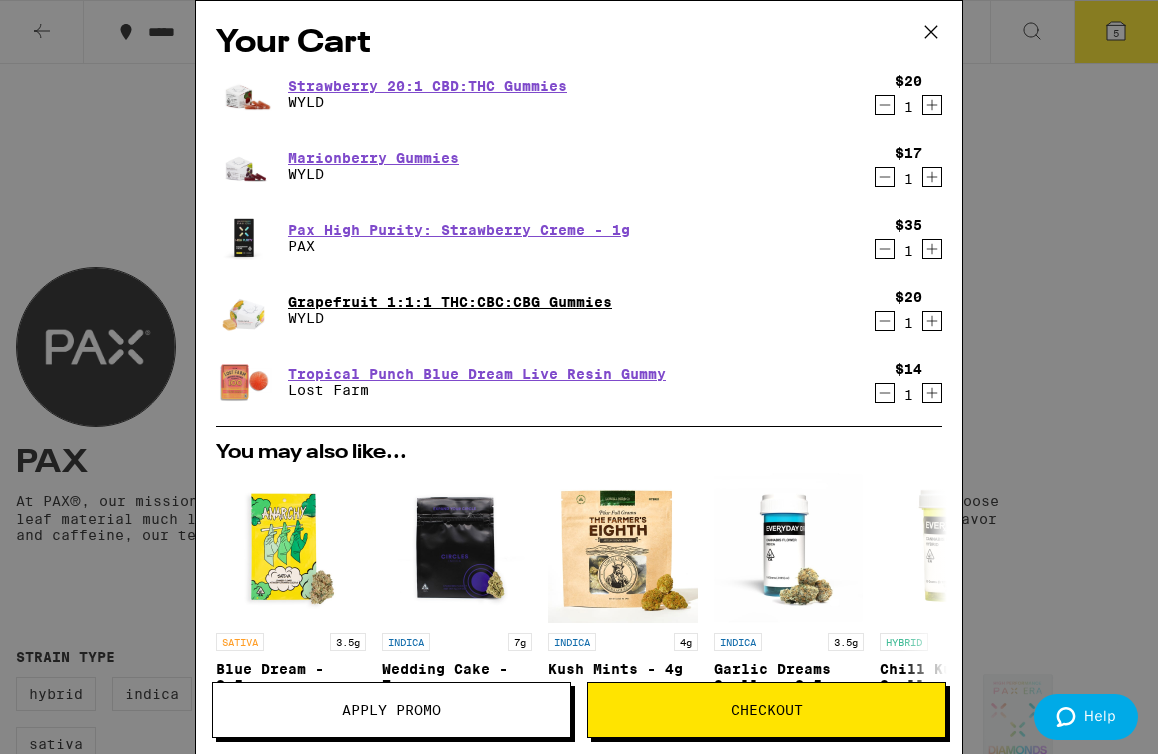 click on "Grapefruit 1:1:1 THC:CBC:CBG Gummies" at bounding box center [450, 302] 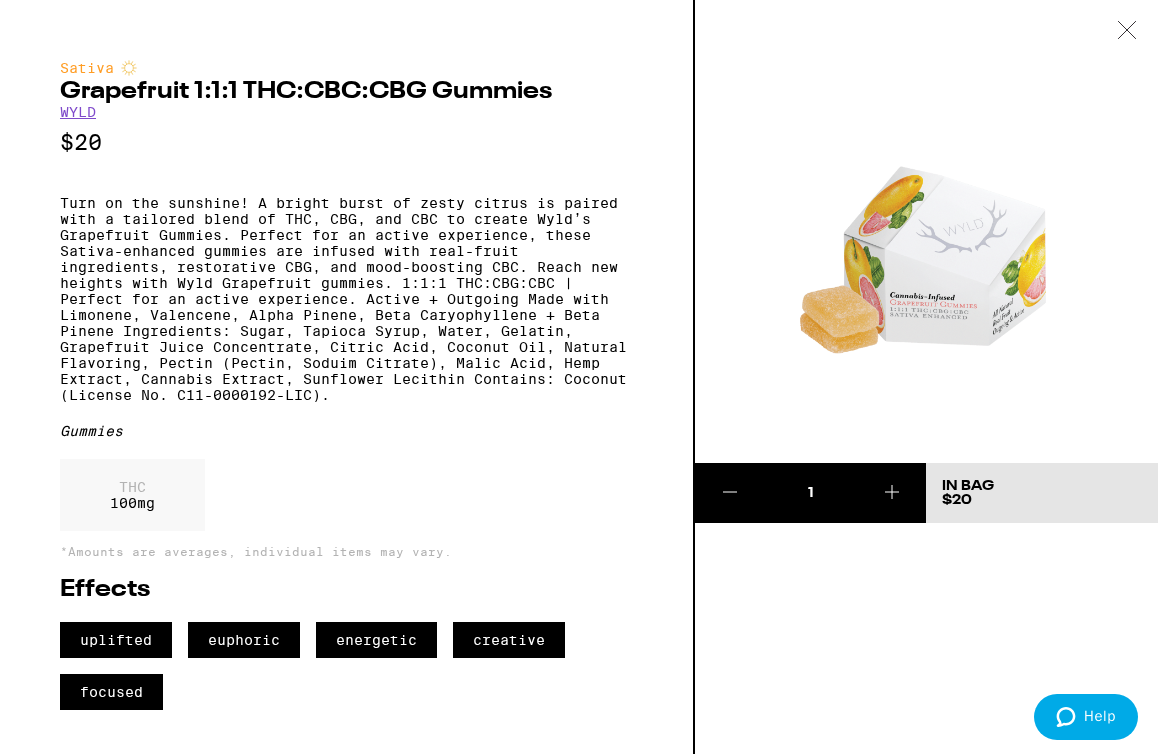scroll, scrollTop: 12, scrollLeft: 0, axis: vertical 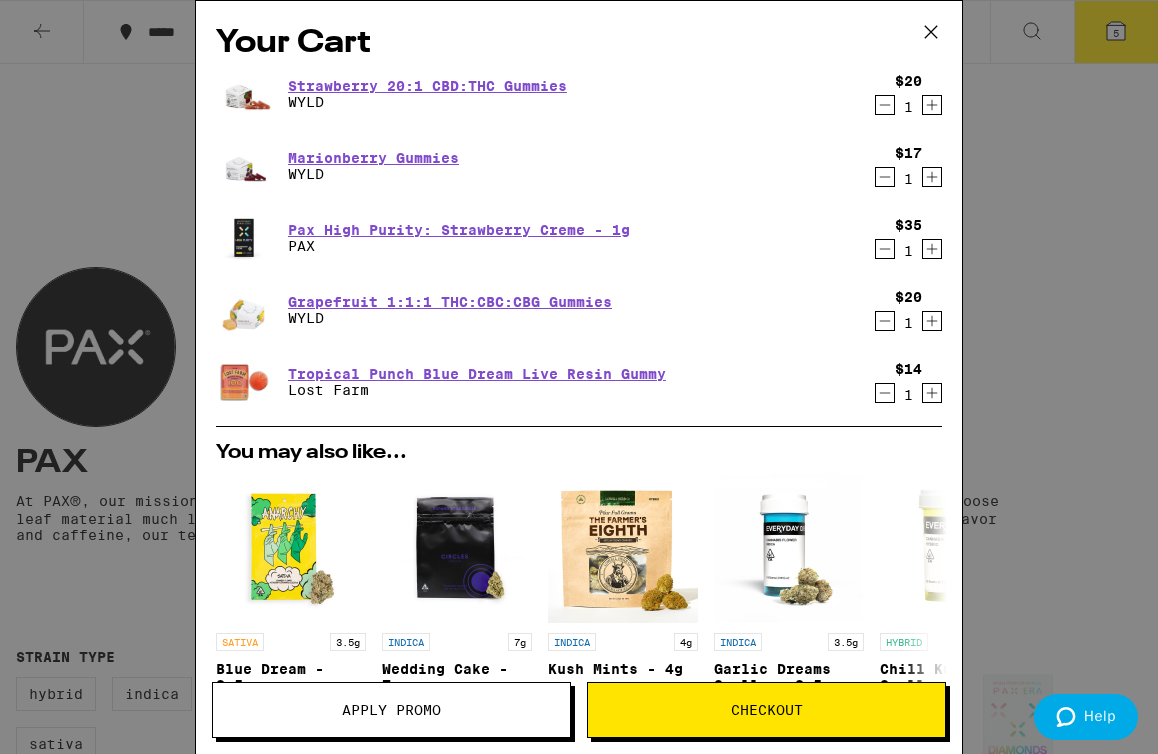 click on "Checkout" at bounding box center (766, 710) 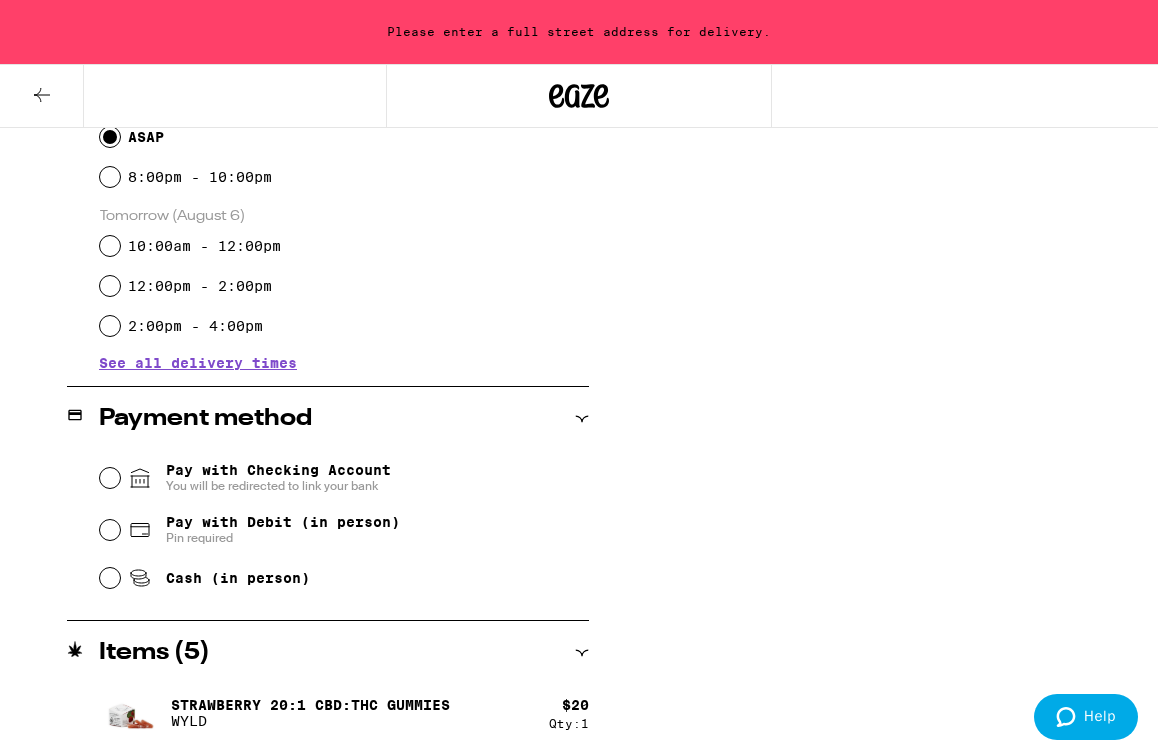 scroll, scrollTop: 605, scrollLeft: 0, axis: vertical 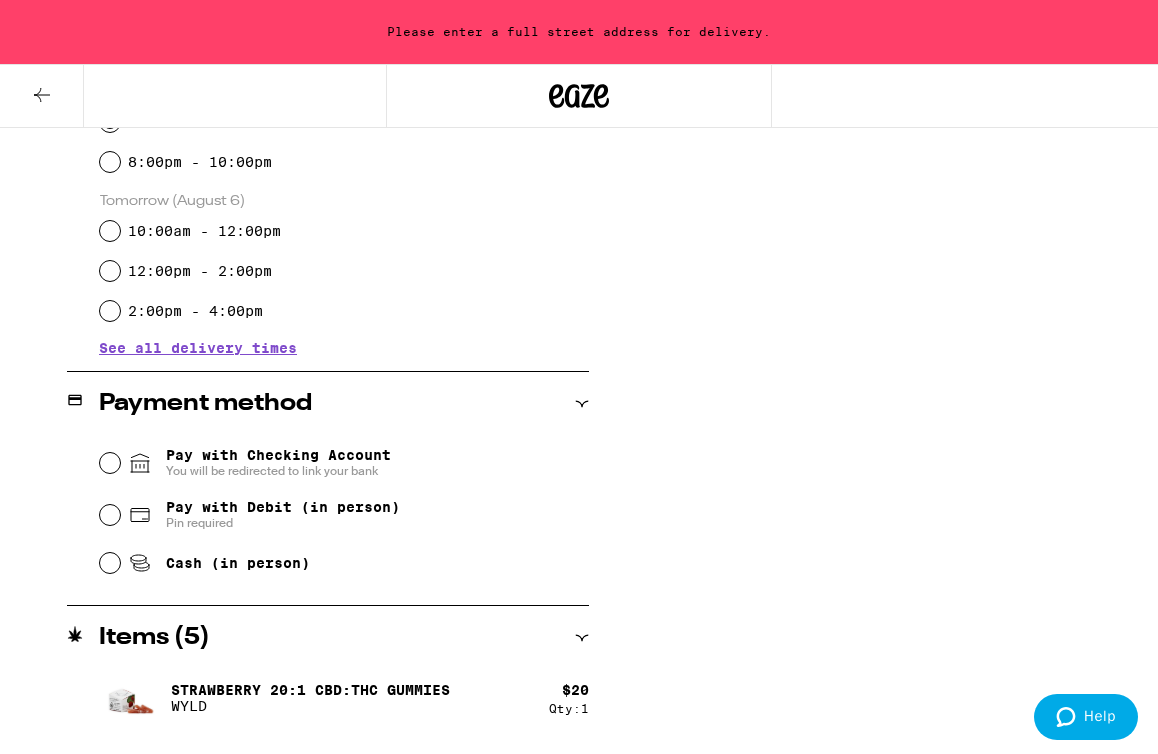 click on "Pay with Debit (in person)" at bounding box center (283, 507) 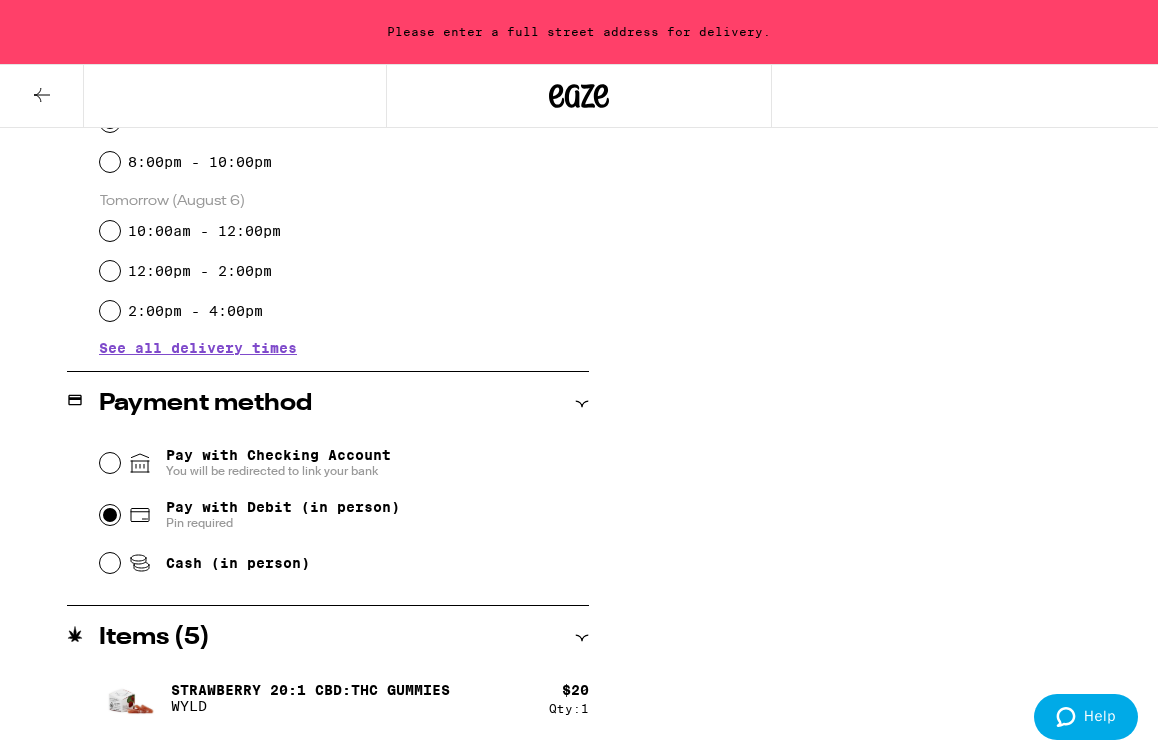 click on "Pay with Debit (in person) Pin required" at bounding box center (110, 515) 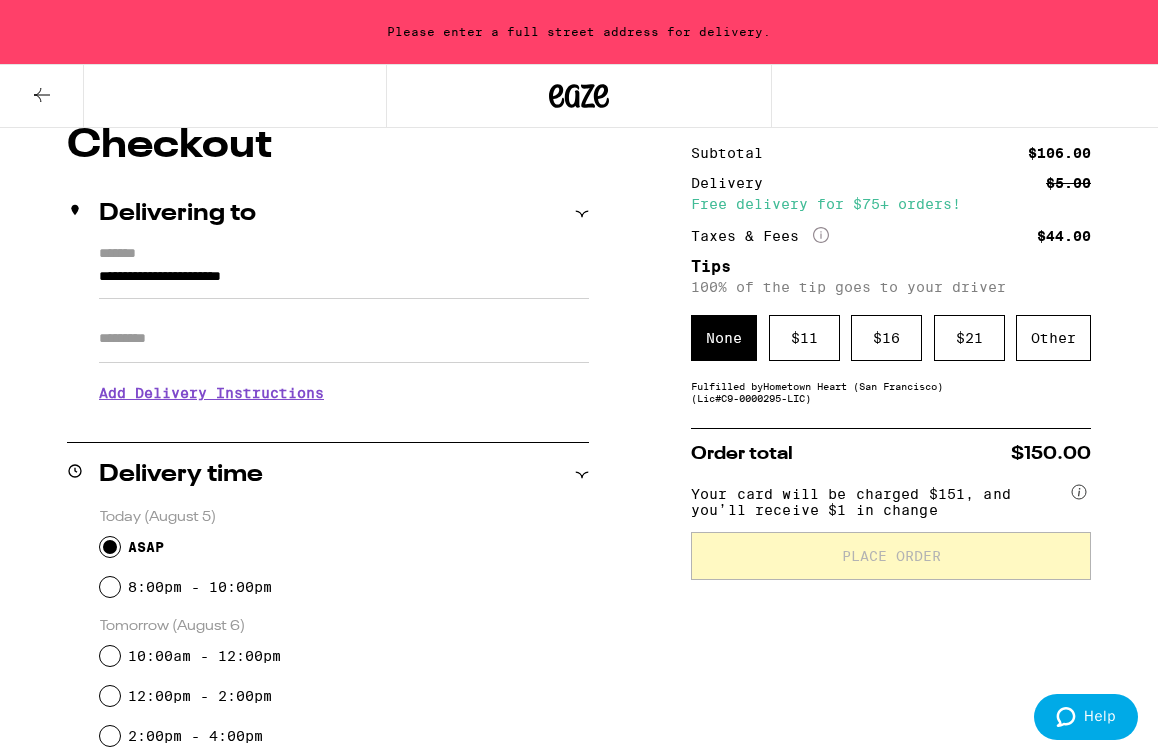 scroll, scrollTop: 151, scrollLeft: 0, axis: vertical 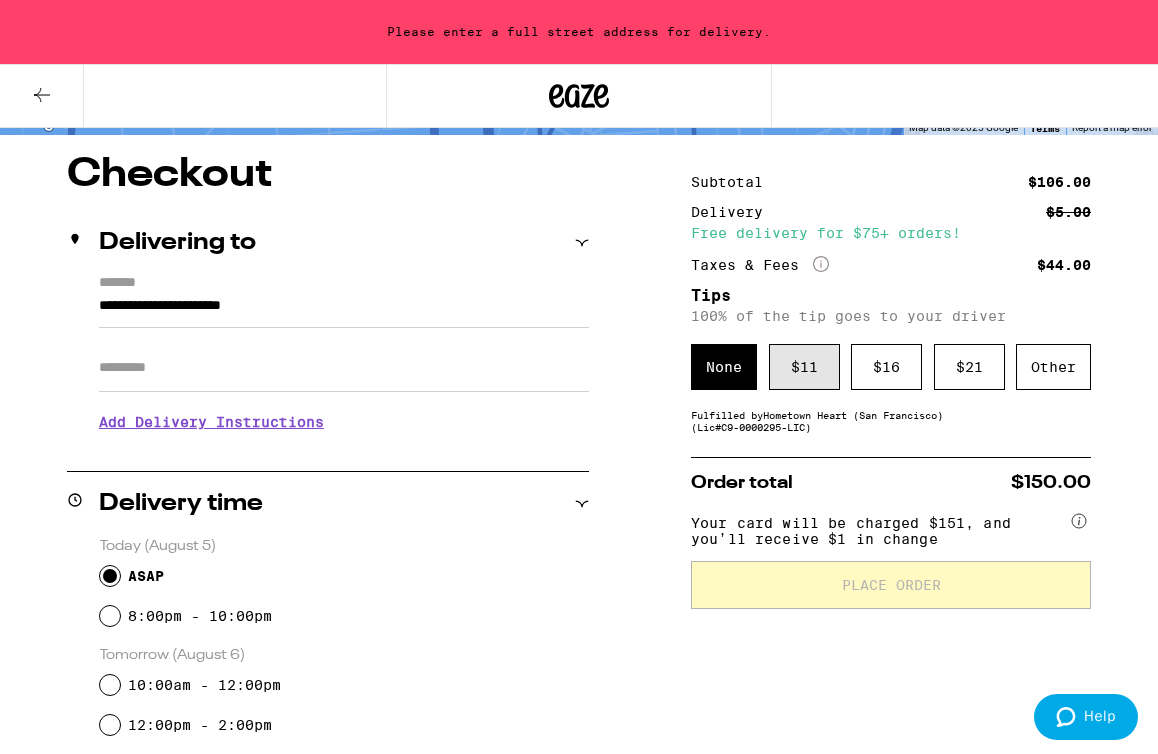 click on "$ 11" at bounding box center (804, 367) 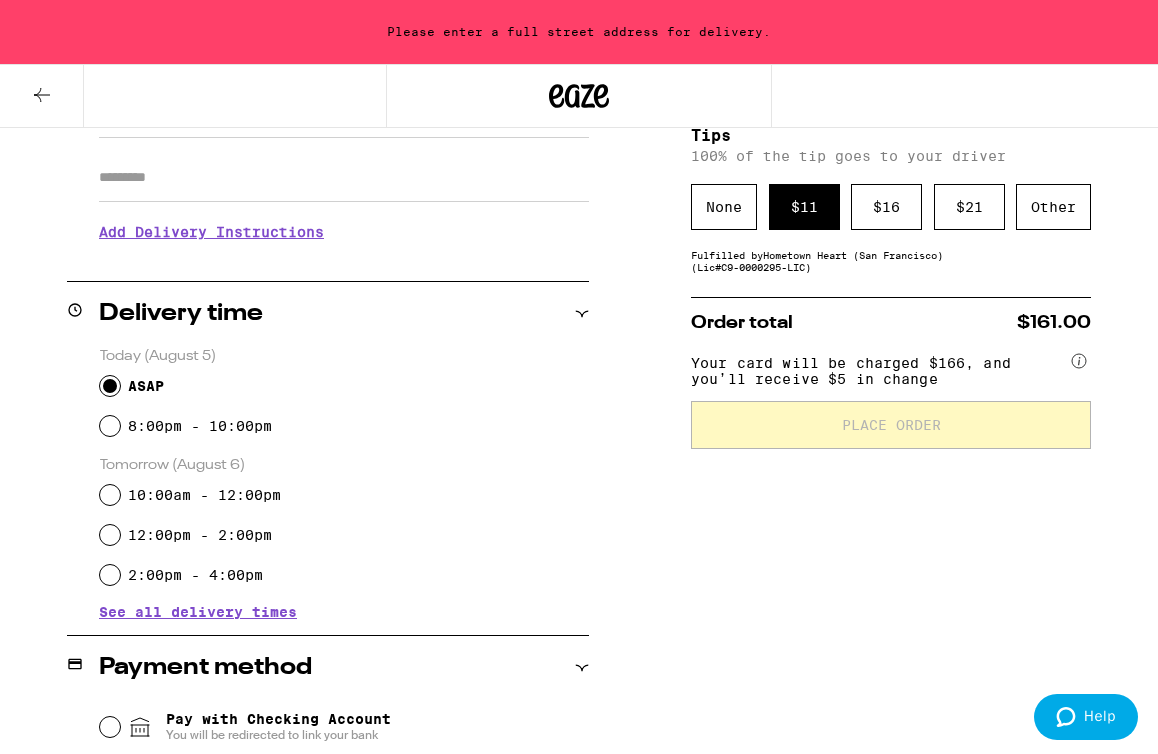 scroll, scrollTop: 379, scrollLeft: 0, axis: vertical 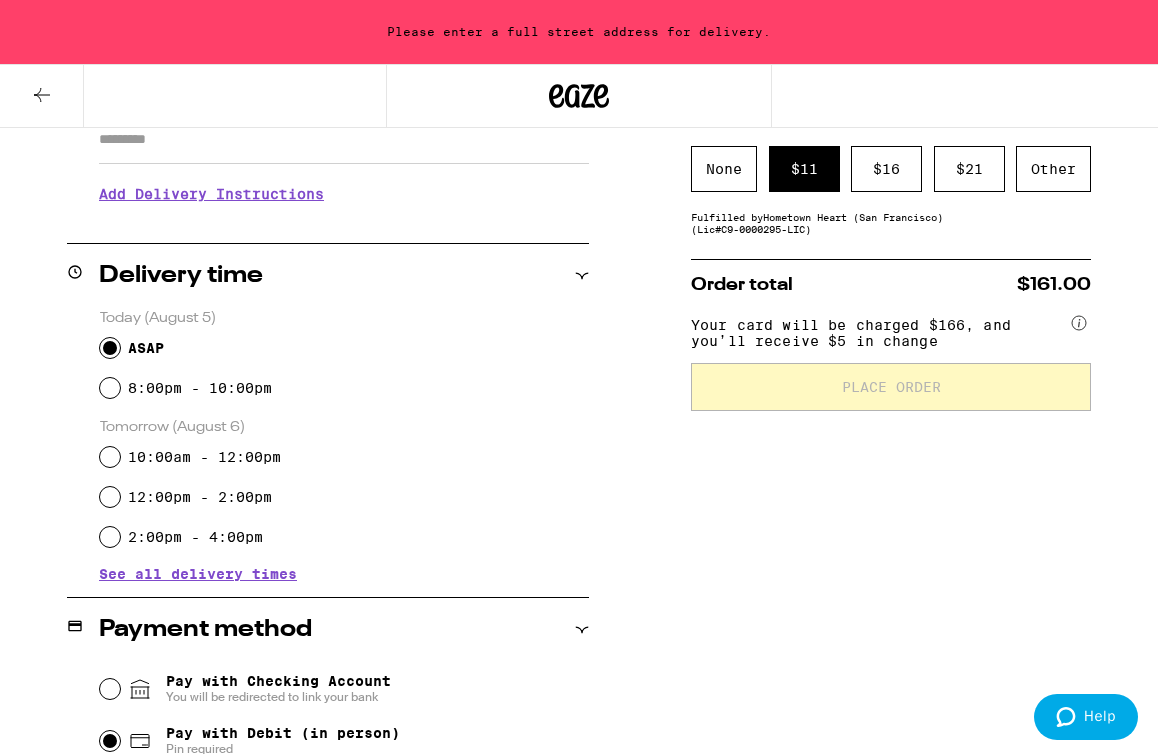 type on "**********" 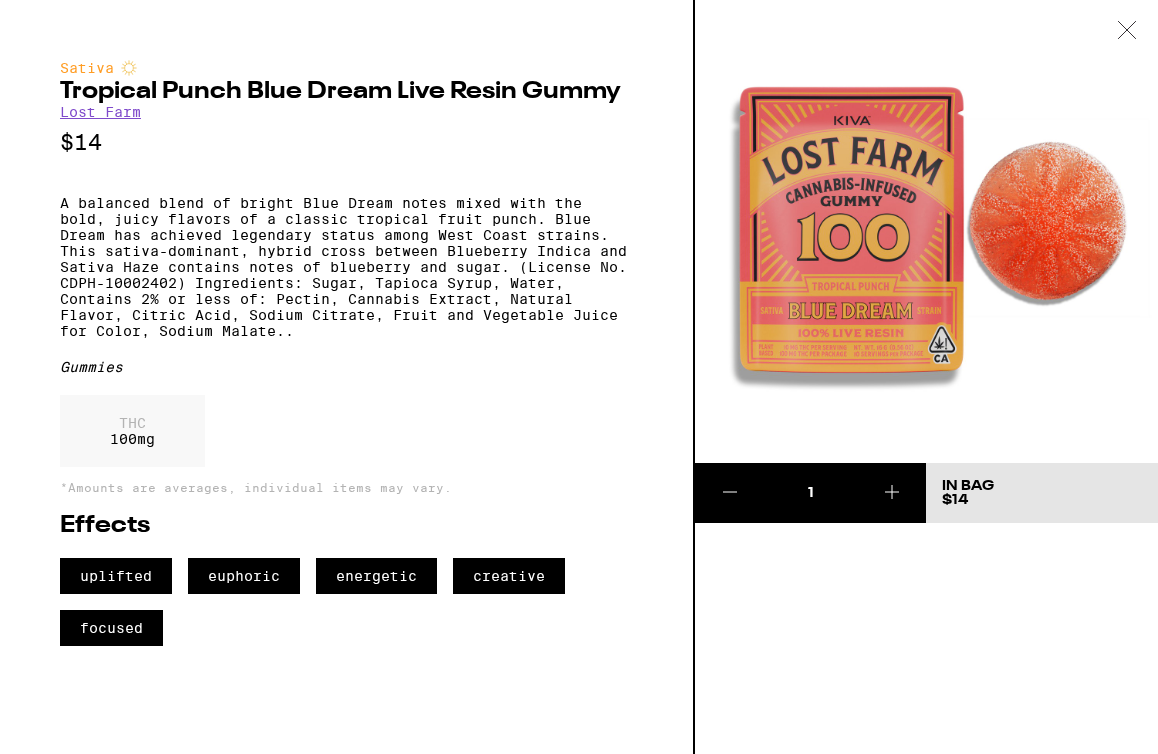 scroll, scrollTop: 0, scrollLeft: 0, axis: both 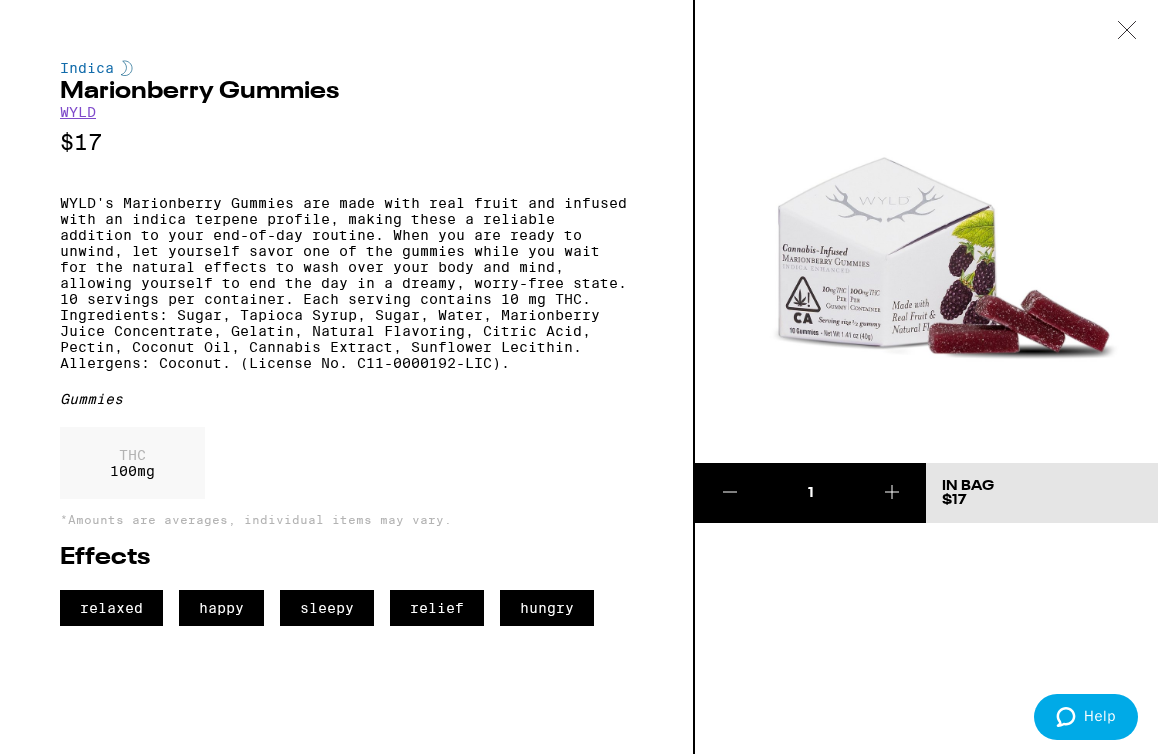 click 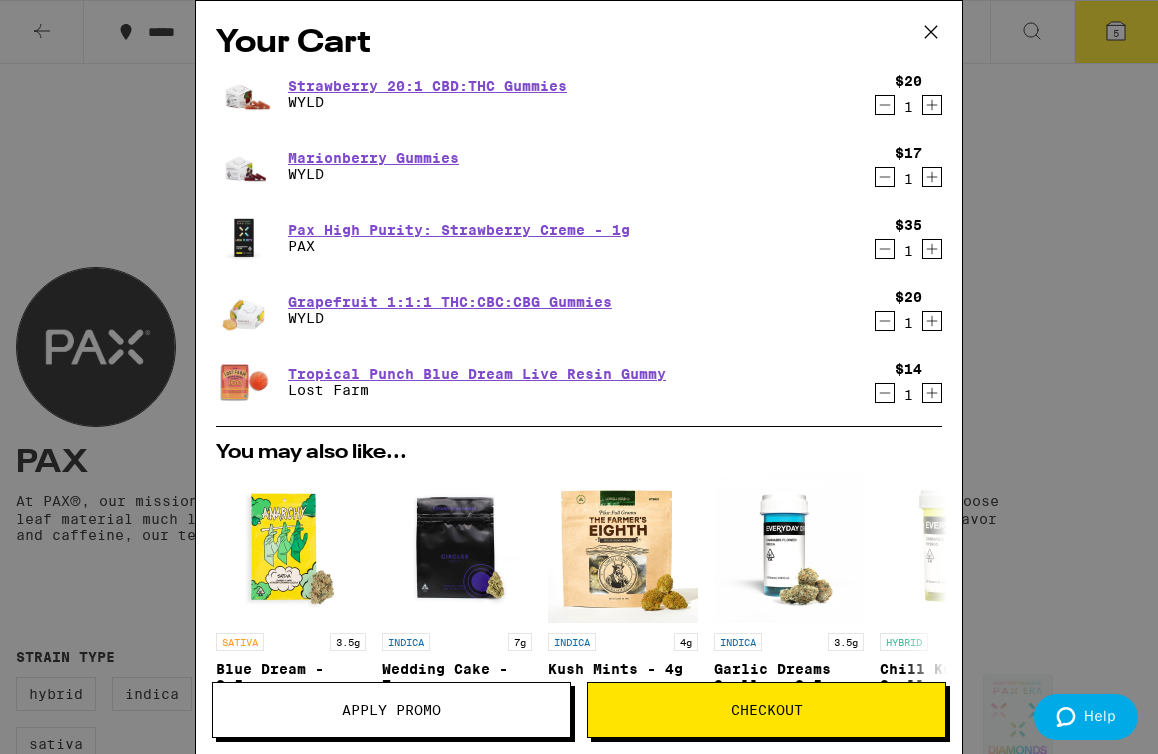 click on "Your Cart Strawberry 20:1 CBD:THC Gummies WYLD $20 1 Marionberry Gummies WYLD $17 1 Pax High Purity: Strawberry Creme - 1g PAX $35 1 Grapefruit 1:1:1 THC:CBC:CBG Gummies WYLD $20 1 Tropical Punch Blue Dream Live Resin Gummy Lost Farm $14 1 You may also like... SATIVA 3.5g Blue Dream - 3.5g Anarchy $12 INDICA 7g Wedding Cake - 7g Circles Base Camp $30 INDICA 4g Kush Mints - 4g Lowell Farms Deal Created with Sketch. USE CODE 35OFF $33 INDICA 3.5g Garlic Dreams Smalls - 3.5g Everyday Deal Created with Sketch. CODE TWISTED $35 HYBRID 3.5g Chill Kush Smalls - 3.5g Everyday Deal Created with Sketch. CODE TWISTED $35 HYBRID 3.5g Lemonberry Gelato Smalls - 3.5g Everyday Deal Created with Sketch. CODE TWISTED $35 INDICA 3.5g Mochi - 3.5g Gelato Deal Created with Sketch. CODE TWISTED $35 SATIVA 3.5g Blackberry Diesel - 3.5g Gelato Deal Created with Sketch. CODE TWISTED $35 HYBRID 3.5g Melonade - 3.5g Gelato Deal Created with Sketch. CODE TWISTED $35 HYBRID 3.5g Orangeade - 3.5g Gelato Deal Created with Sketch. $35" at bounding box center (579, 377) 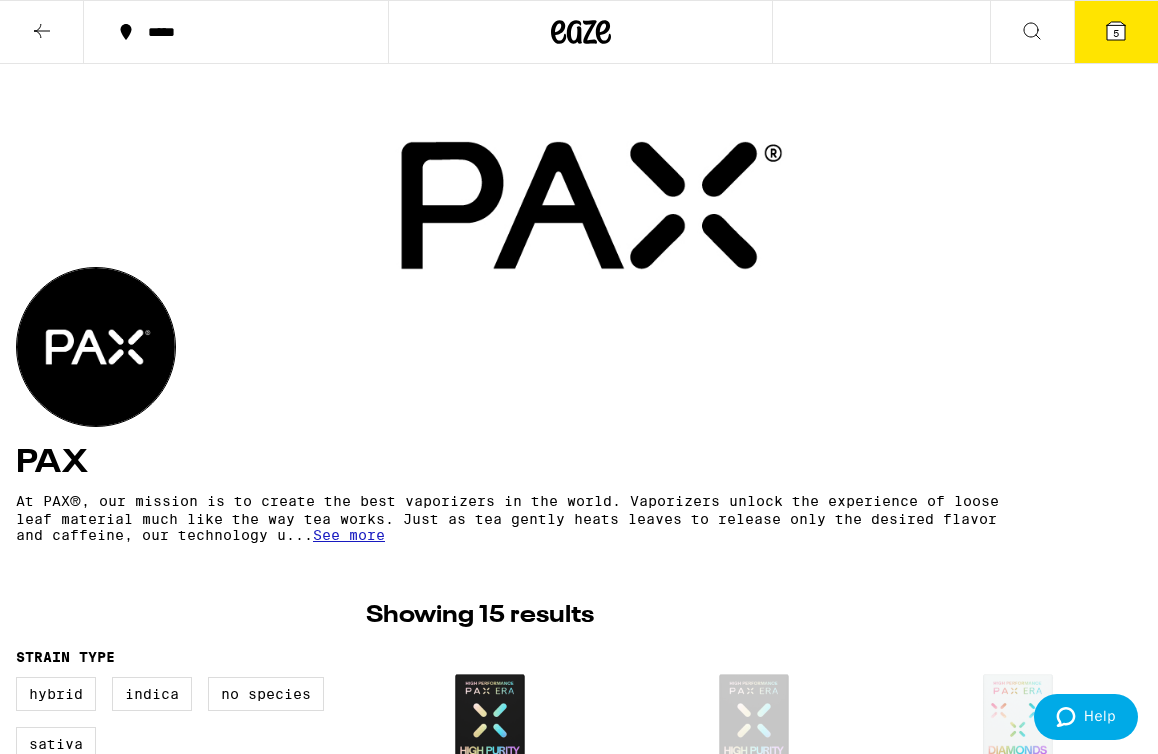 click 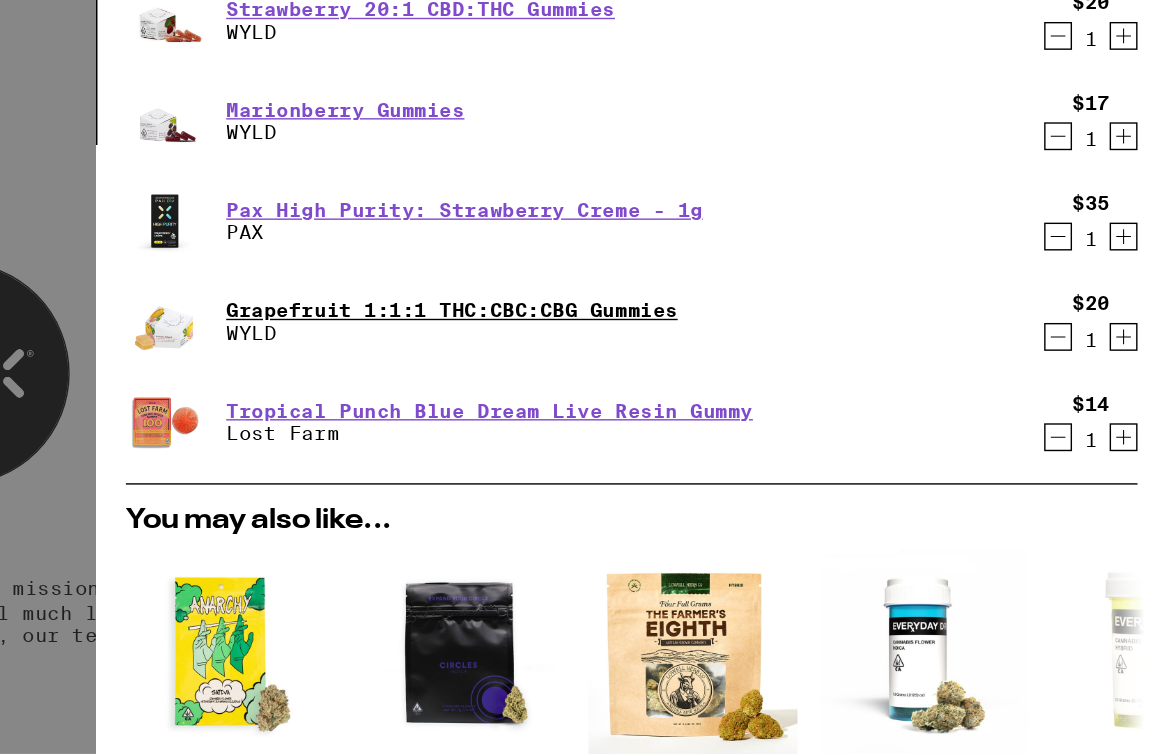 type 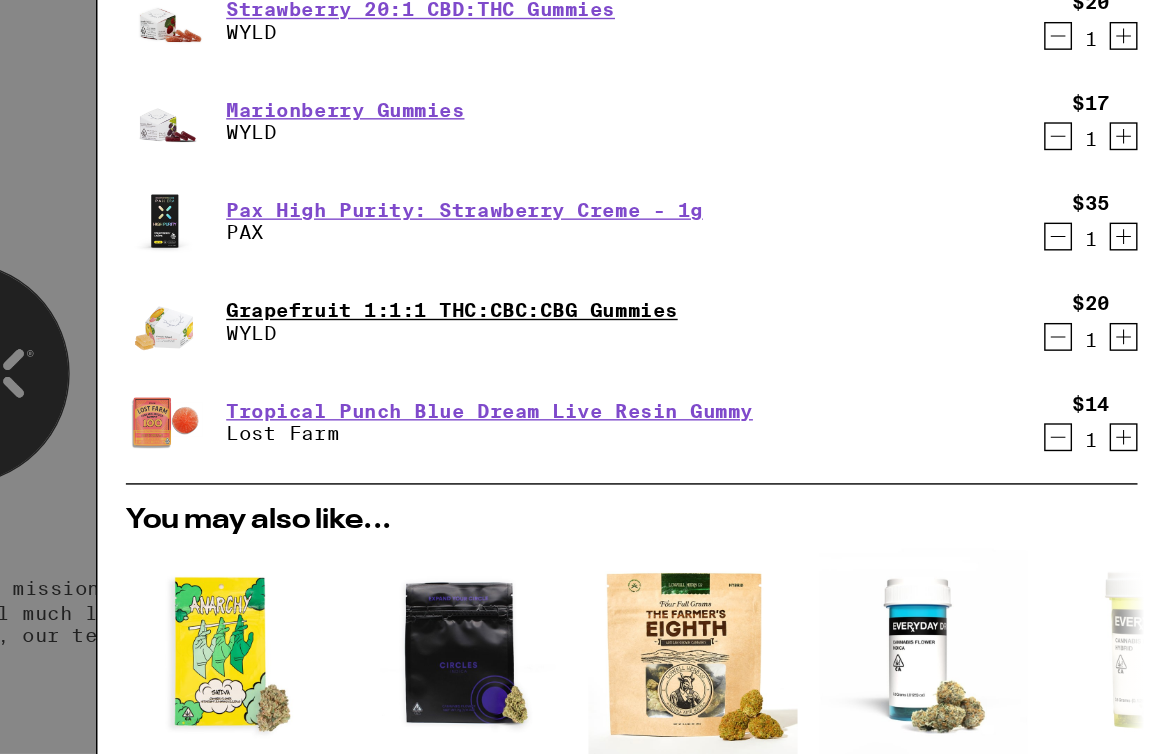 click on "Grapefruit 1:1:1 THC:CBC:CBG Gummies" at bounding box center [450, 302] 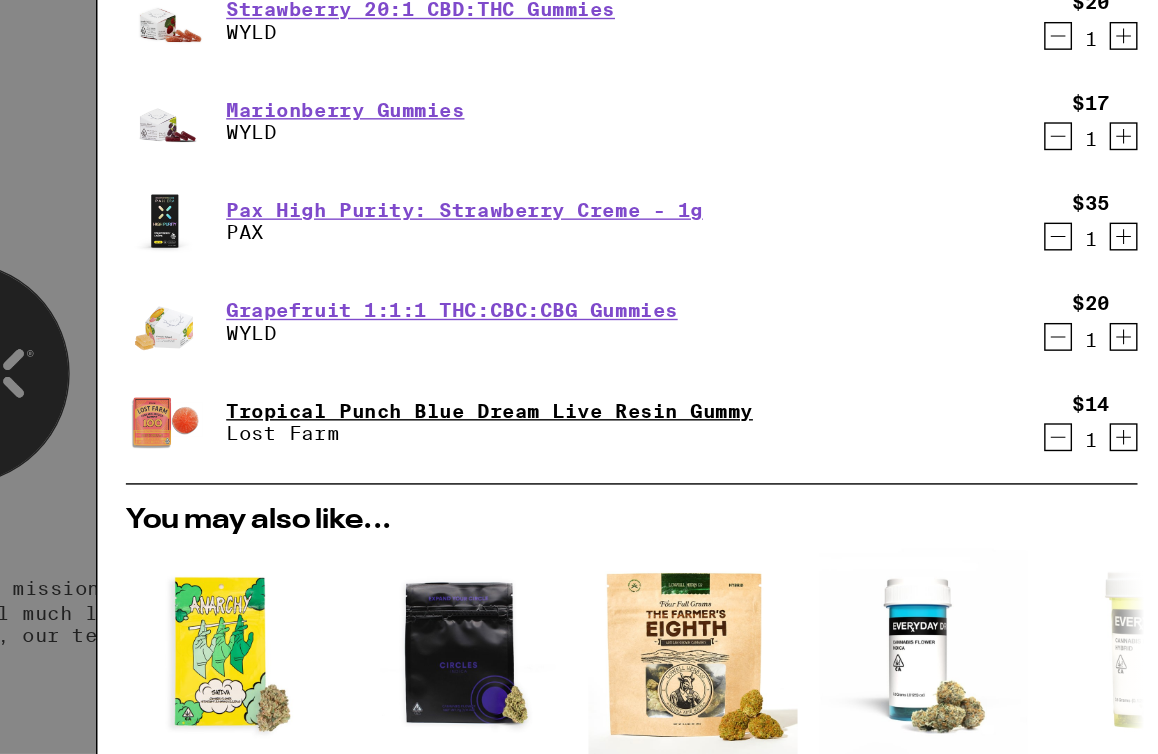 click on "Tropical Punch Blue Dream Live Resin Gummy" at bounding box center [477, 374] 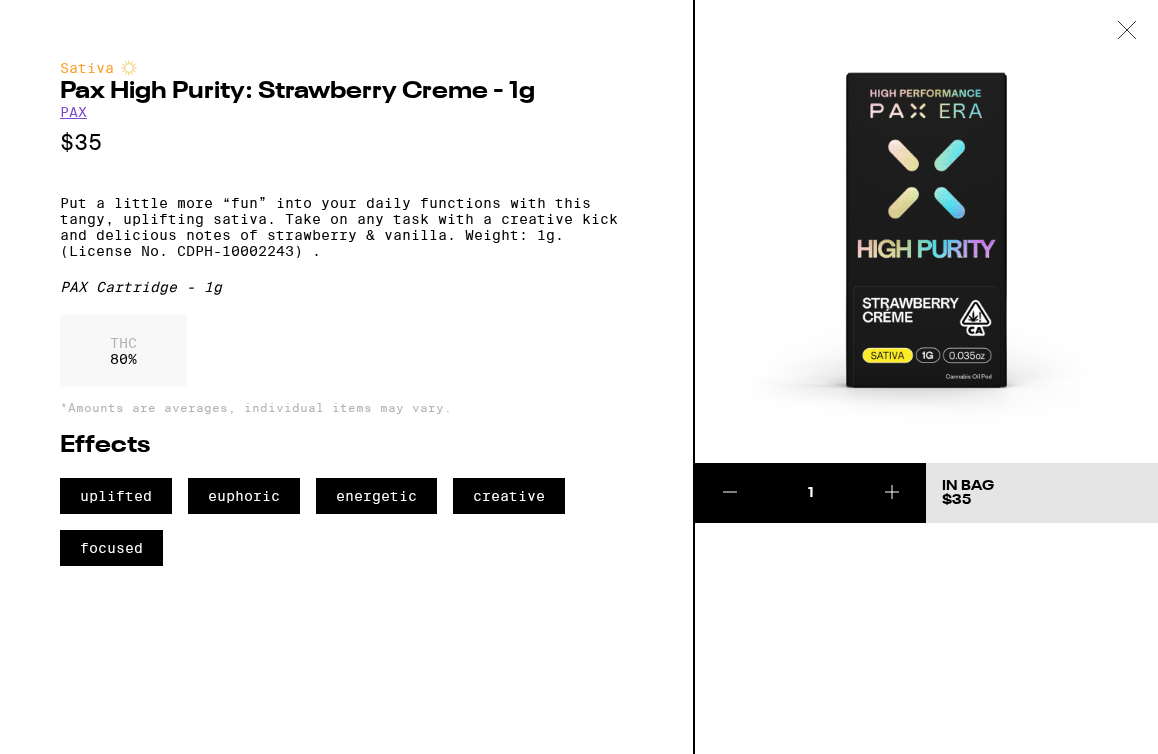 scroll, scrollTop: 0, scrollLeft: 0, axis: both 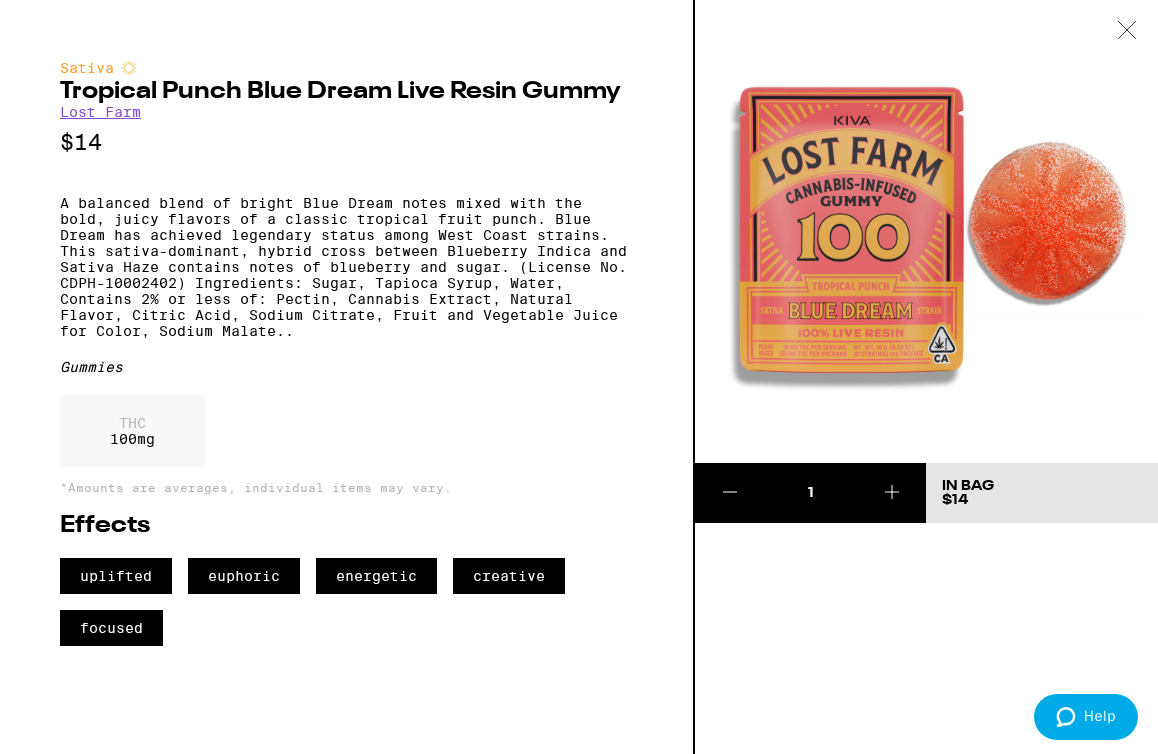 click on "A balanced blend of bright Blue Dream notes mixed with the bold, juicy flavors of a classic tropical fruit punch. Blue Dream has achieved legendary status among West Coast strains. This sativa-dominant, hybrid cross between Blueberry Indica and Sativa Haze contains notes of blueberry and sugar. (License No. CDPH-10002402)
Ingredients: Sugar, Tapioca Syrup, Water, Contains 2% or less of: Pectin, Cannabis Extract, Natural Flavor, Citric Acid, Sodium Citrate, Fruit and Vegetable Juice for Color, Sodium Malate.." at bounding box center [346, 267] 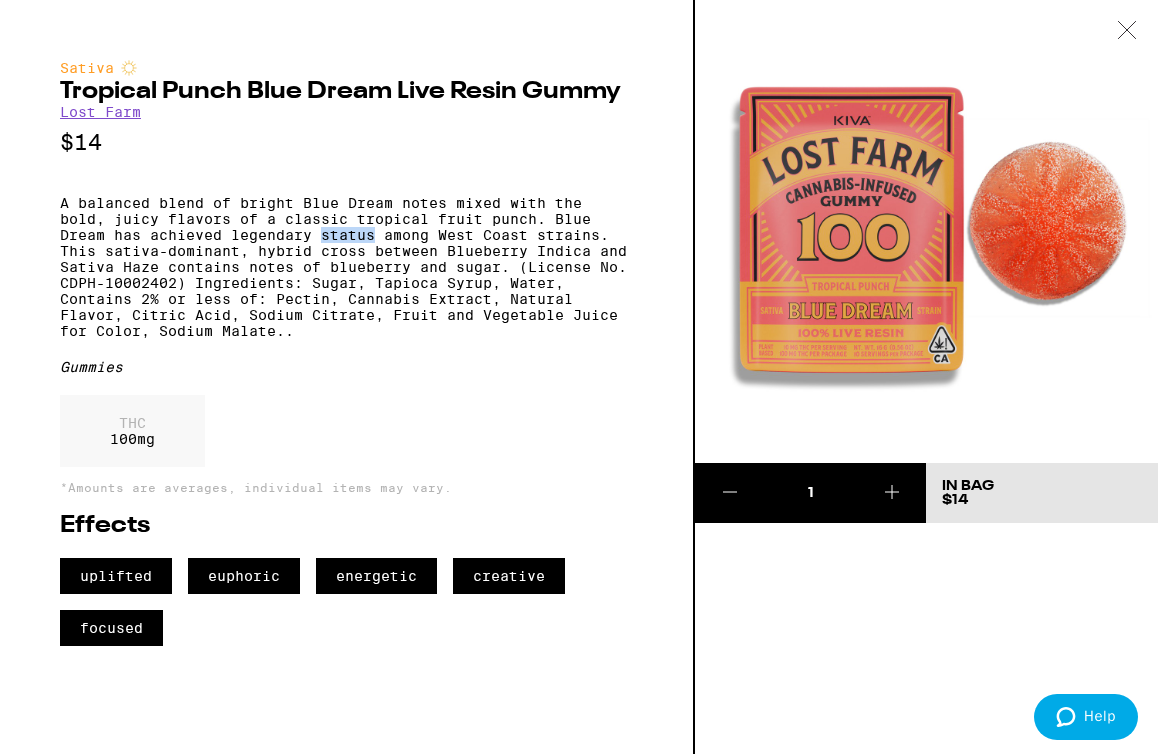 click on "A balanced blend of bright Blue Dream notes mixed with the bold, juicy flavors of a classic tropical fruit punch. Blue Dream has achieved legendary status among West Coast strains. This sativa-dominant, hybrid cross between Blueberry Indica and Sativa Haze contains notes of blueberry and sugar. (License No. CDPH-10002402)
Ingredients: Sugar, Tapioca Syrup, Water, Contains 2% or less of: Pectin, Cannabis Extract, Natural Flavor, Citric Acid, Sodium Citrate, Fruit and Vegetable Juice for Color, Sodium Malate.." at bounding box center (346, 267) 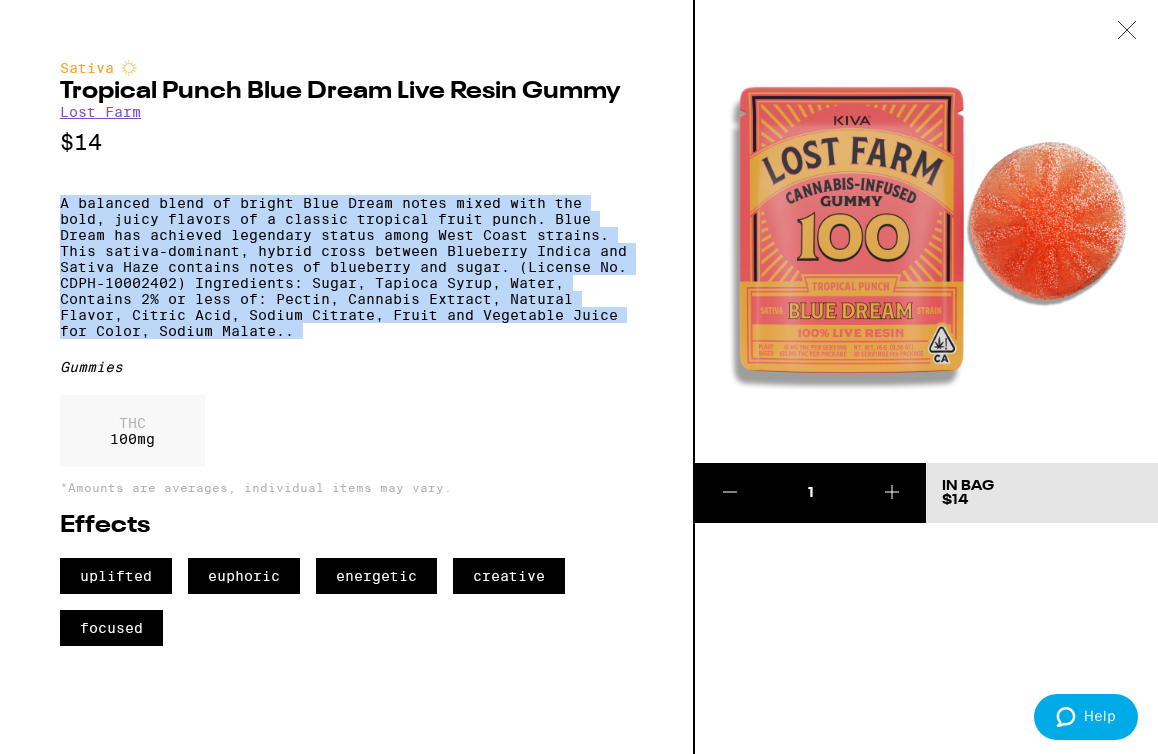 click on "A balanced blend of bright Blue Dream notes mixed with the bold, juicy flavors of a classic tropical fruit punch. Blue Dream has achieved legendary status among West Coast strains. This sativa-dominant, hybrid cross between Blueberry Indica and Sativa Haze contains notes of blueberry and sugar. (License No. CDPH-10002402)
Ingredients: Sugar, Tapioca Syrup, Water, Contains 2% or less of: Pectin, Cannabis Extract, Natural Flavor, Citric Acid, Sodium Citrate, Fruit and Vegetable Juice for Color, Sodium Malate.." at bounding box center (346, 267) 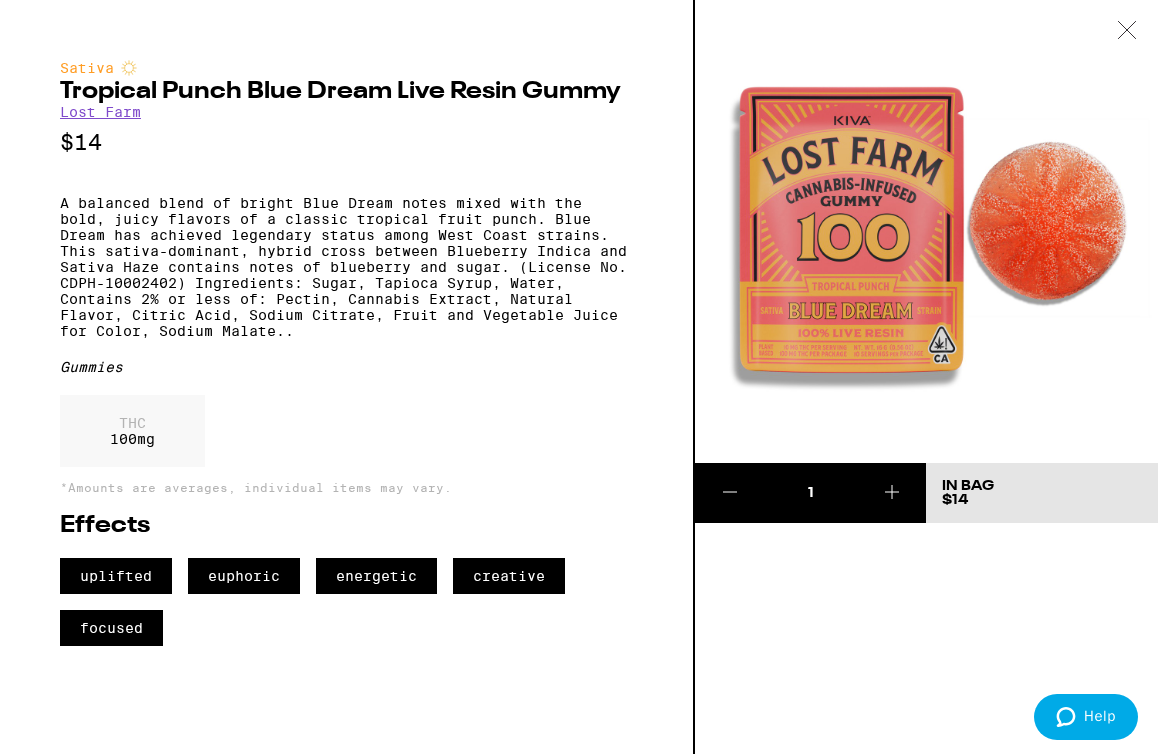 click on "A balanced blend of bright Blue Dream notes mixed with the bold, juicy flavors of a classic tropical fruit punch. Blue Dream has achieved legendary status among West Coast strains. This sativa-dominant, hybrid cross between Blueberry Indica and Sativa Haze contains notes of blueberry and sugar. (License No. CDPH-10002402)
Ingredients: Sugar, Tapioca Syrup, Water, Contains 2% or less of: Pectin, Cannabis Extract, Natural Flavor, Citric Acid, Sodium Citrate, Fruit and Vegetable Juice for Color, Sodium Malate.." at bounding box center [346, 267] 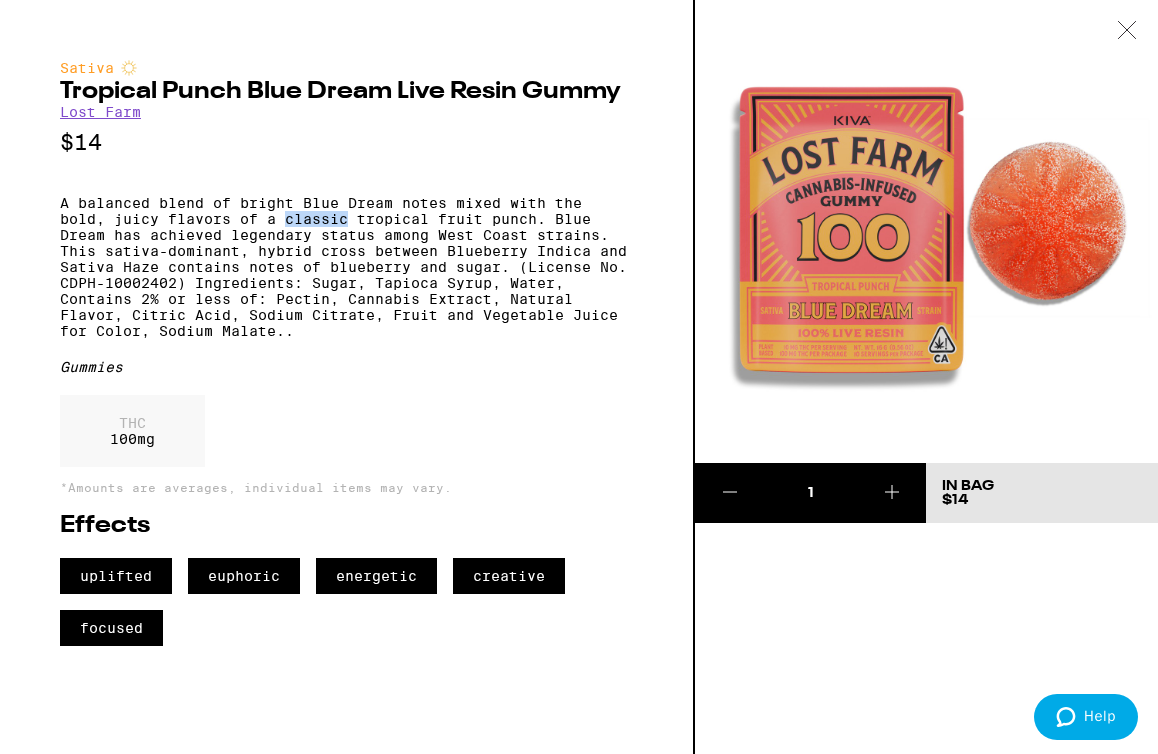 scroll, scrollTop: 0, scrollLeft: 0, axis: both 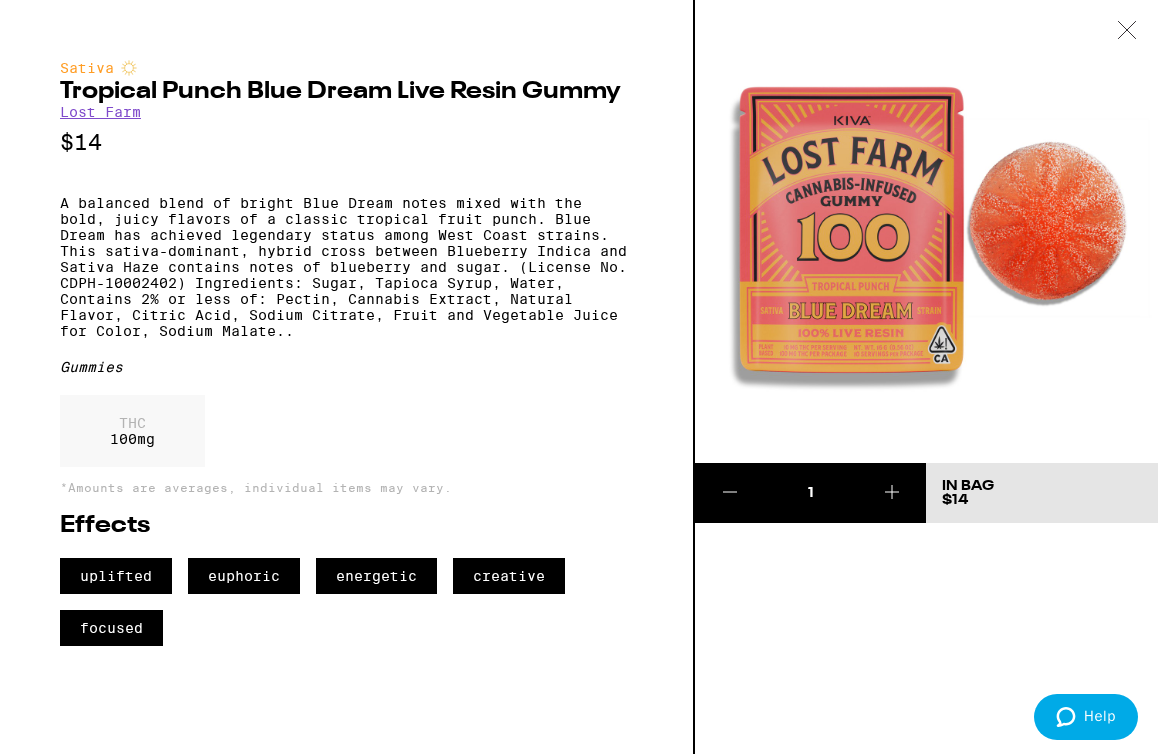 click on "A balanced blend of bright Blue Dream notes mixed with the bold, juicy flavors of a classic tropical fruit punch. Blue Dream has achieved legendary status among West Coast strains. This sativa-dominant, hybrid cross between Blueberry Indica and Sativa Haze contains notes of blueberry and sugar. (License No. CDPH-10002402)
Ingredients: Sugar, Tapioca Syrup, Water, Contains 2% or less of: Pectin, Cannabis Extract, Natural Flavor, Citric Acid, Sodium Citrate, Fruit and Vegetable Juice for Color, Sodium Malate.." at bounding box center [346, 267] 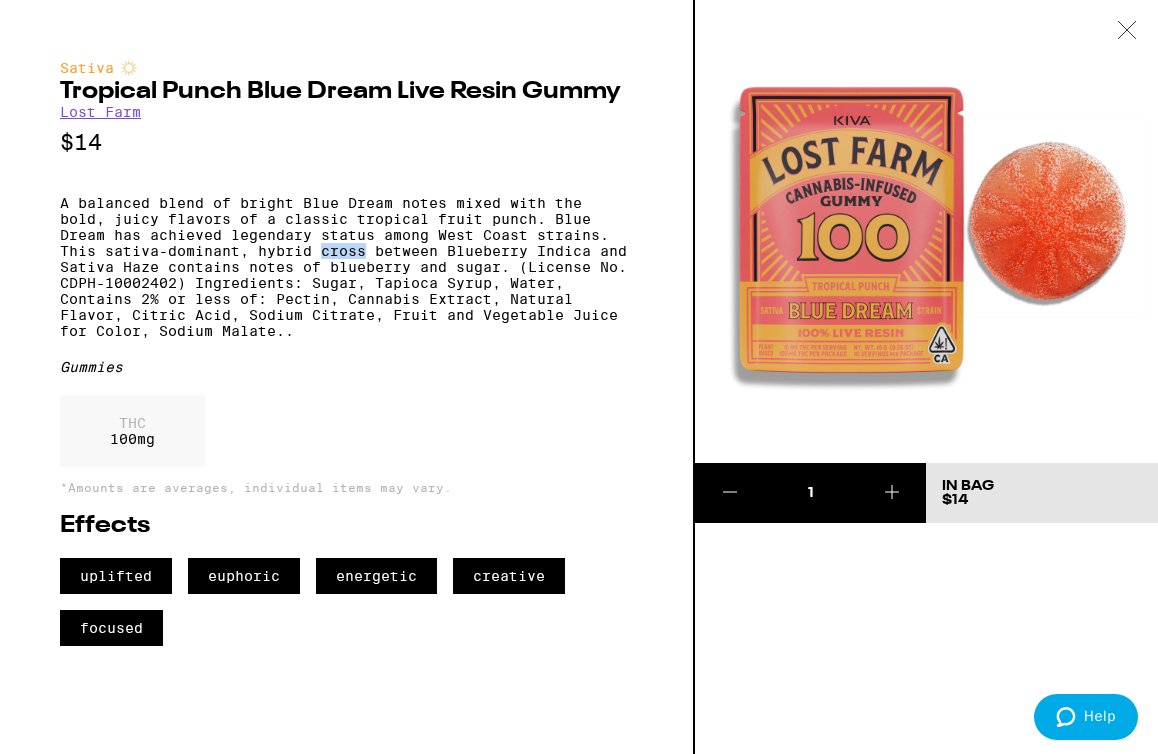 click on "A balanced blend of bright Blue Dream notes mixed with the bold, juicy flavors of a classic tropical fruit punch. Blue Dream has achieved legendary status among West Coast strains. This sativa-dominant, hybrid cross between Blueberry Indica and Sativa Haze contains notes of blueberry and sugar. (License No. CDPH-10002402)
Ingredients: Sugar, Tapioca Syrup, Water, Contains 2% or less of: Pectin, Cannabis Extract, Natural Flavor, Citric Acid, Sodium Citrate, Fruit and Vegetable Juice for Color, Sodium Malate.." at bounding box center (346, 267) 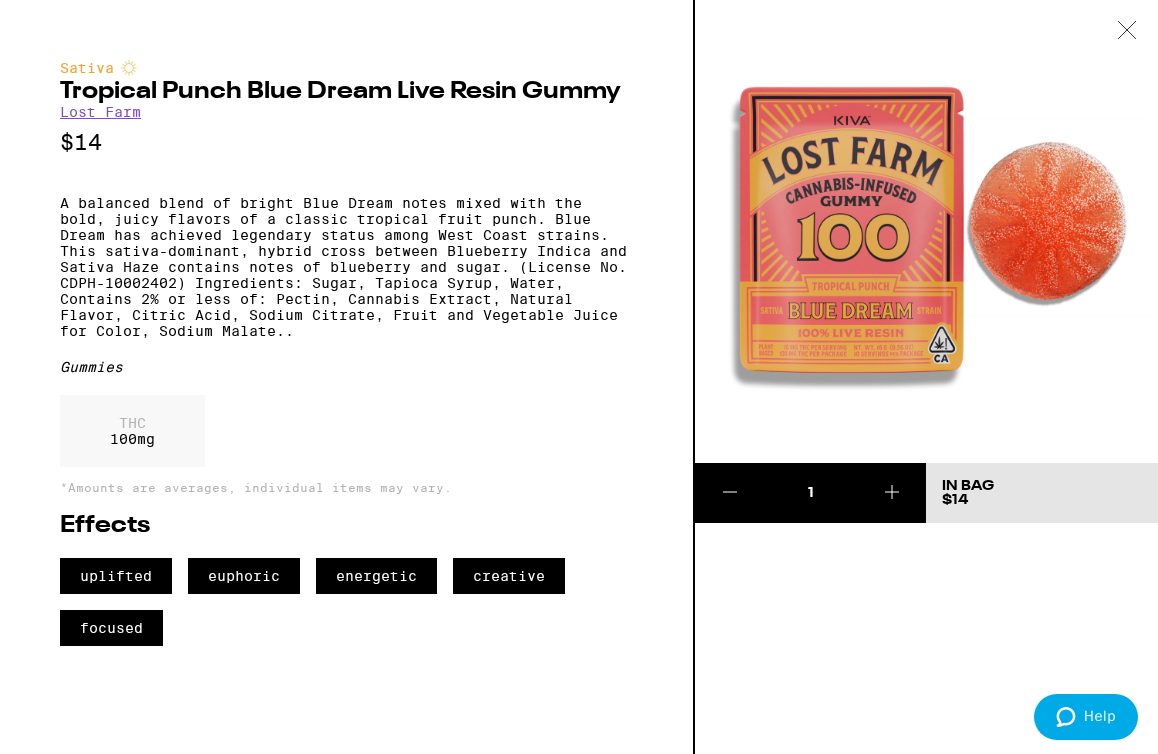 click on "A balanced blend of bright Blue Dream notes mixed with the bold, juicy flavors of a classic tropical fruit punch. Blue Dream has achieved legendary status among West Coast strains. This sativa-dominant, hybrid cross between Blueberry Indica and Sativa Haze contains notes of blueberry and sugar. (License No. CDPH-10002402)
Ingredients: Sugar, Tapioca Syrup, Water, Contains 2% or less of: Pectin, Cannabis Extract, Natural Flavor, Citric Acid, Sodium Citrate, Fruit and Vegetable Juice for Color, Sodium Malate.." at bounding box center [346, 267] 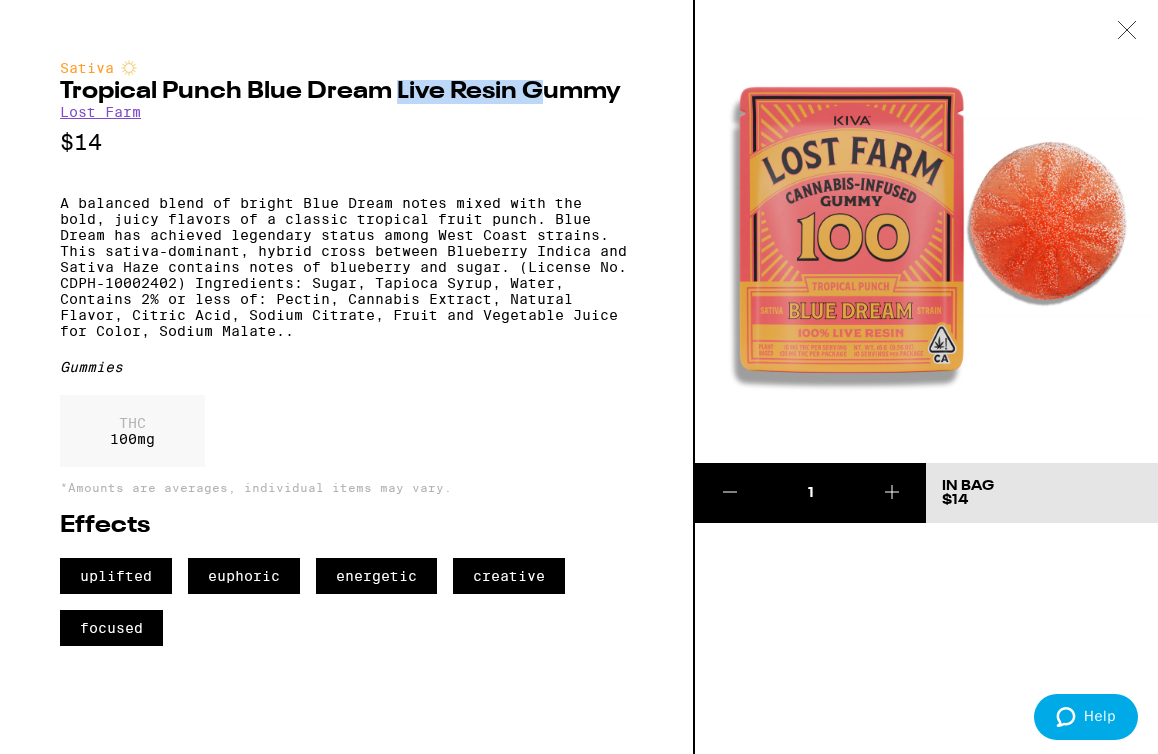 drag, startPoint x: 395, startPoint y: 97, endPoint x: 535, endPoint y: 97, distance: 140 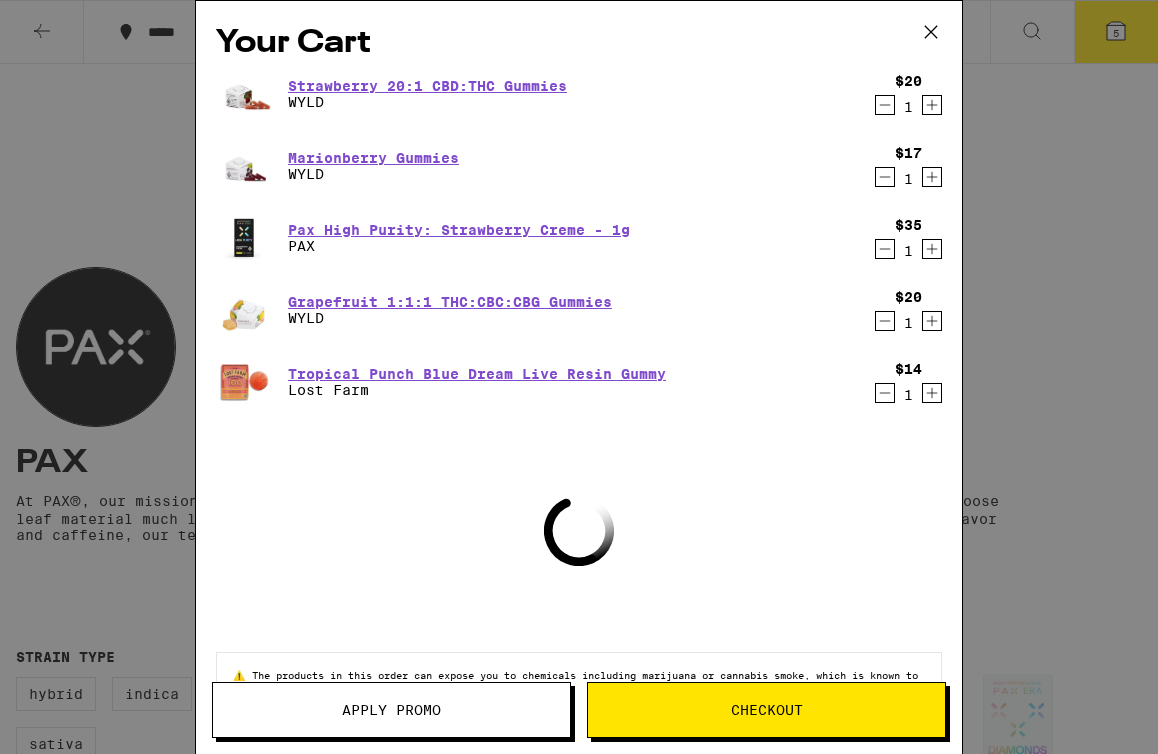 scroll, scrollTop: 0, scrollLeft: 0, axis: both 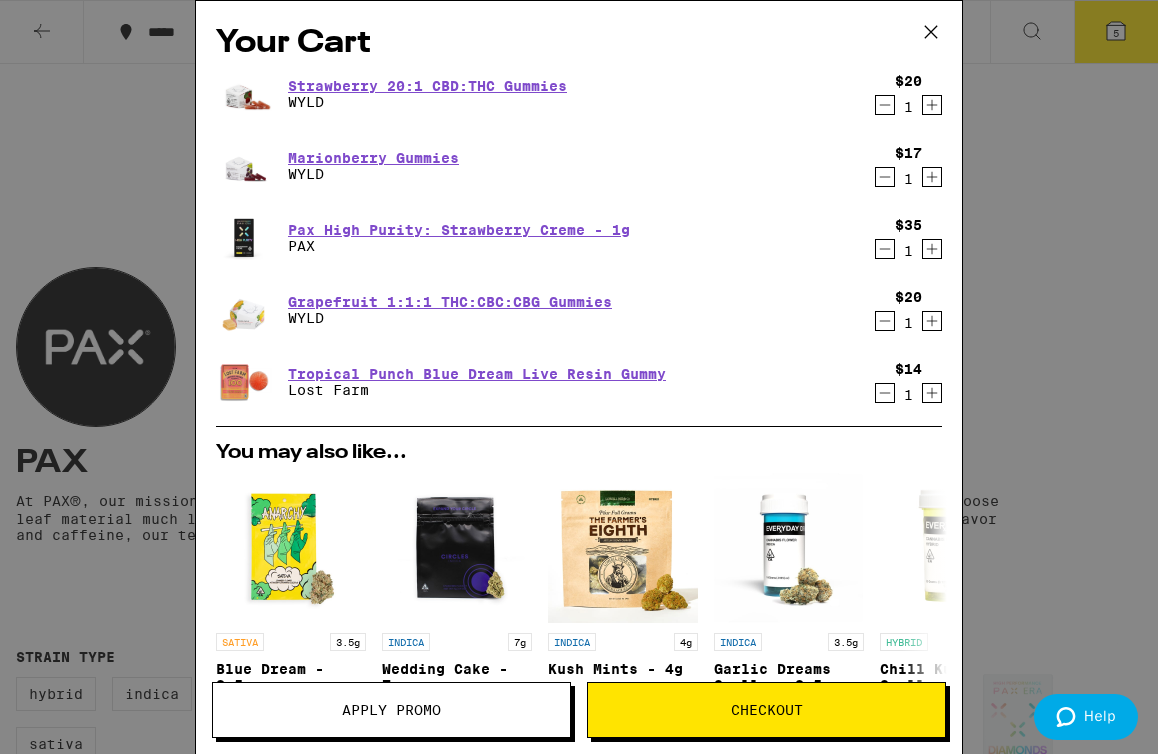 click on "Checkout" at bounding box center (766, 710) 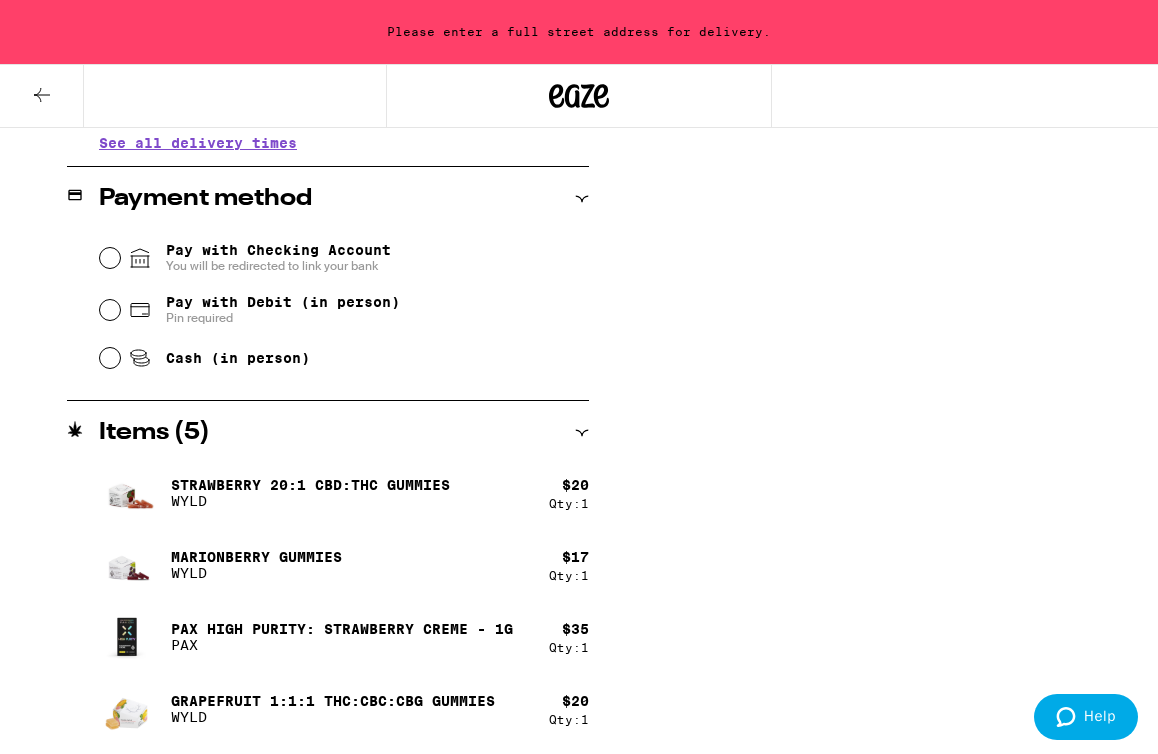 scroll, scrollTop: 876, scrollLeft: 0, axis: vertical 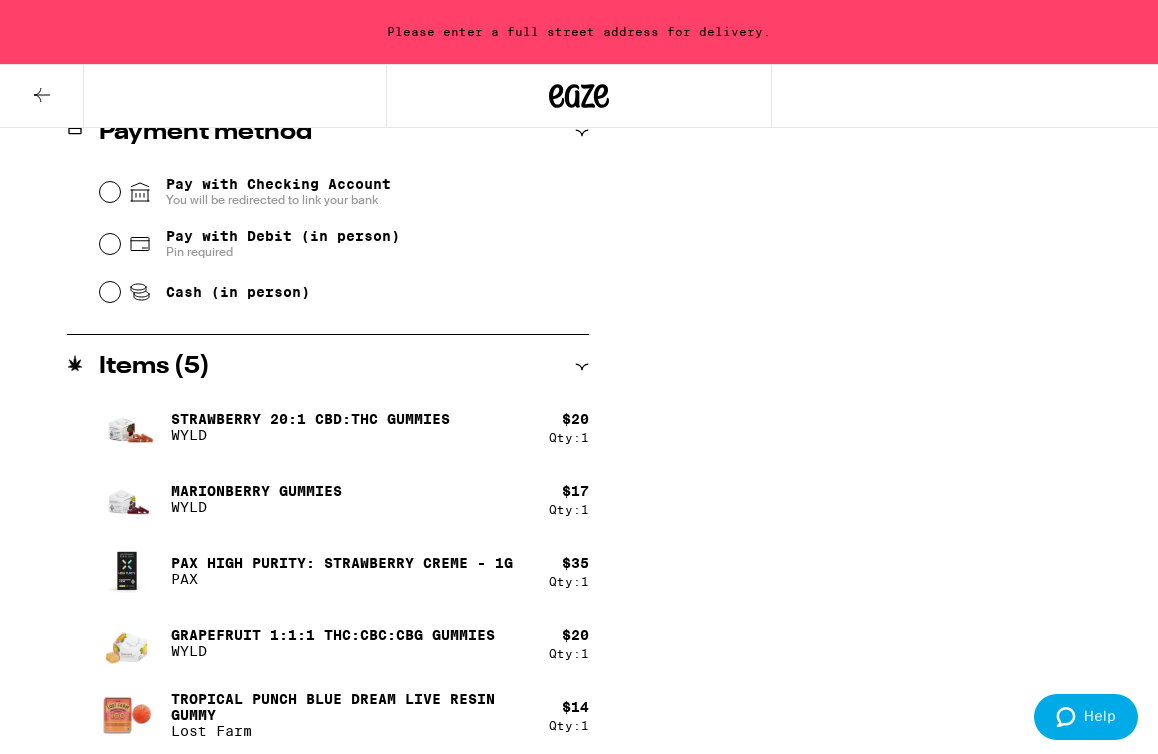 click on "Pay with Debit (in person)" at bounding box center (283, 236) 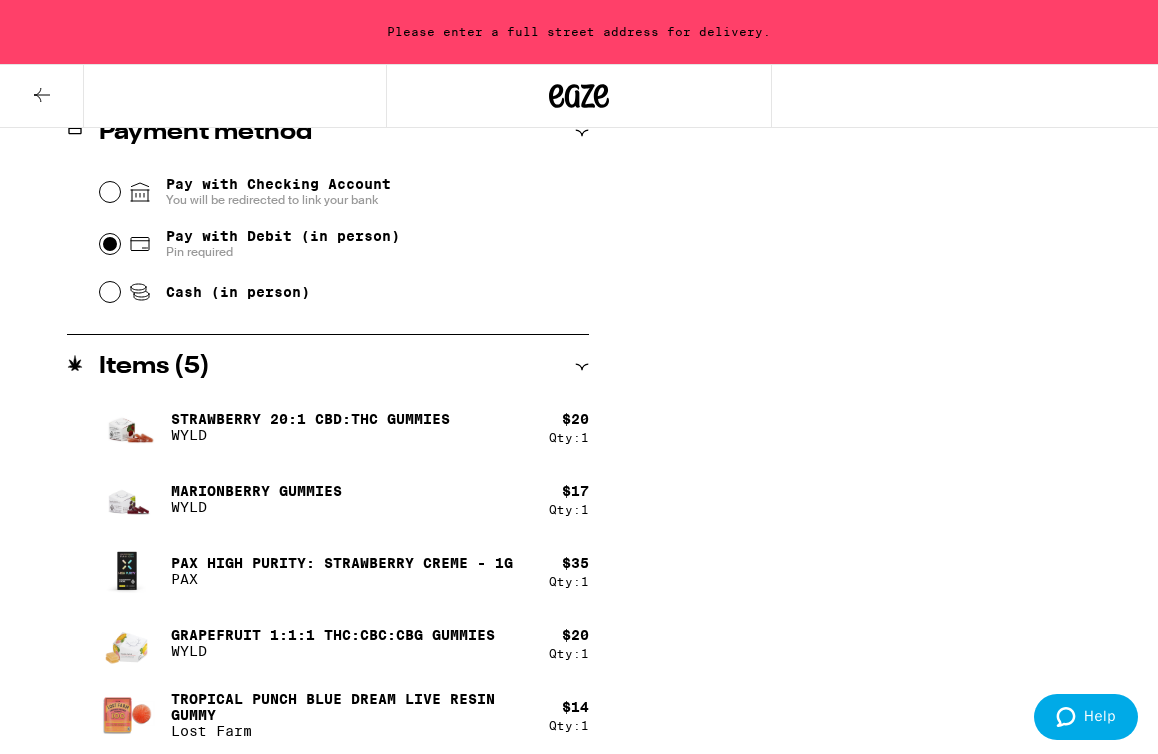 click on "Pay with Debit (in person) Pin required" at bounding box center (110, 244) 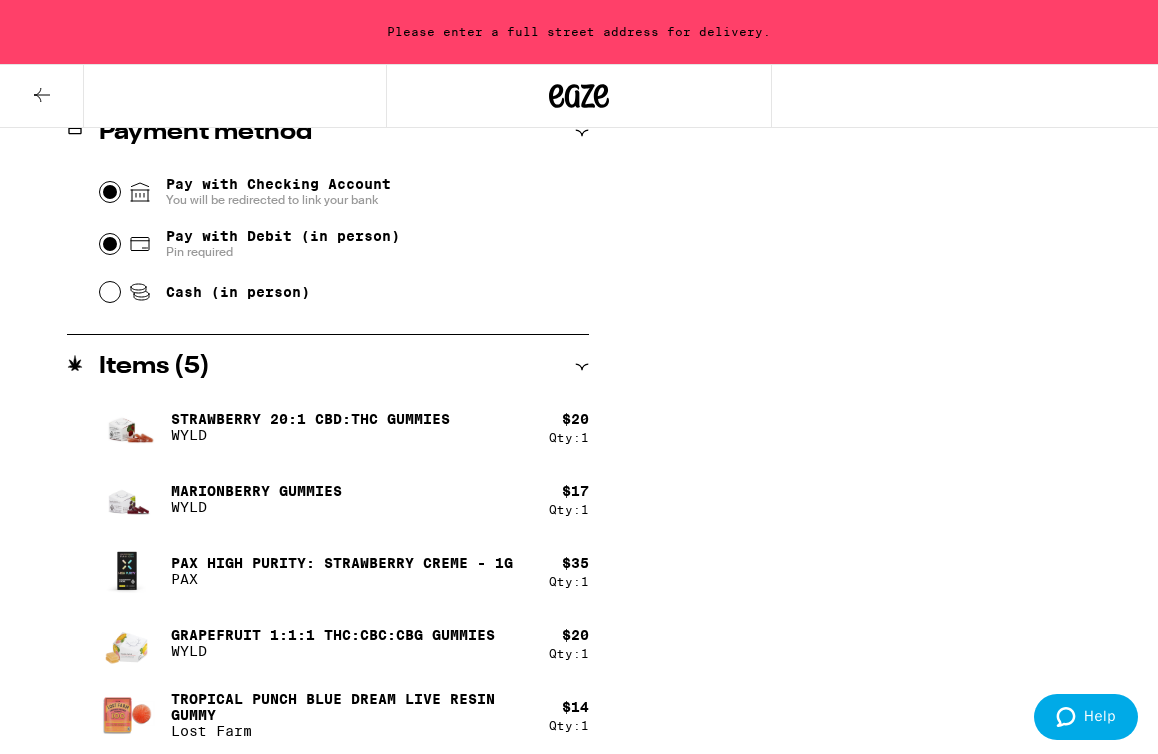 click on "Pay with Checking Account You will be redirected to link your bank" at bounding box center (110, 192) 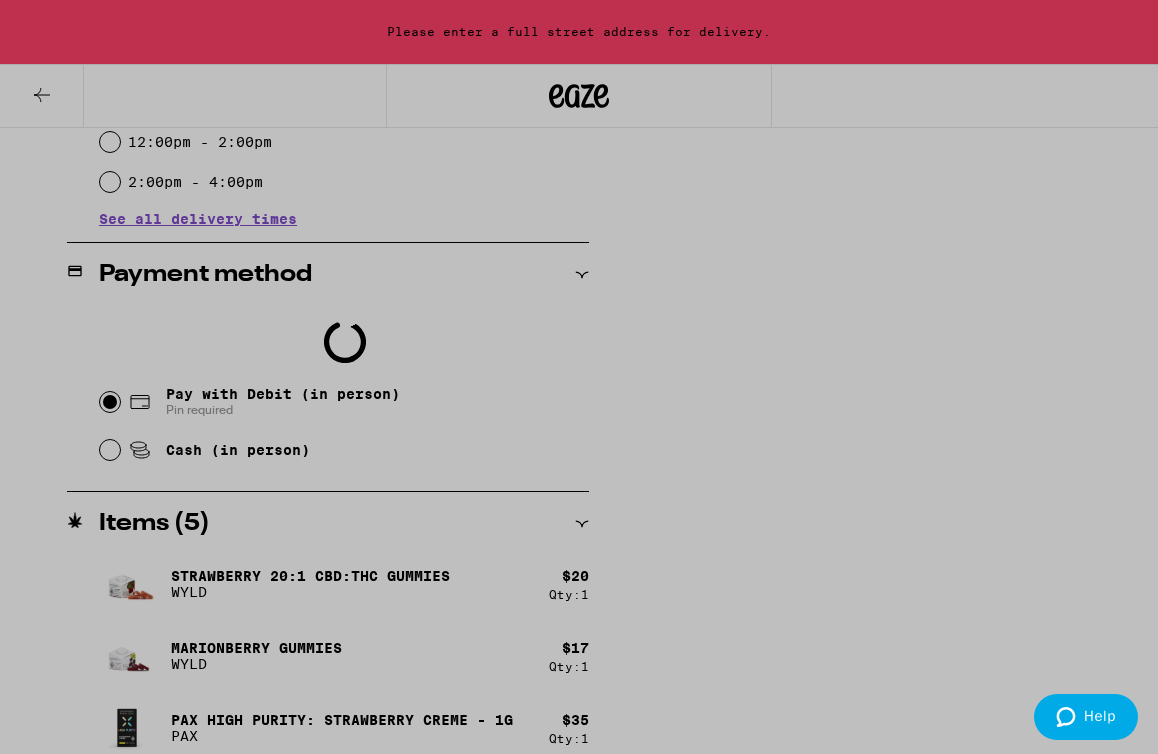 scroll, scrollTop: 727, scrollLeft: 0, axis: vertical 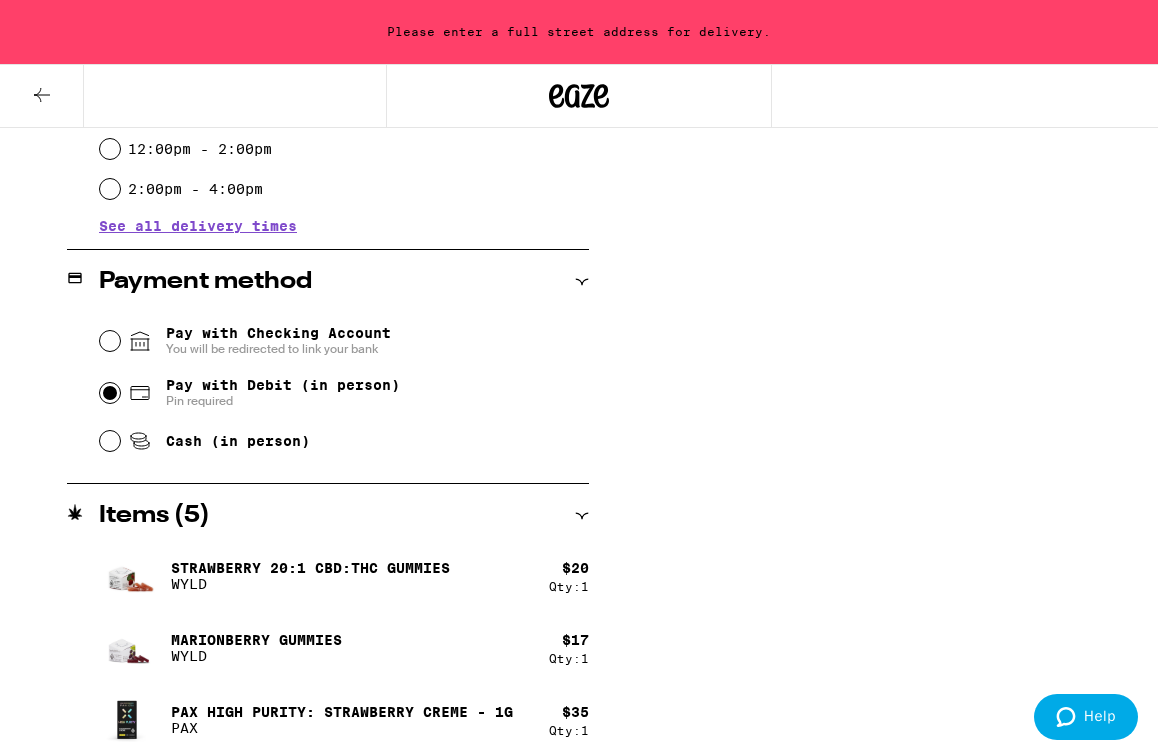 radio on "false" 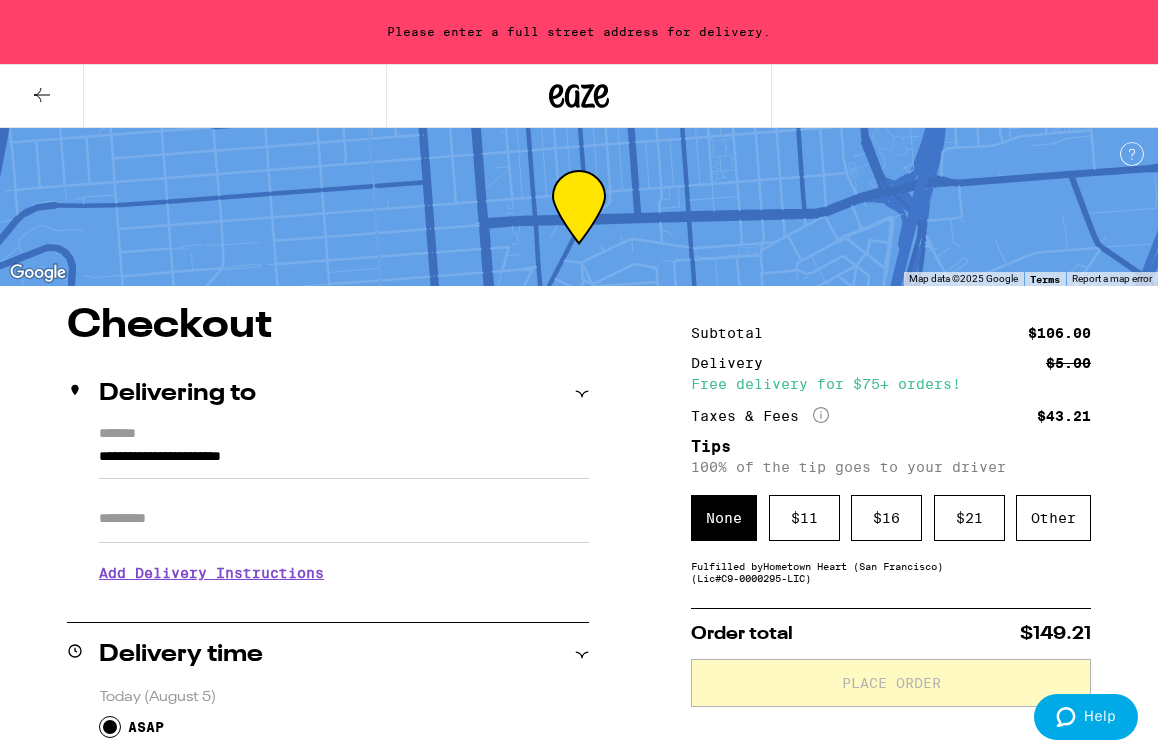 scroll, scrollTop: 152, scrollLeft: 0, axis: vertical 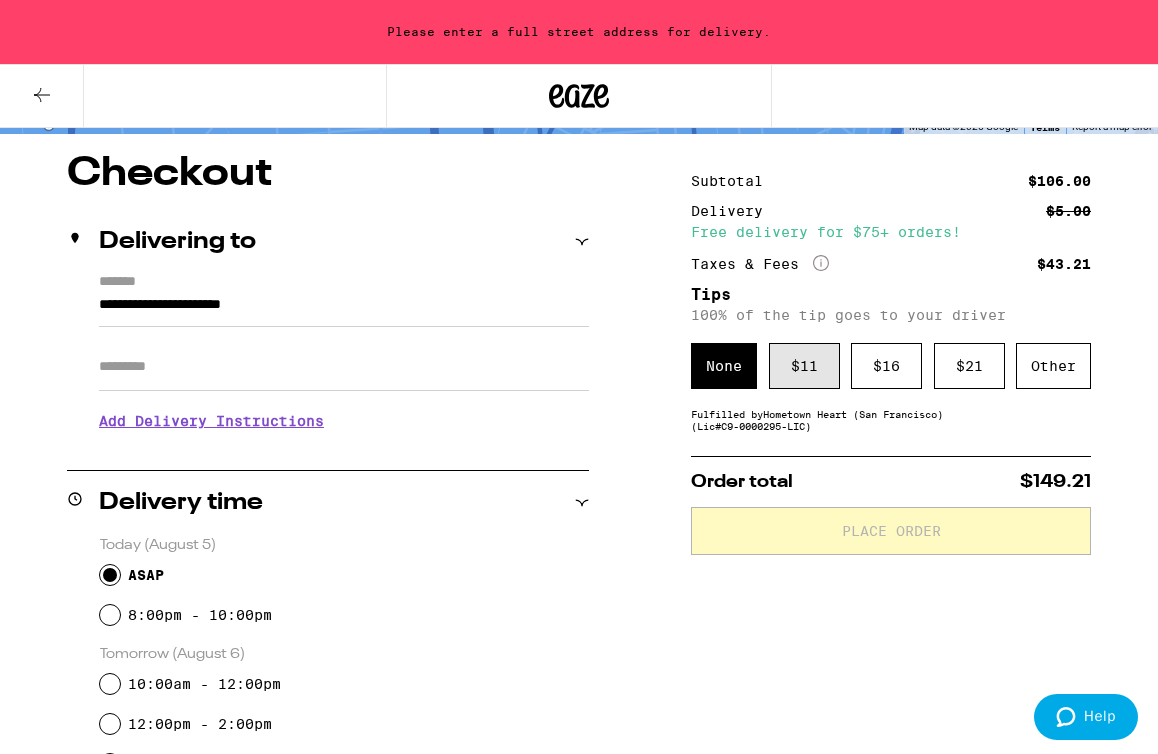 click on "$ 11" at bounding box center (804, 366) 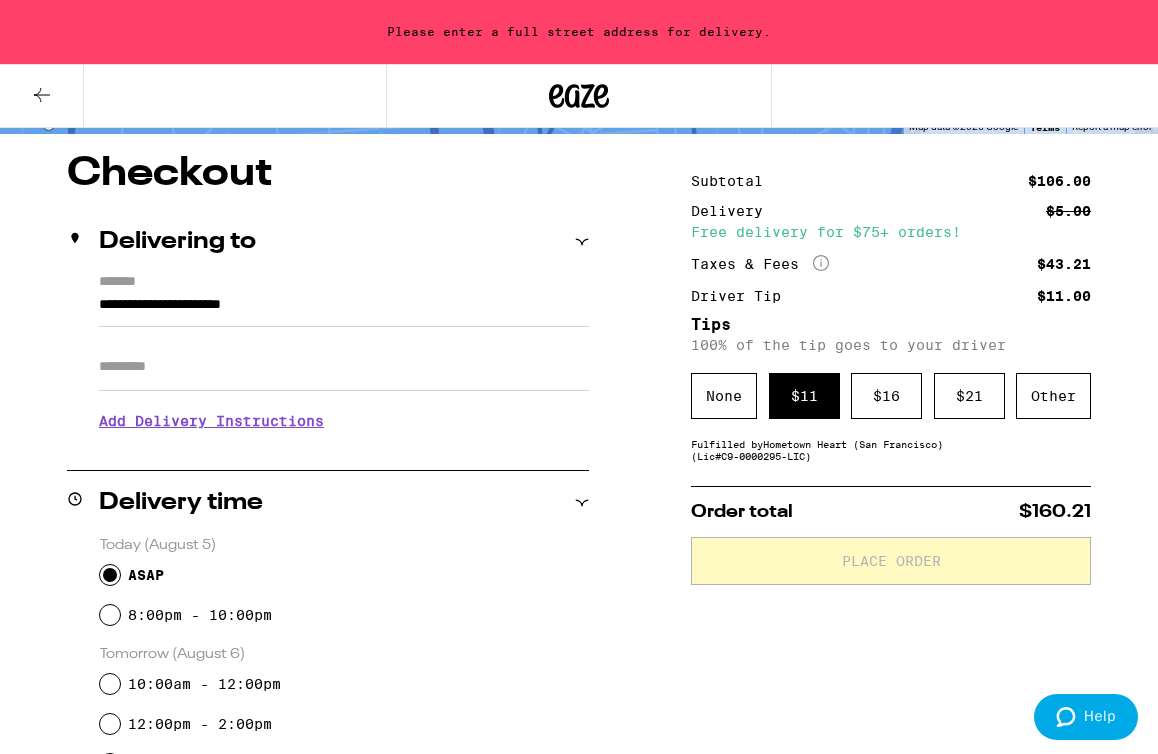 click on "**********" at bounding box center [344, 310] 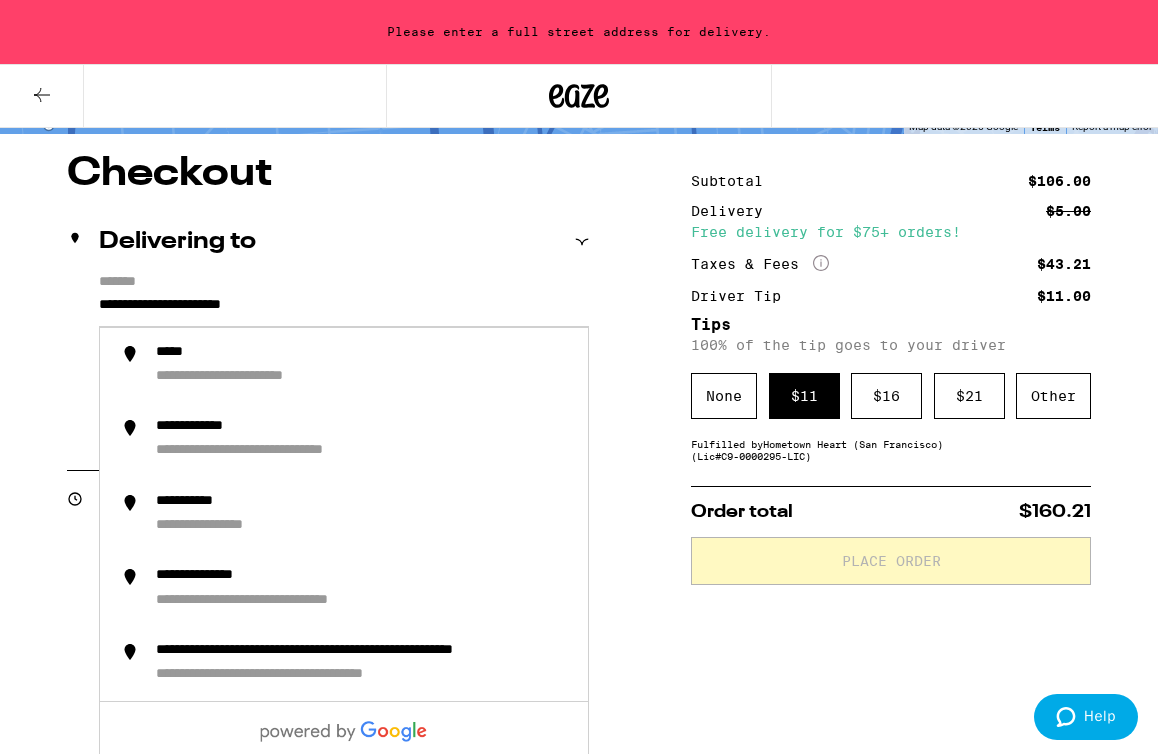 click on "Delivering to" at bounding box center (177, 242) 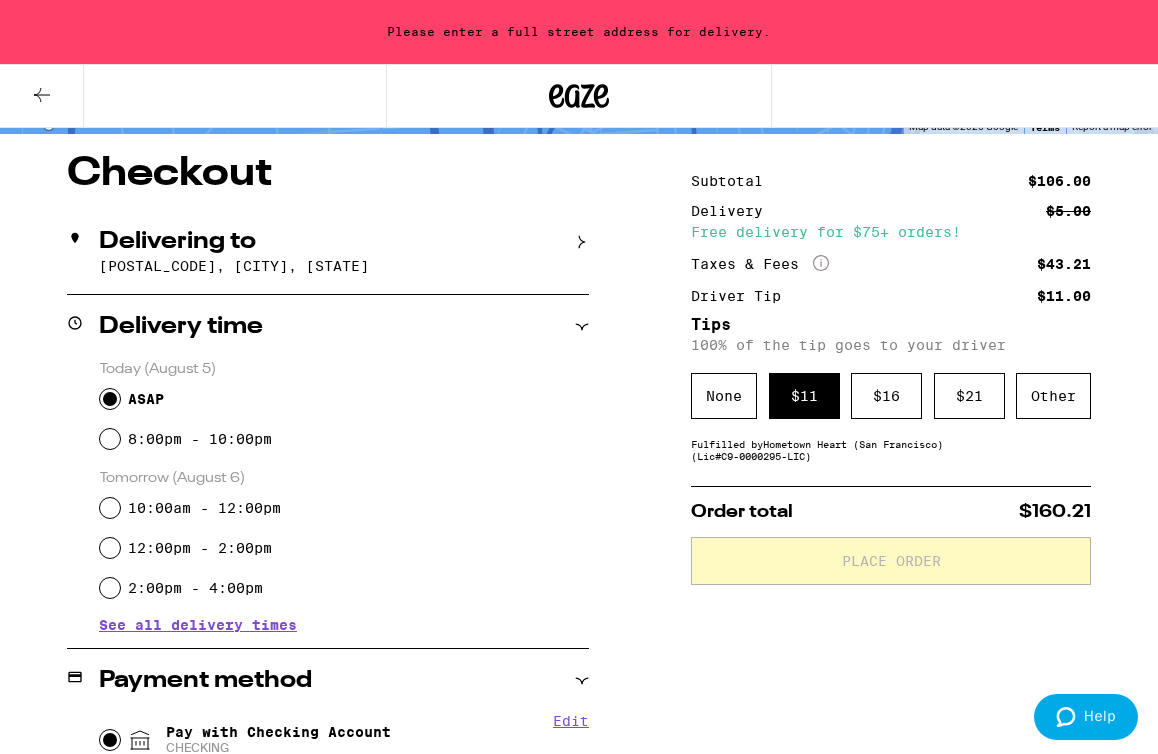 click on "Delivering to [POSTAL_CODE], [CITY], [STATE]" at bounding box center (328, 252) 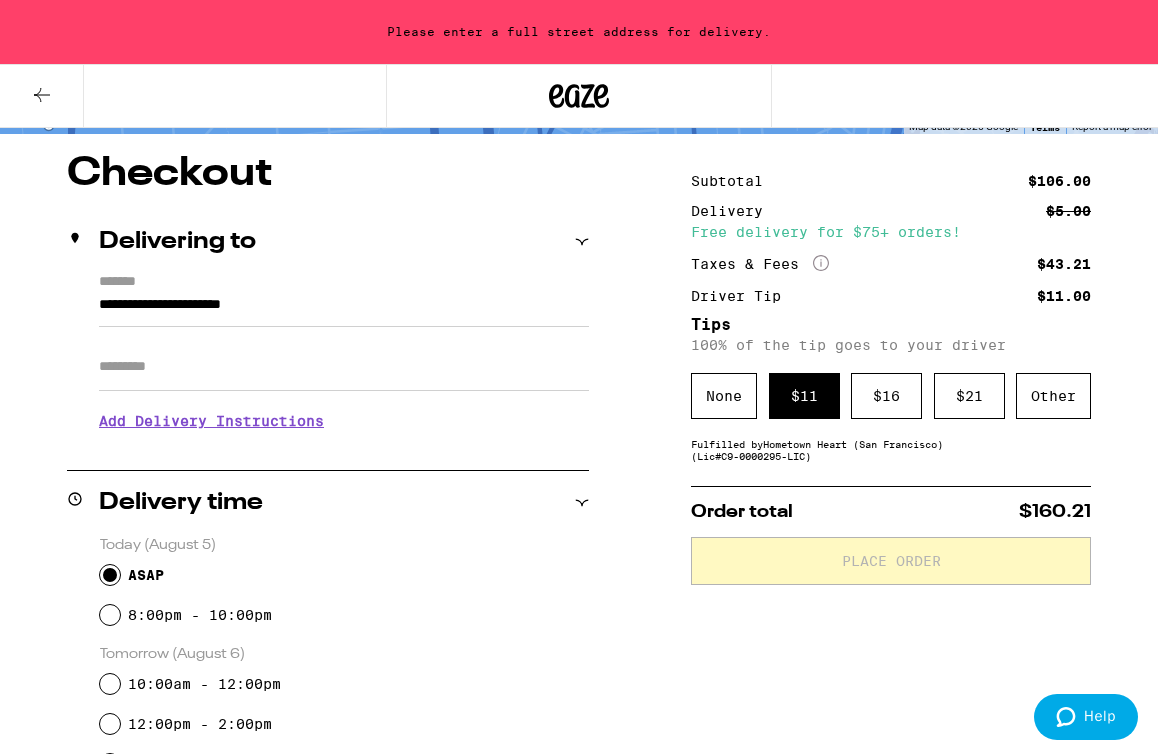 click on "Apt/Suite" at bounding box center [344, 367] 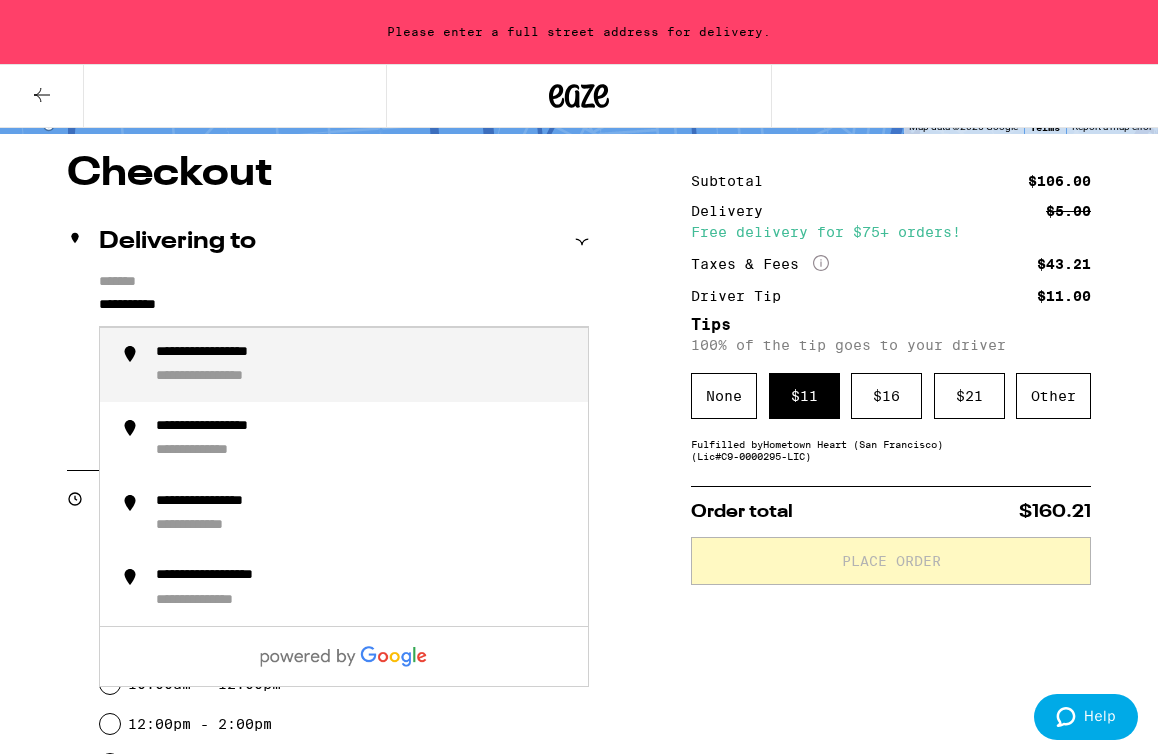 click on "**********" at bounding box center [364, 365] 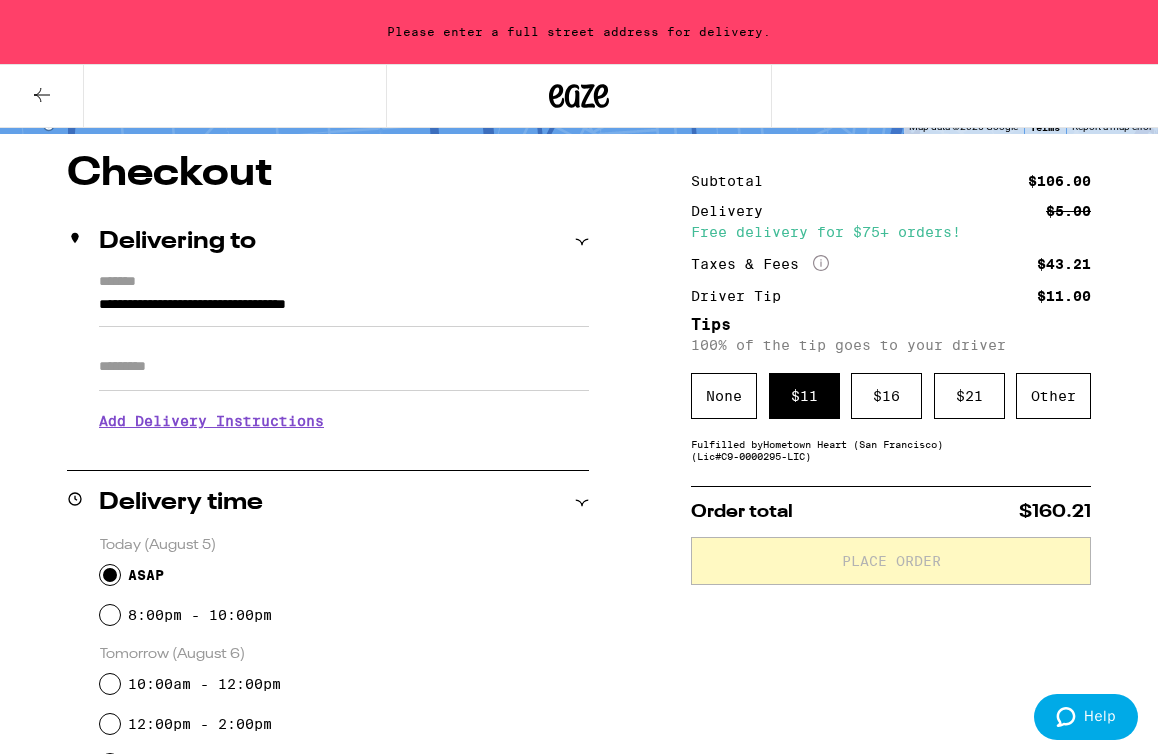 type on "**********" 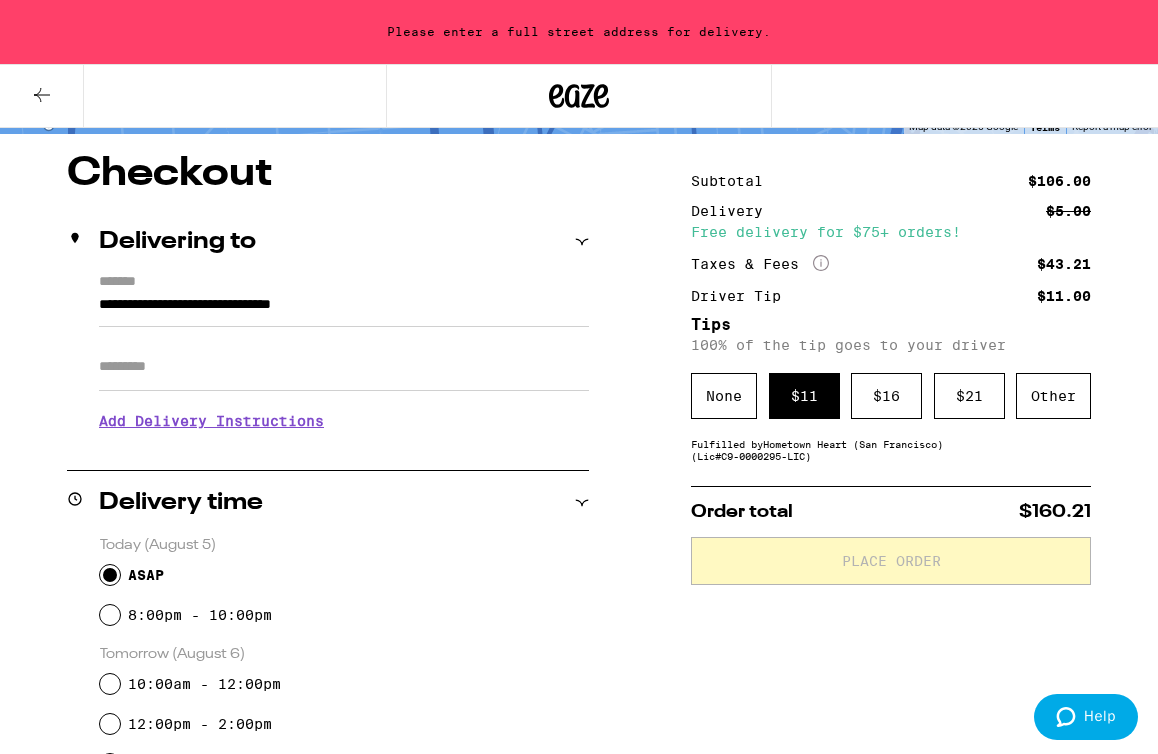 scroll, scrollTop: 88, scrollLeft: 0, axis: vertical 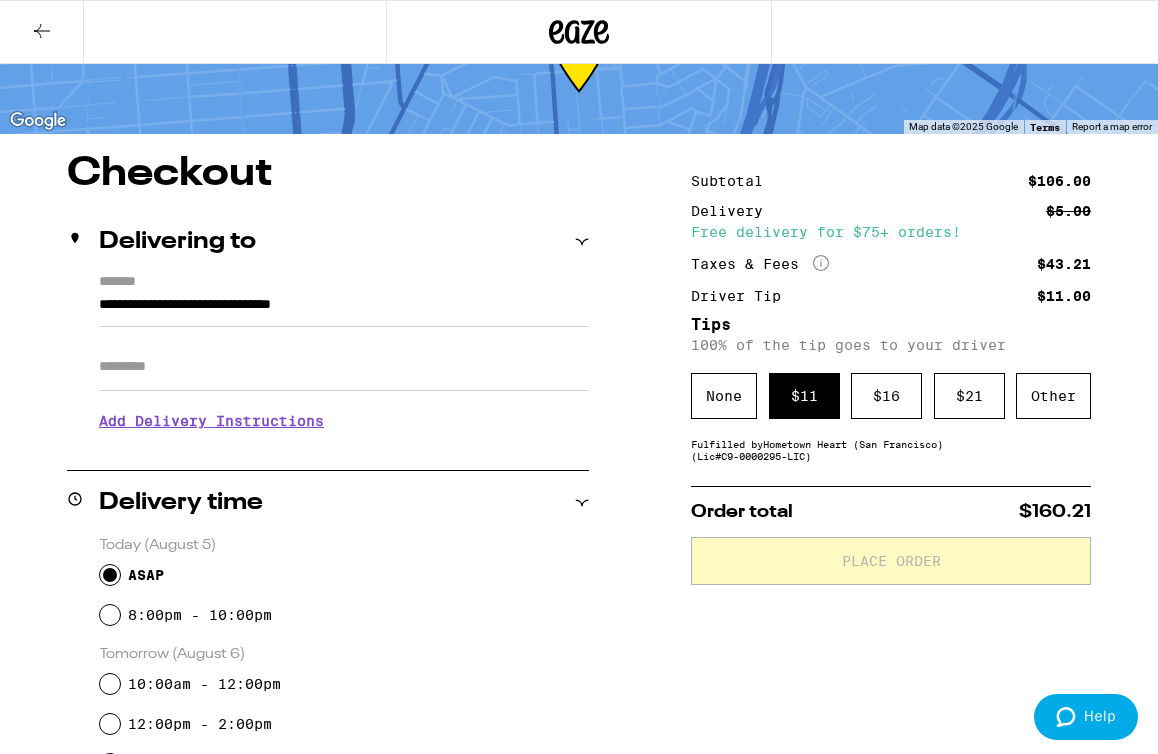click on "Add Delivery Instructions" at bounding box center (344, 421) 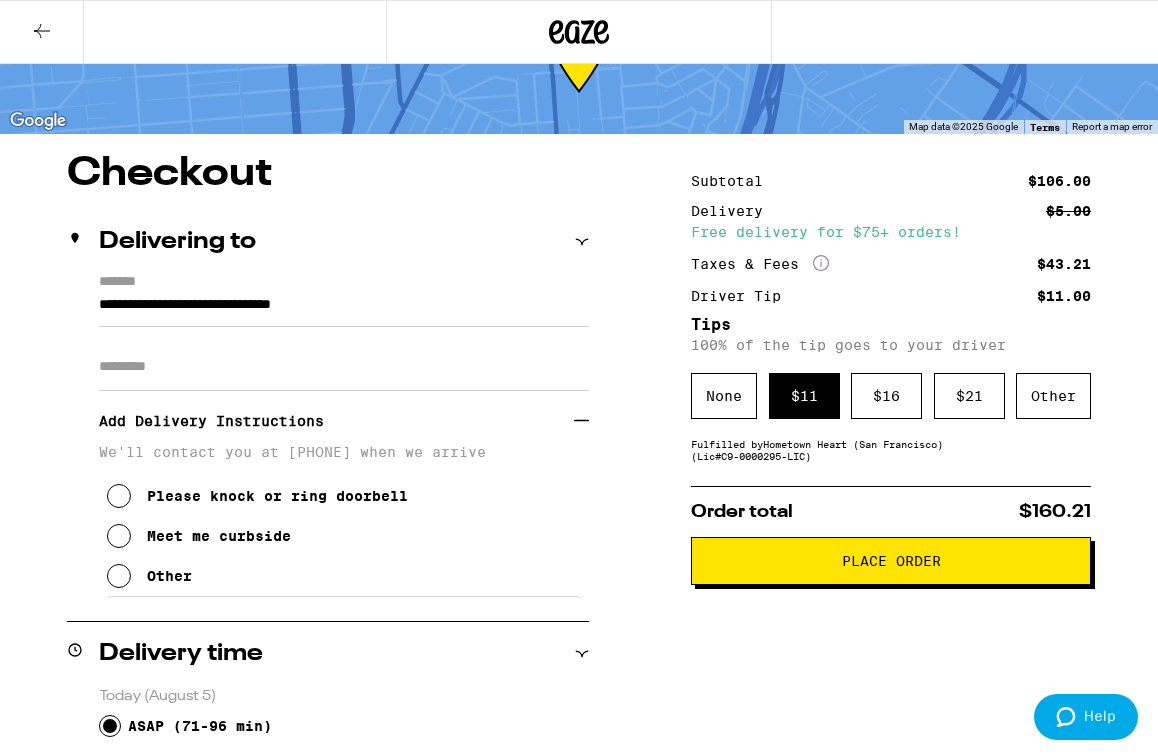 click on "Meet me curbside" at bounding box center (219, 536) 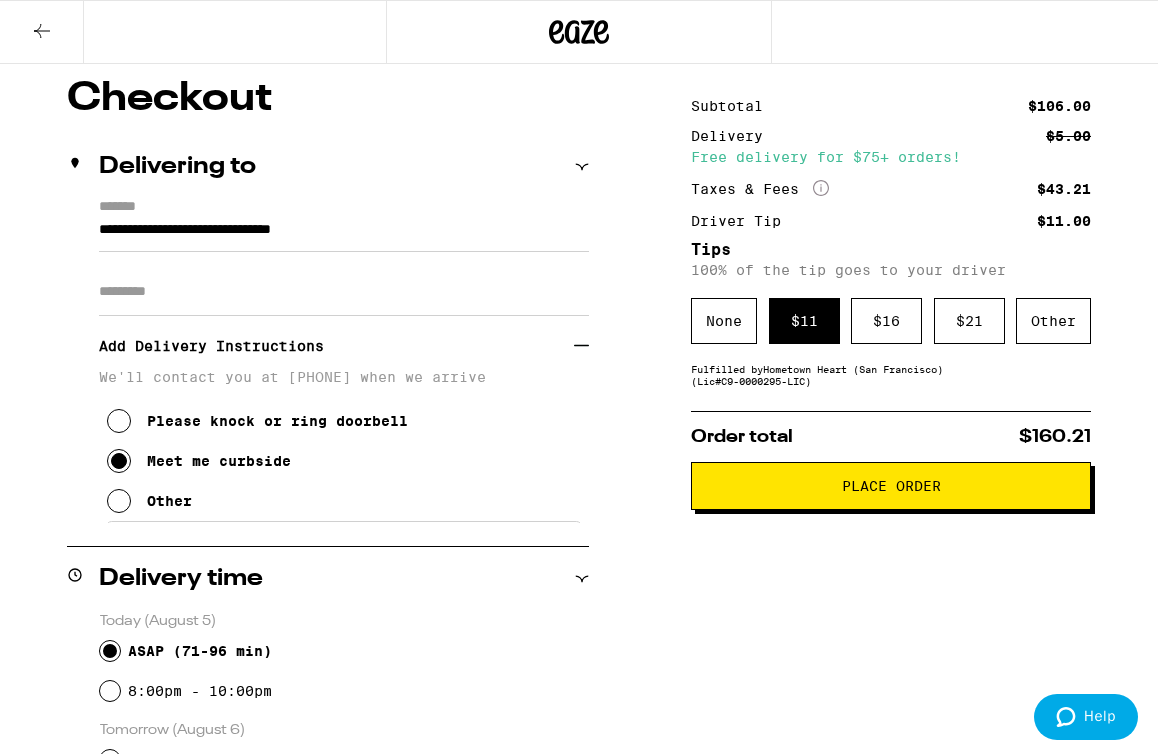 scroll, scrollTop: 169, scrollLeft: 0, axis: vertical 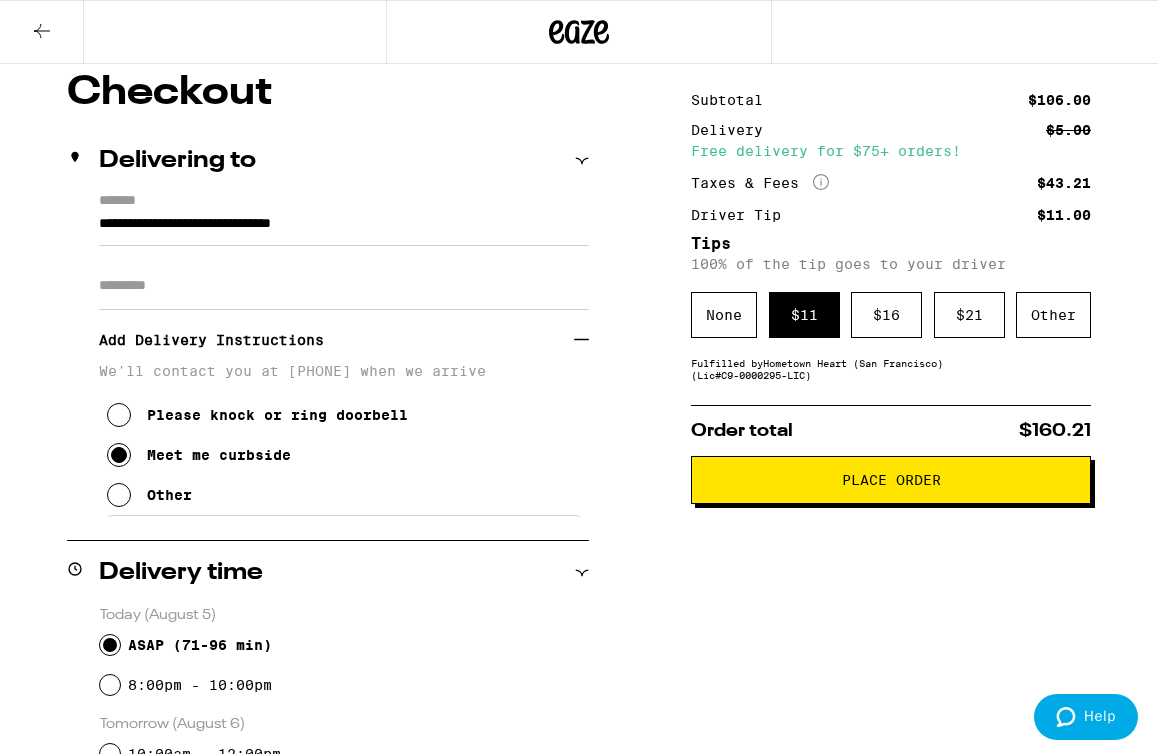 click on "We'll contact you at [PHONE] when we arrive" at bounding box center (344, 371) 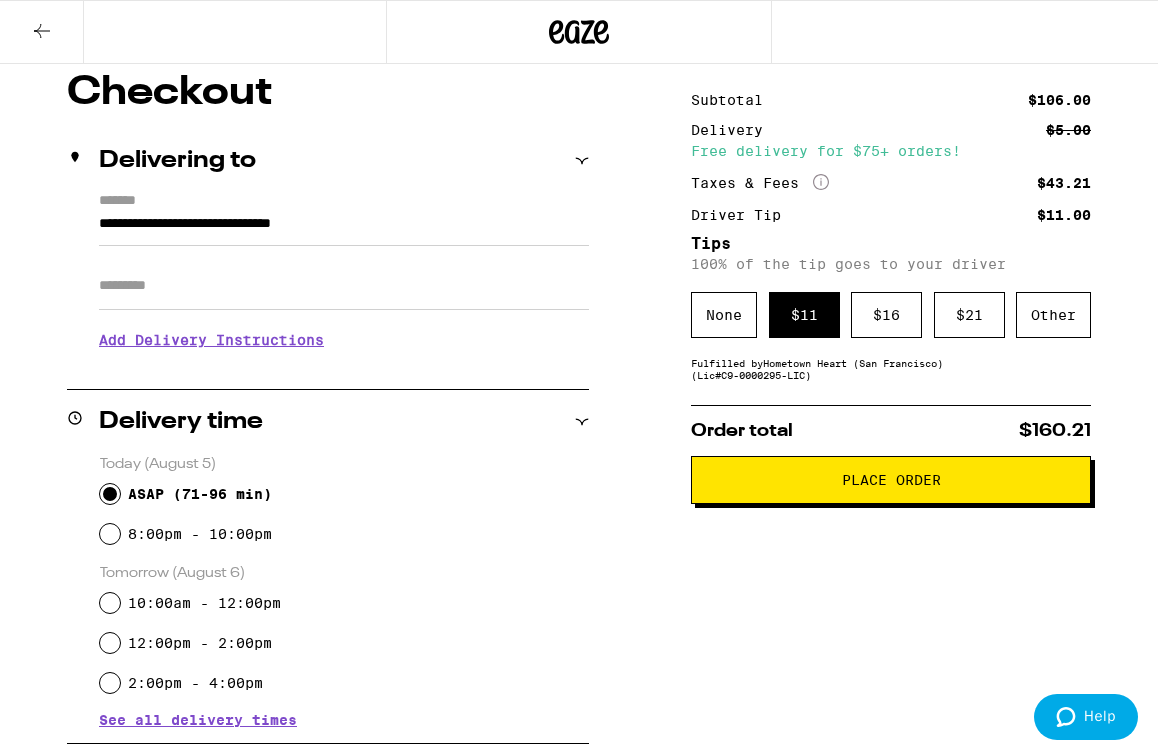 click on "Add Delivery Instructions" at bounding box center [344, 340] 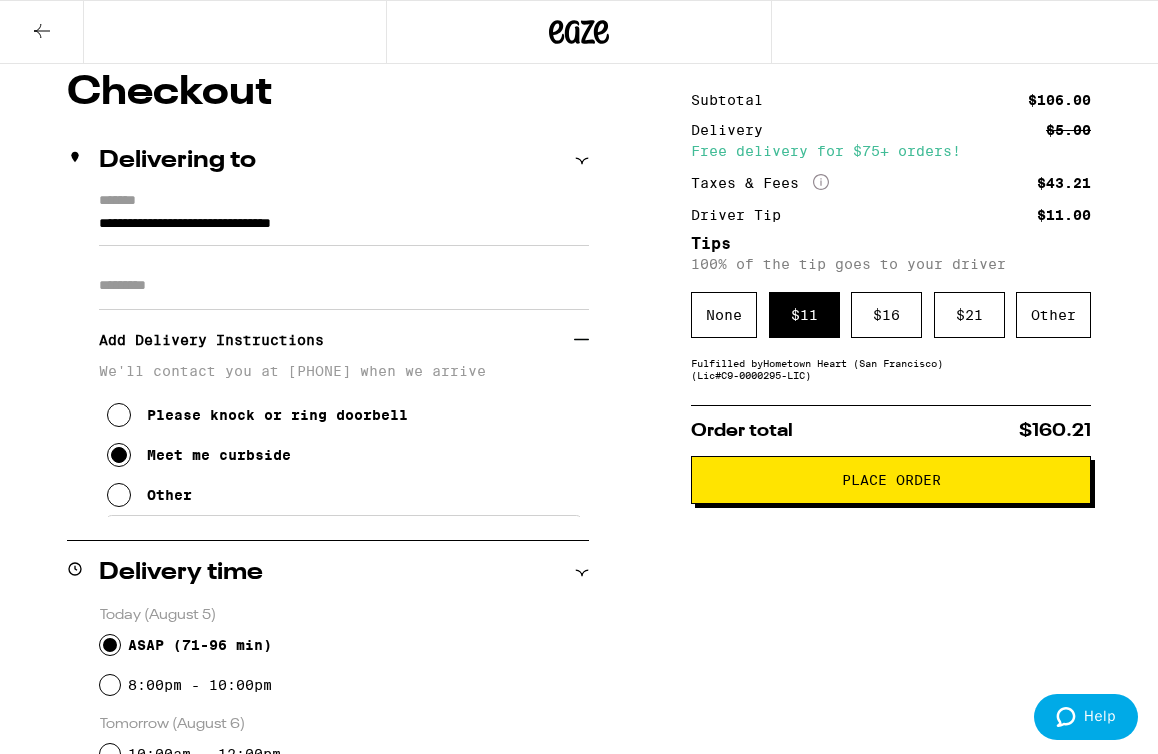click on "**********" at bounding box center [328, 366] 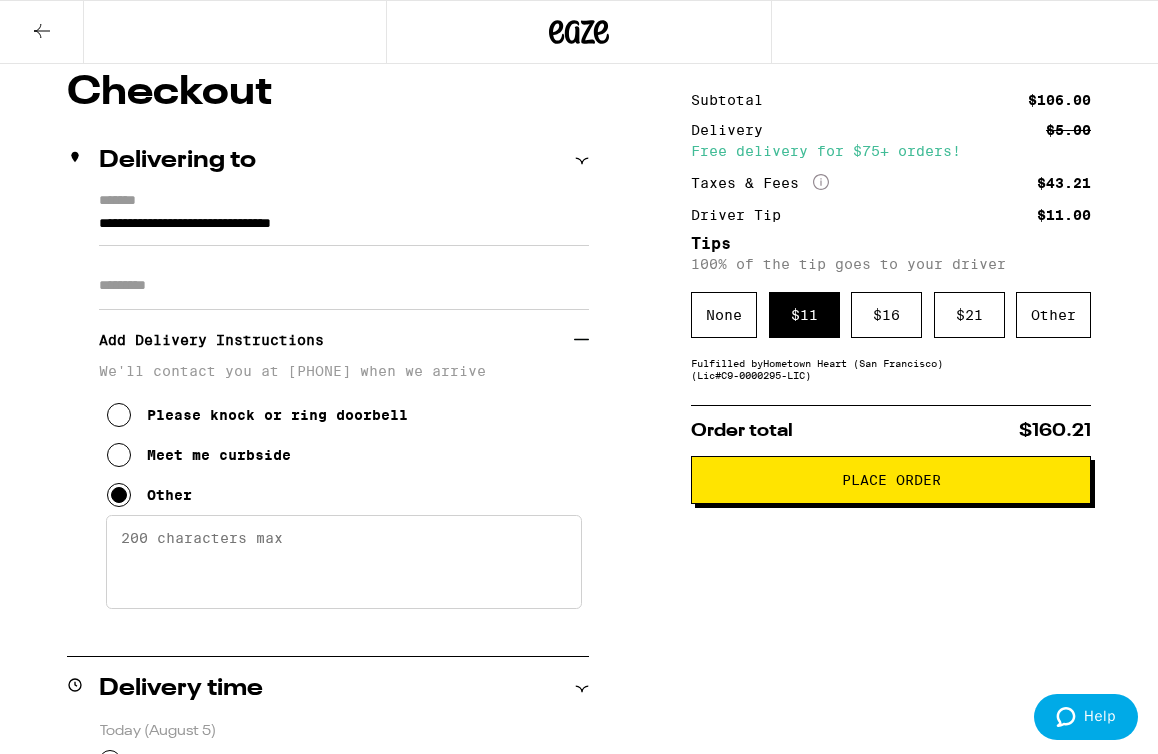 click on "Meet me curbside" at bounding box center [219, 455] 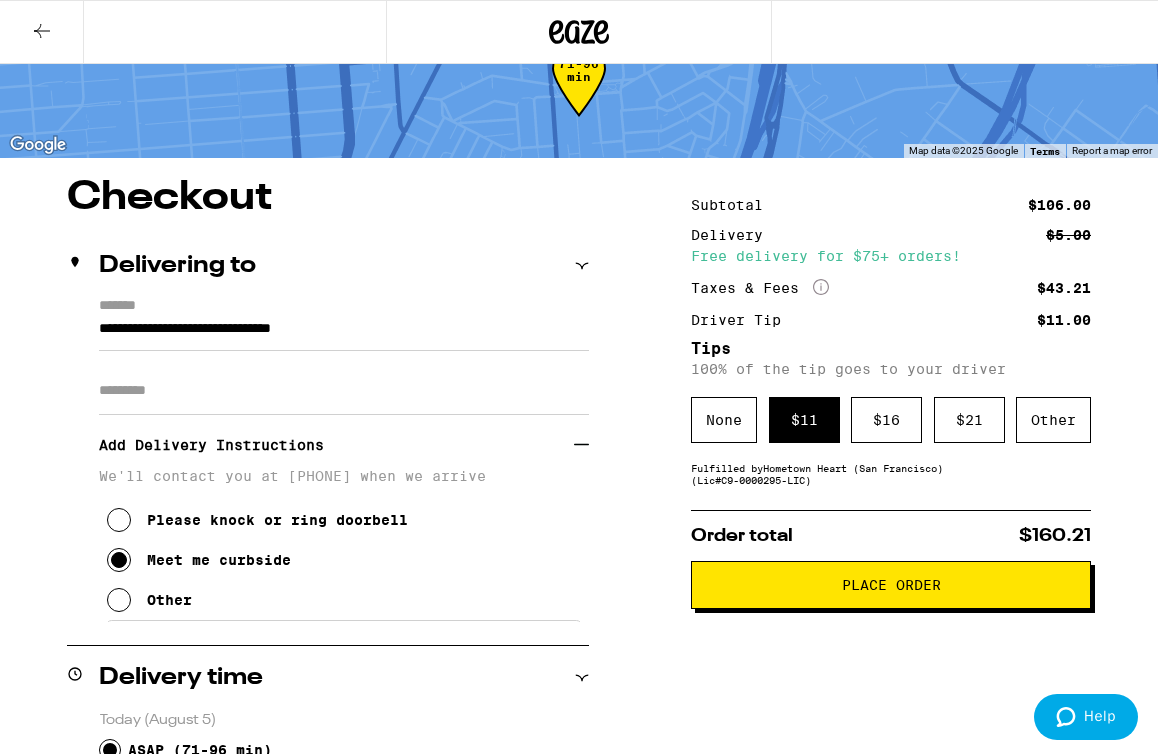 scroll, scrollTop: 137, scrollLeft: 0, axis: vertical 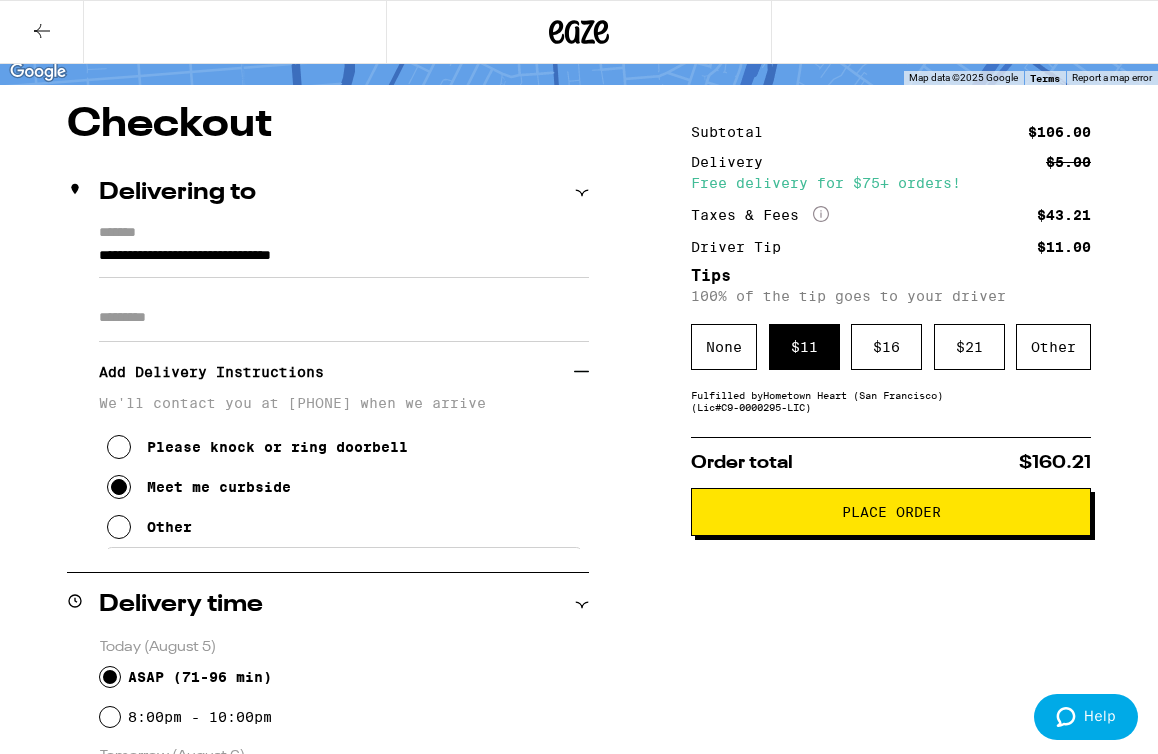 click on "Place Order" at bounding box center (891, 512) 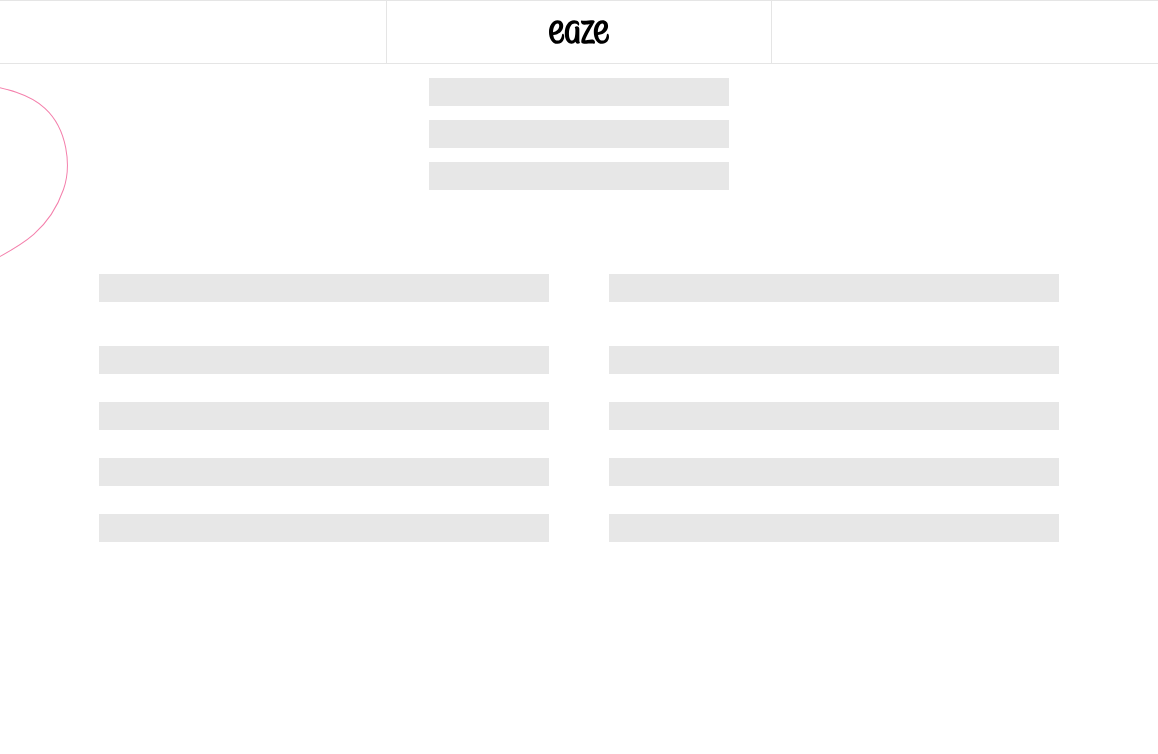 scroll, scrollTop: 0, scrollLeft: 0, axis: both 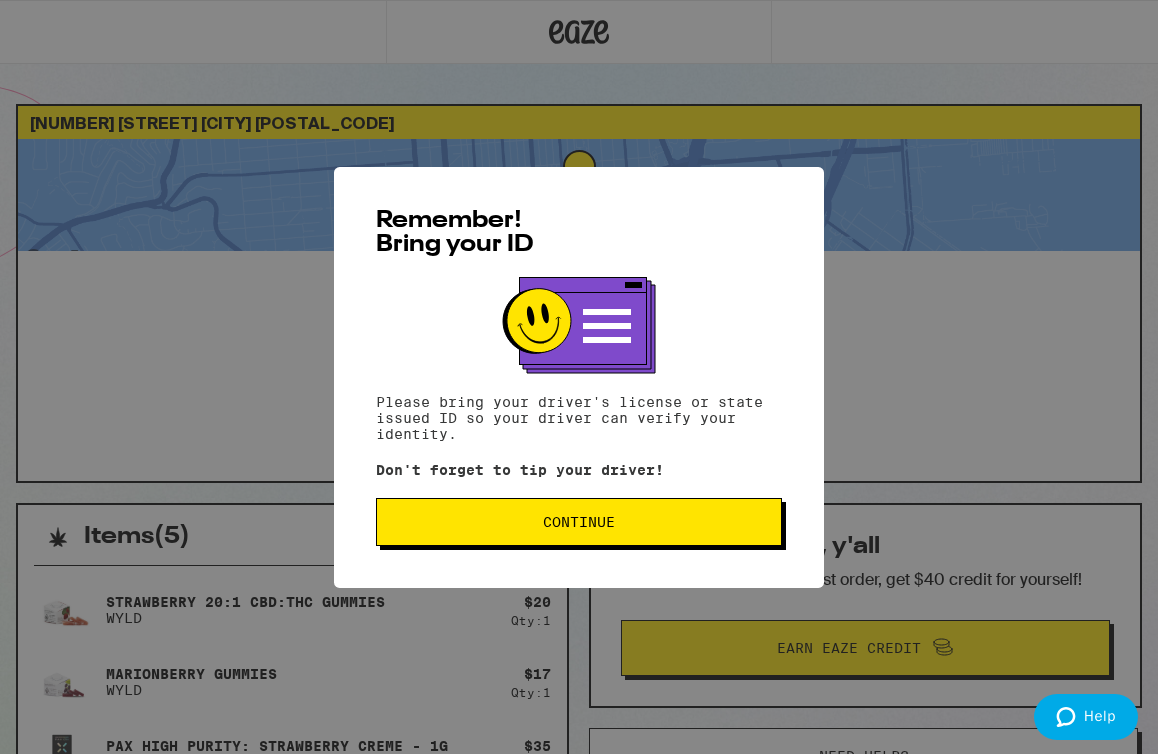click on "Continue" at bounding box center (579, 522) 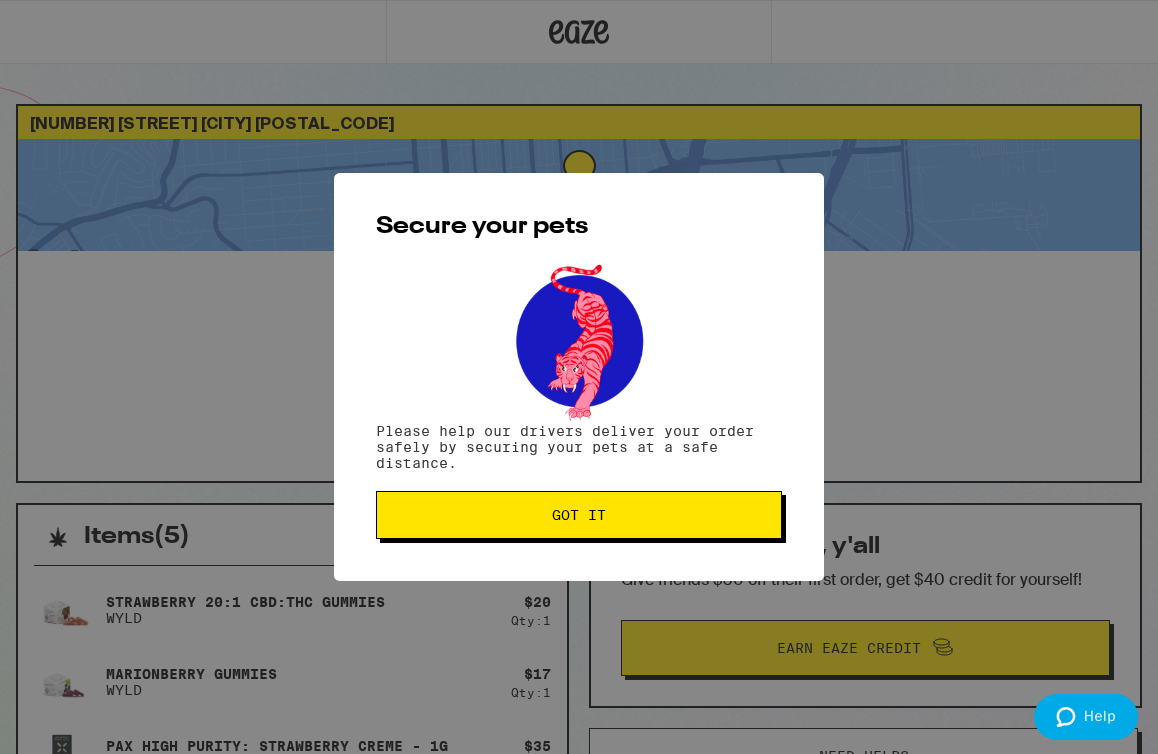 click on "Got it" at bounding box center [579, 515] 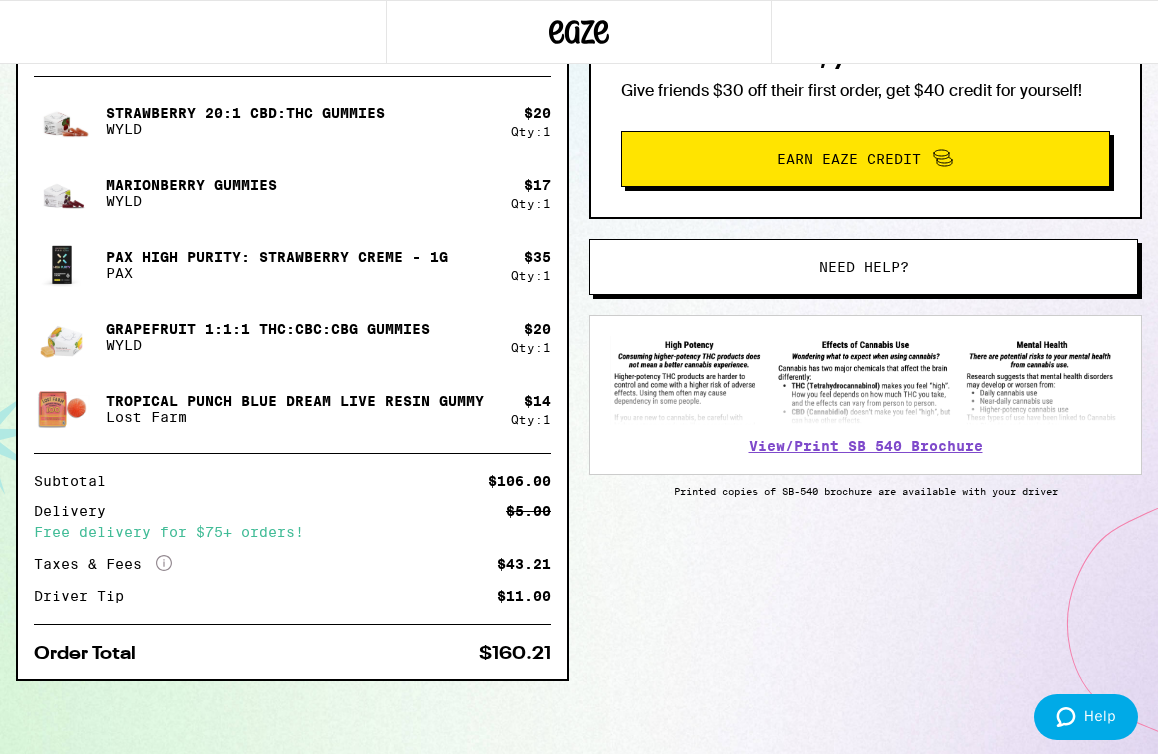 scroll, scrollTop: 0, scrollLeft: 0, axis: both 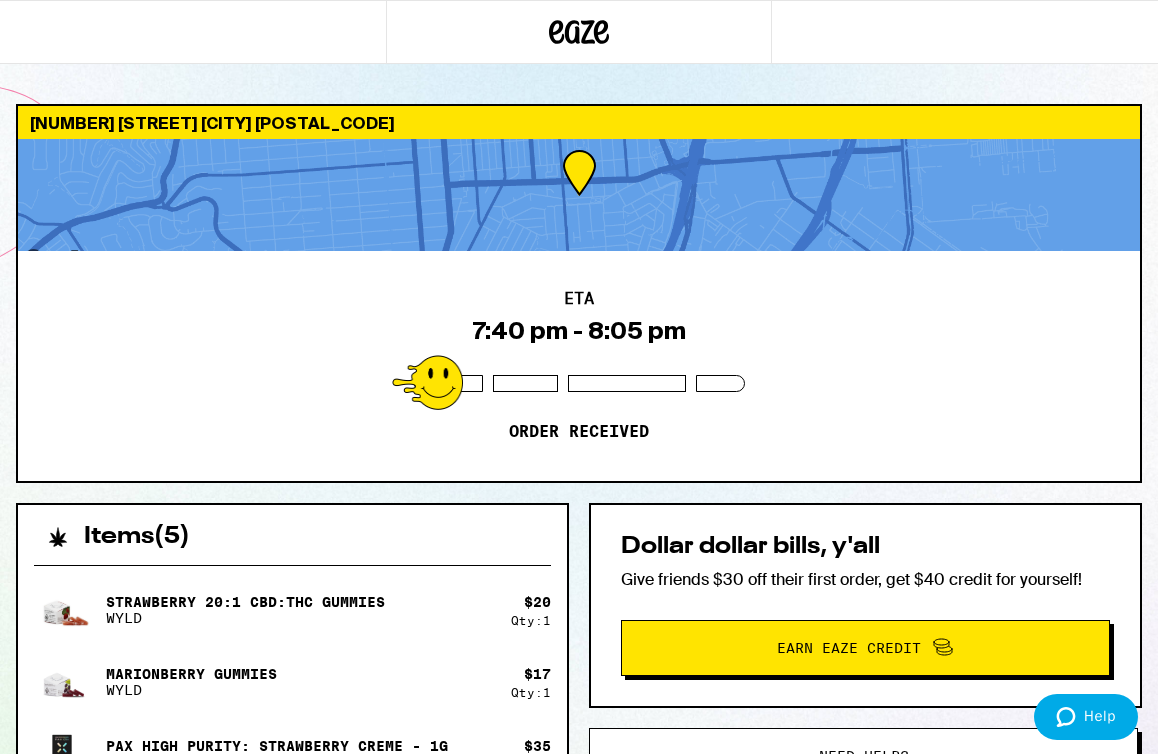 click on "ETA 7:40 pm - 8:05 pm Order received" at bounding box center (579, 366) 